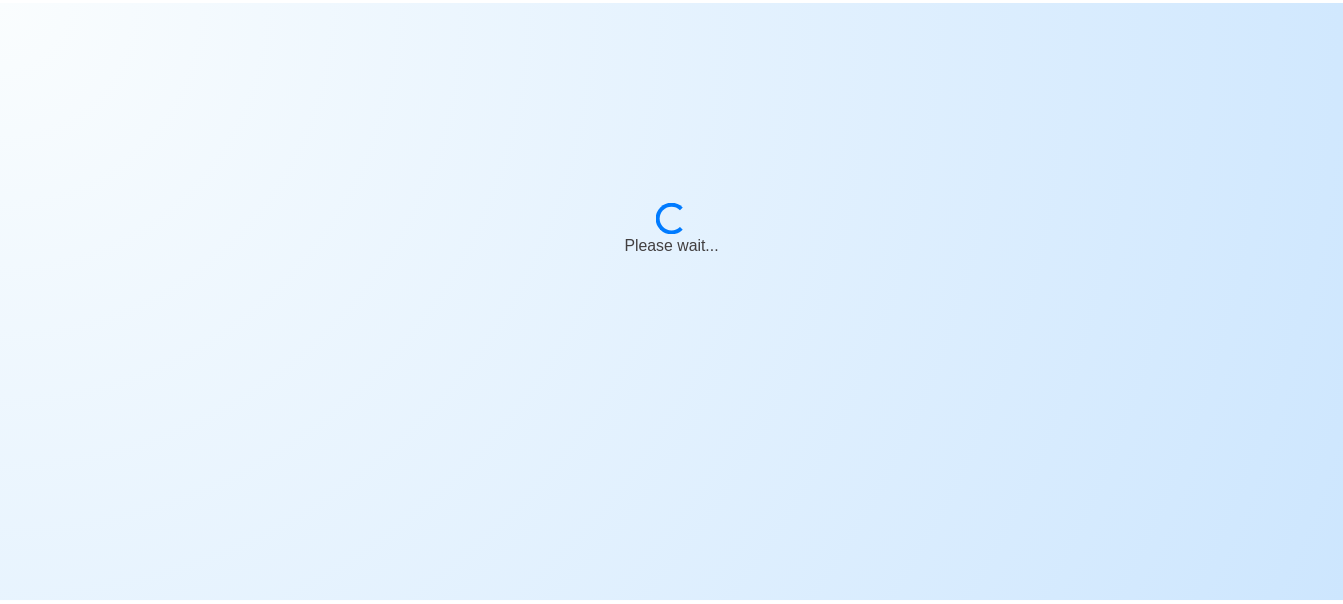 scroll, scrollTop: 0, scrollLeft: 0, axis: both 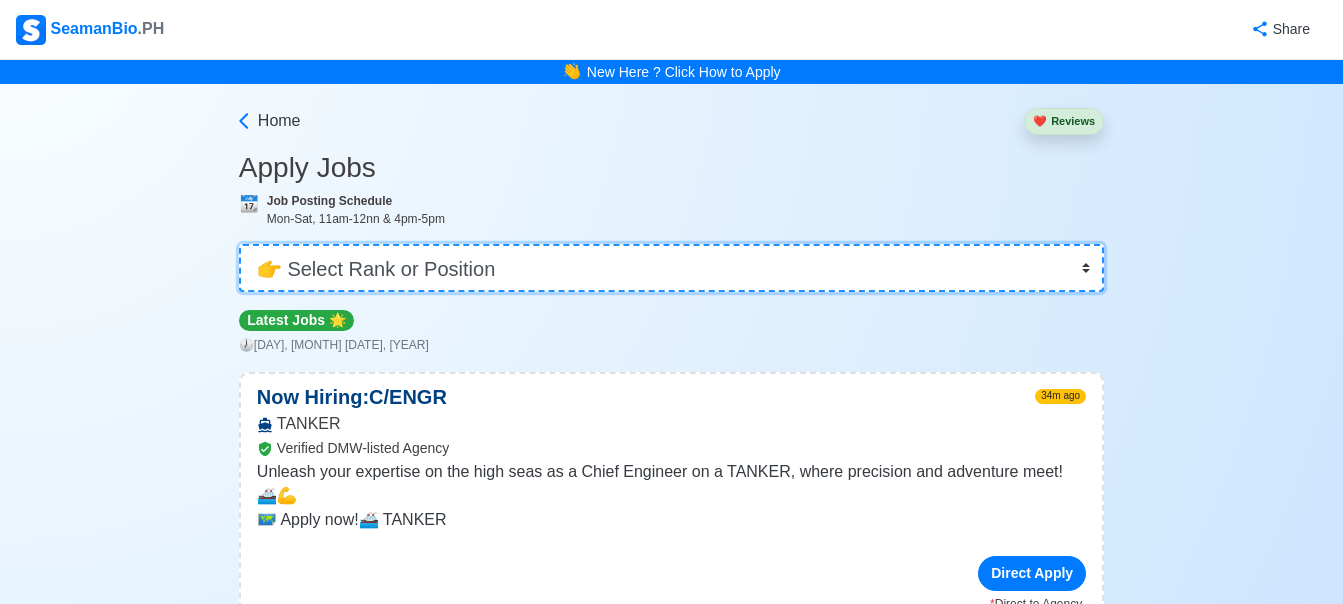 click on "👉 Select Rank or Position Master Chief Officer 2nd Officer 3rd Officer Junior Officer Chief Engineer 2nd Engineer 3rd Engineer 4th Engineer Gas Engineer Junior Engineer 1st Assistant Engineer 2nd Assistant Engineer 3rd Assistant Engineer ETO/ETR Electrician Electrical Engineer Oiler Fitter Welder Chief Cook Chef Cook Messman Wiper Rigger Ordinary Seaman Able Seaman Motorman Pumpman Bosun Cadet Reefer Mechanic Operator Repairman Painter Steward Waiter Others" at bounding box center (671, 268) 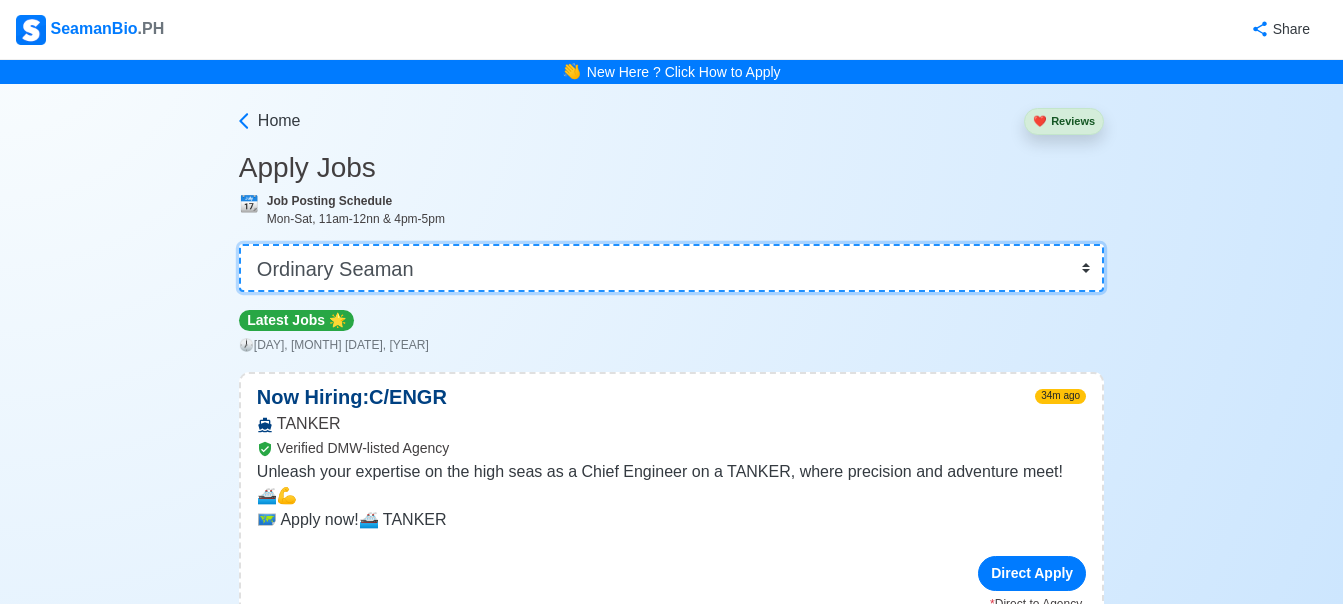 click on "👉 Select Rank or Position Master Chief Officer 2nd Officer 3rd Officer Junior Officer Chief Engineer 2nd Engineer 3rd Engineer 4th Engineer Gas Engineer Junior Engineer 1st Assistant Engineer 2nd Assistant Engineer 3rd Assistant Engineer ETO/ETR Electrician Electrical Engineer Oiler Fitter Welder Chief Cook Chef Cook Messman Wiper Rigger Ordinary Seaman Able Seaman Motorman Pumpman Bosun Cadet Reefer Mechanic Operator Repairman Painter Steward Waiter Others" at bounding box center (671, 268) 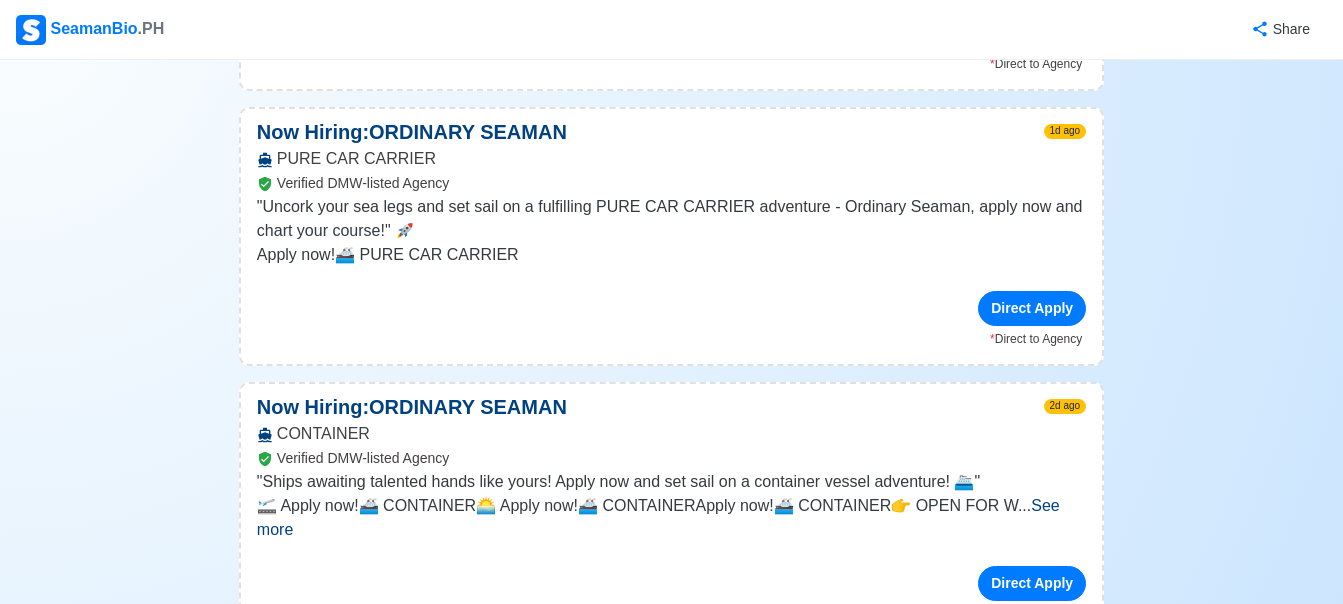 scroll, scrollTop: 1200, scrollLeft: 0, axis: vertical 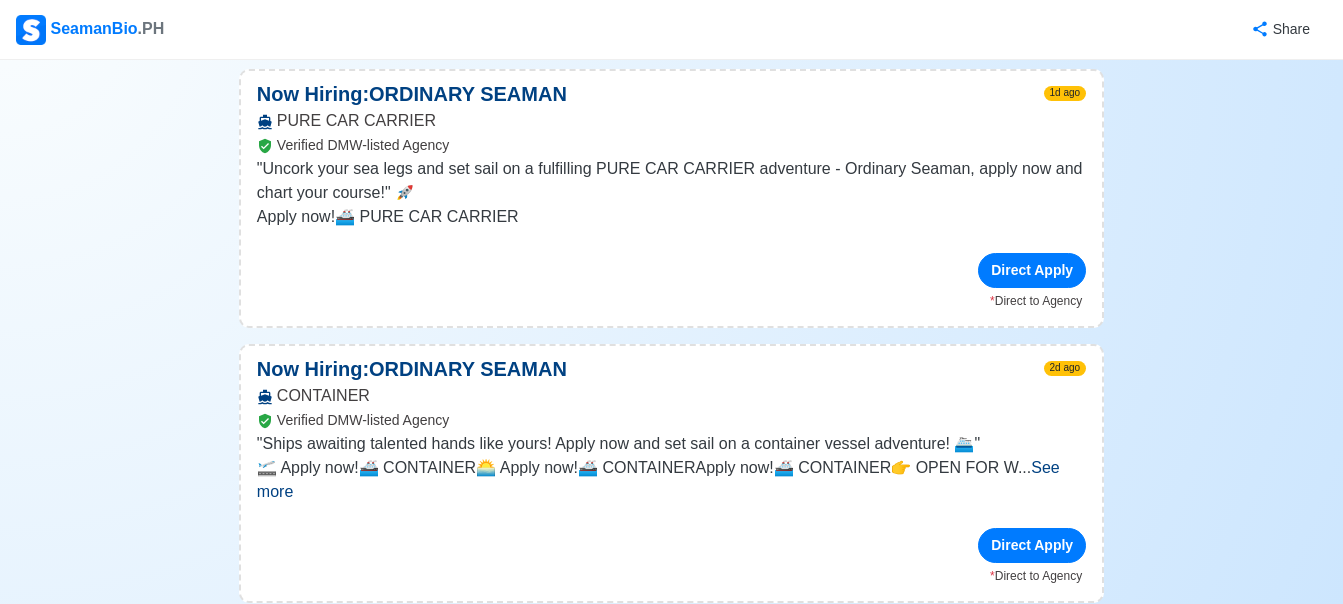 click on "See more" at bounding box center [658, 479] 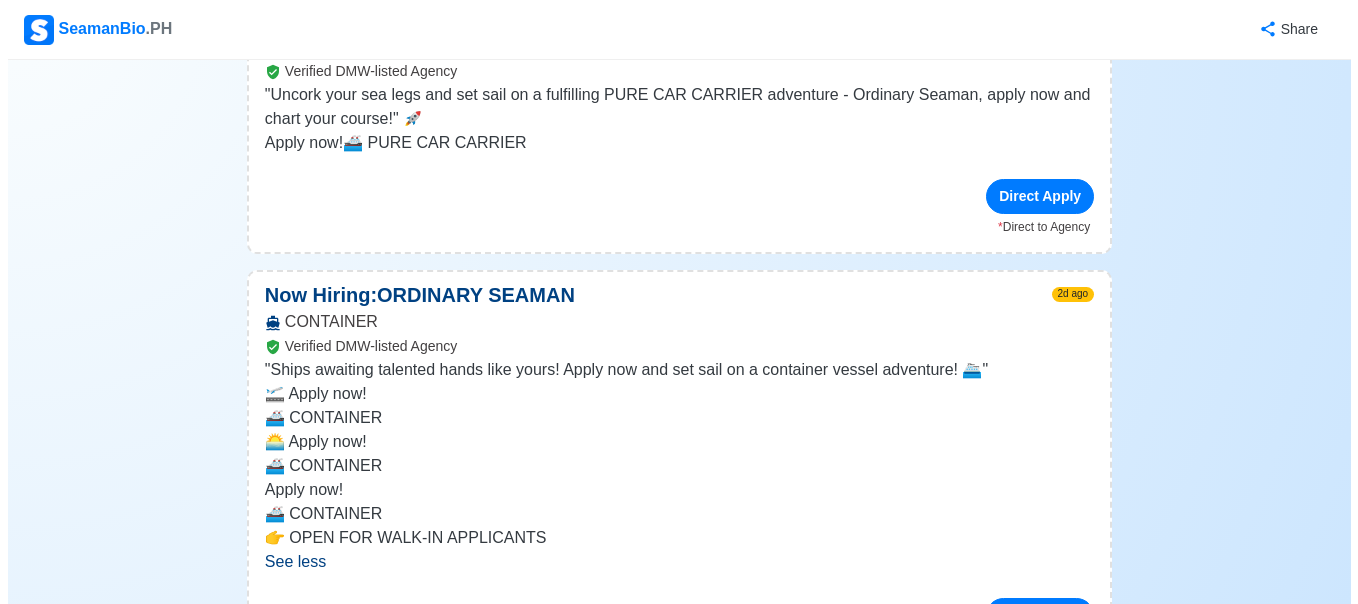 scroll, scrollTop: 1300, scrollLeft: 0, axis: vertical 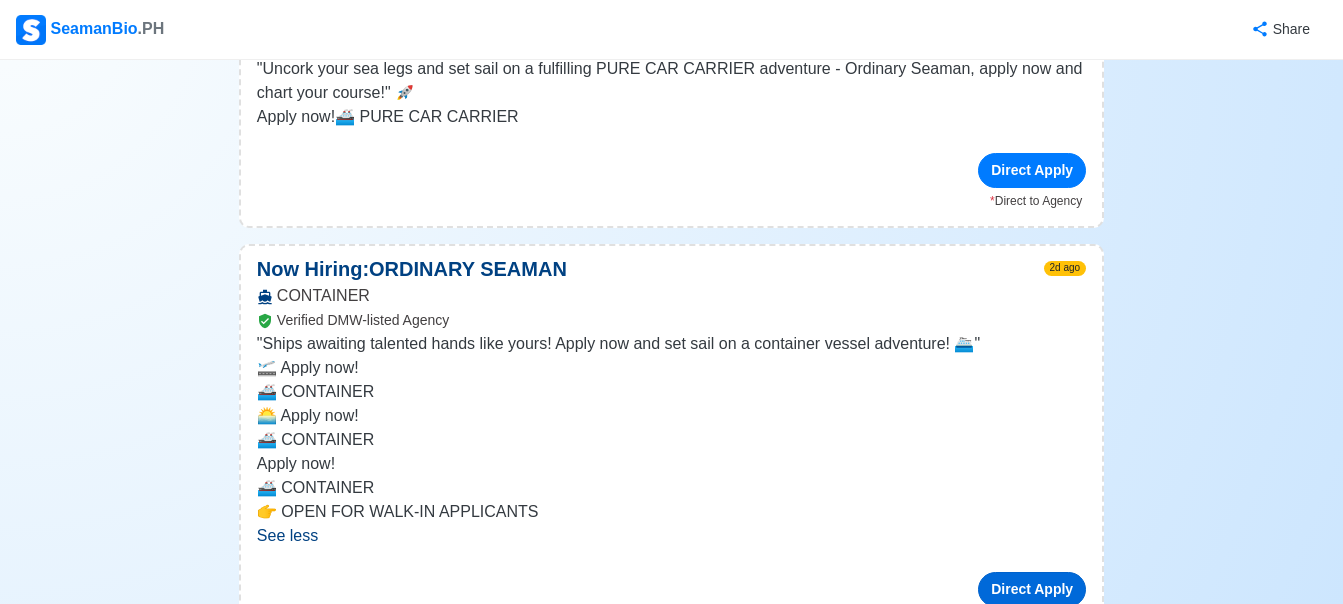 click on "Direct Apply" at bounding box center [1032, 589] 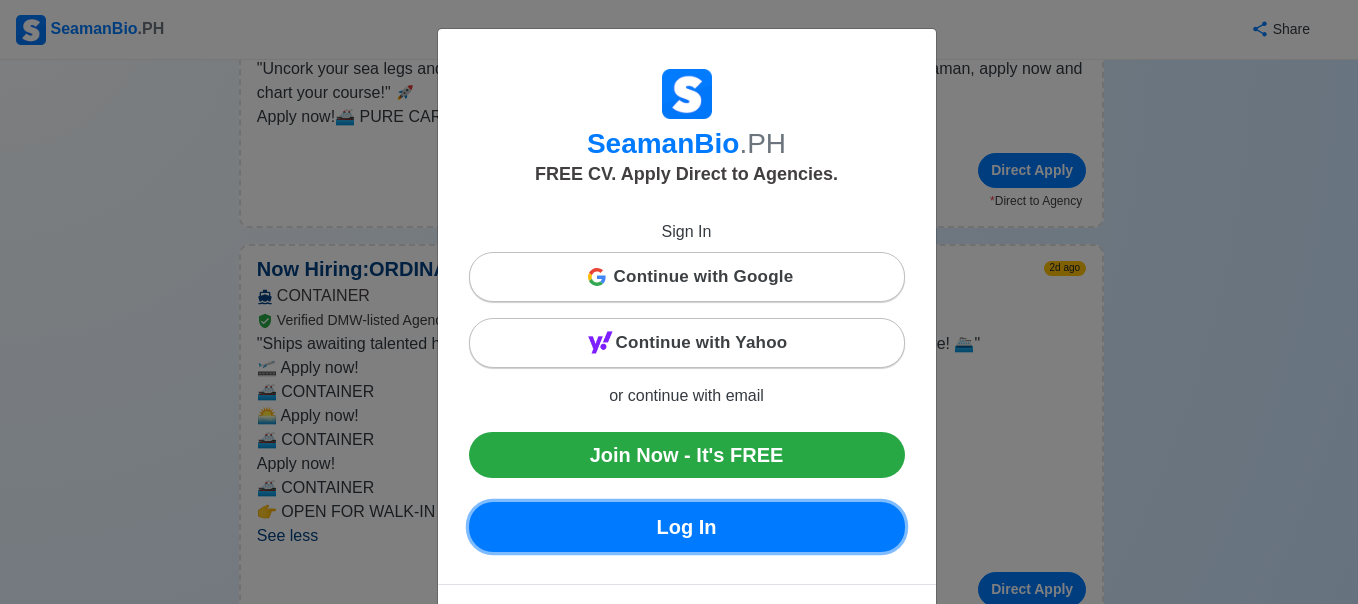 click on "Log In" at bounding box center (687, 527) 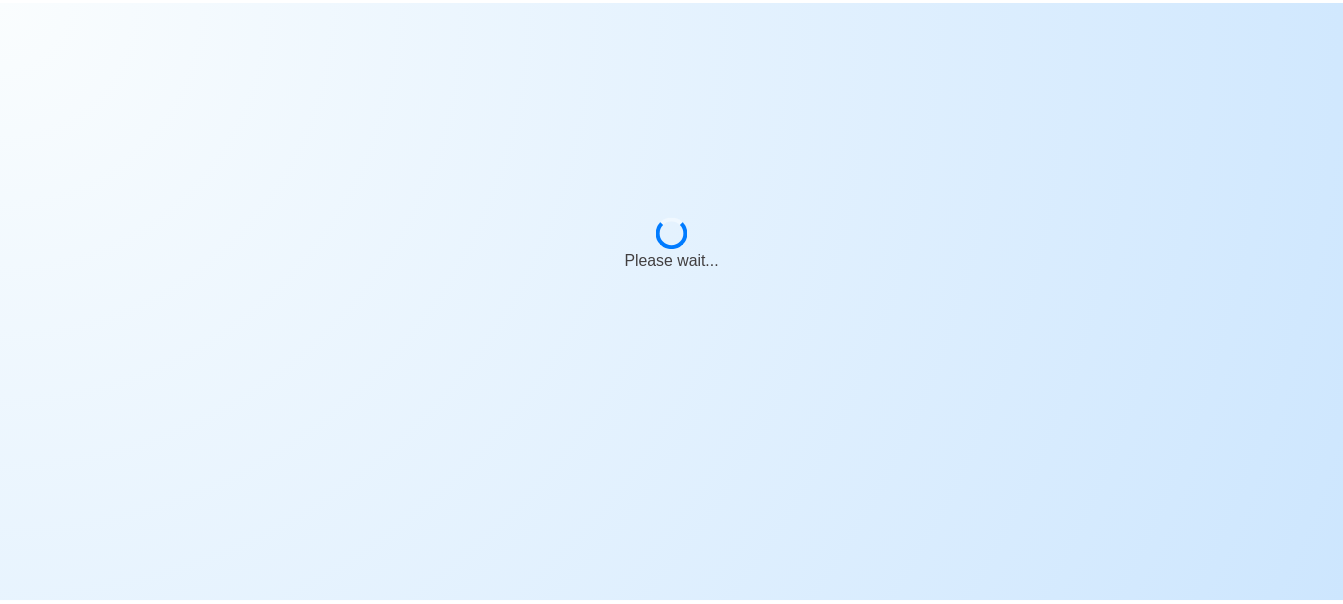scroll, scrollTop: 0, scrollLeft: 0, axis: both 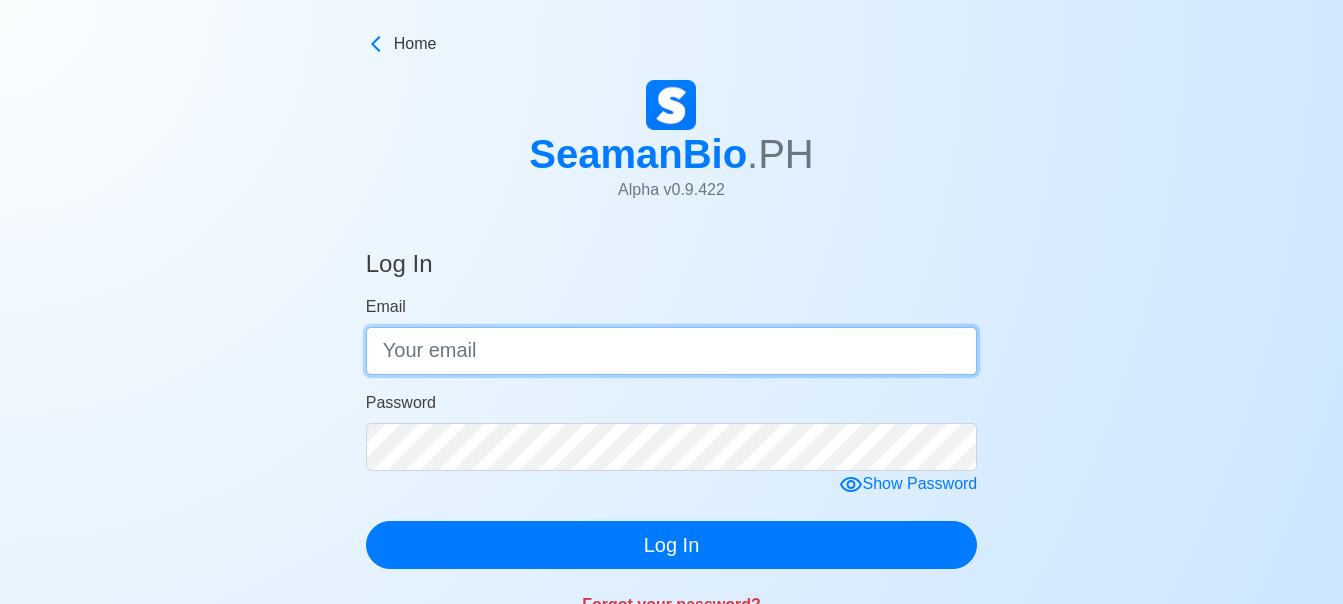 click on "Email" at bounding box center (672, 351) 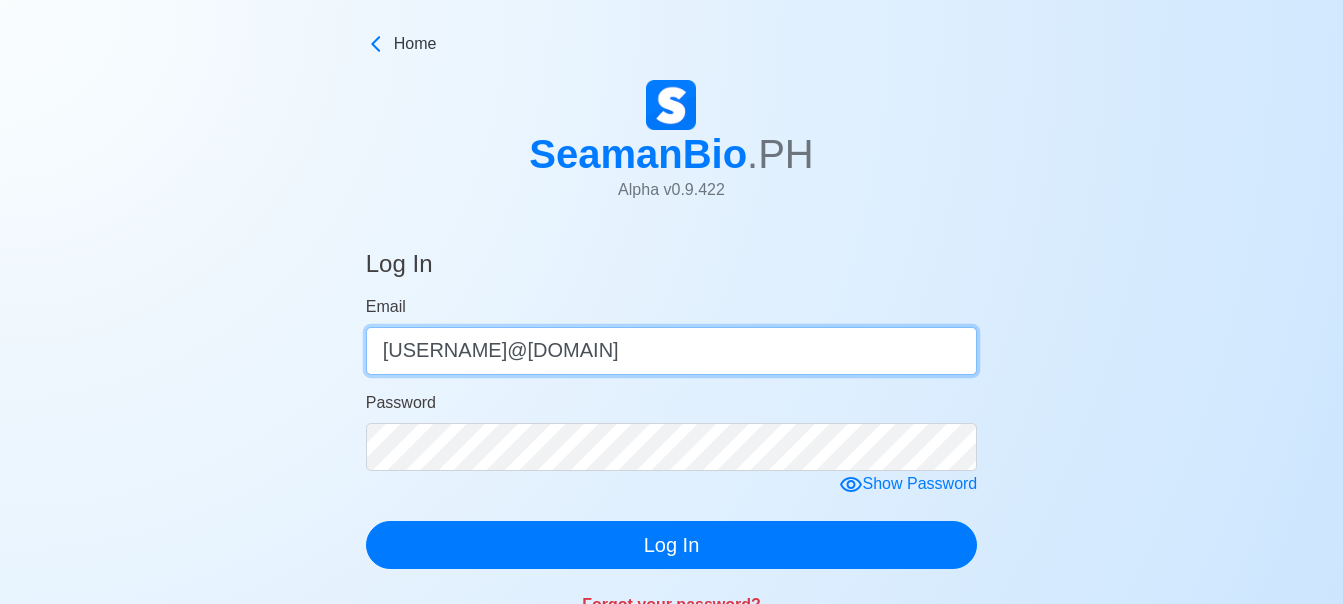 type on "[EMAIL]" 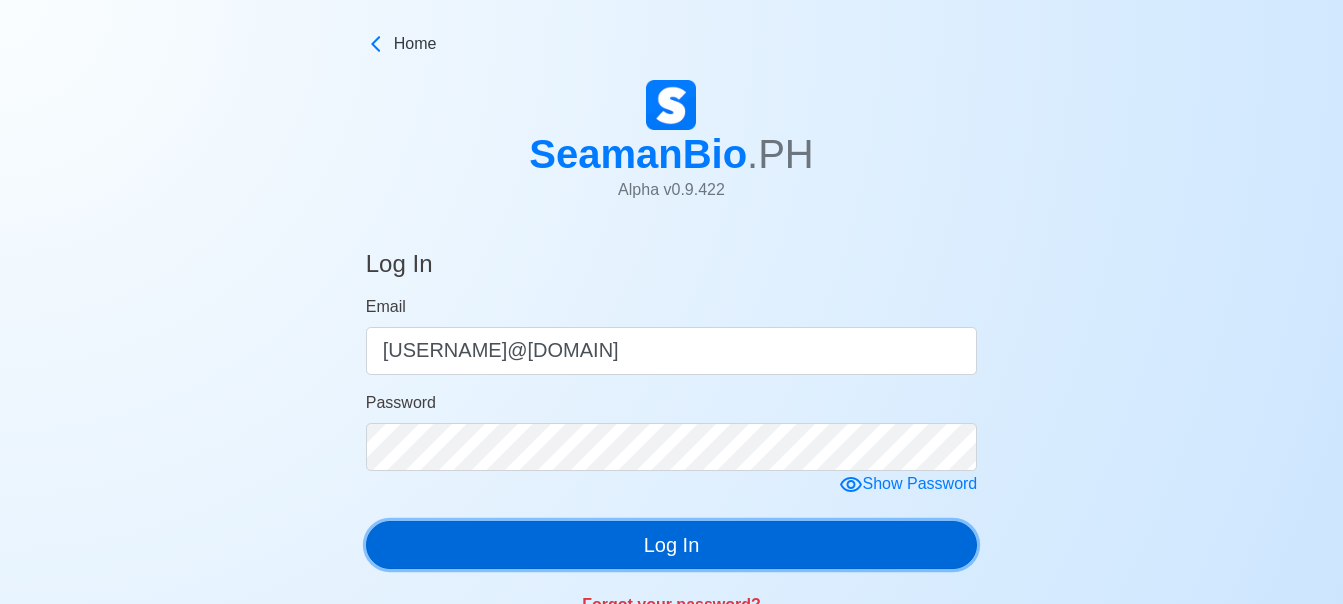 click on "Log In" at bounding box center [672, 545] 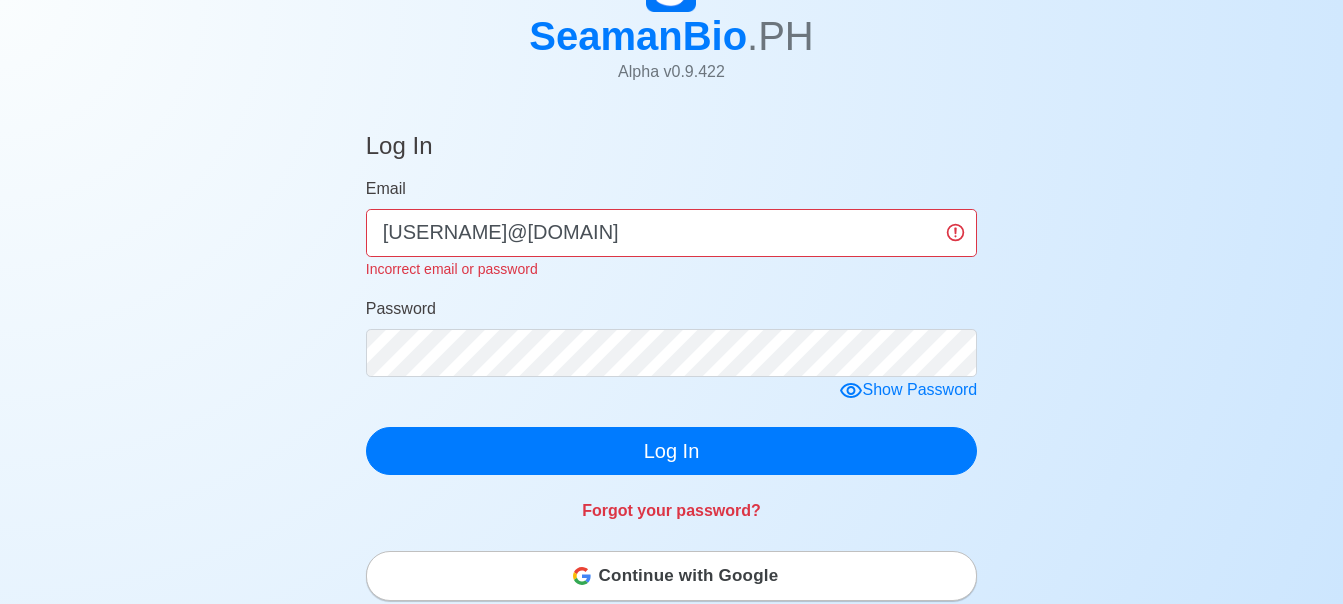 scroll, scrollTop: 200, scrollLeft: 0, axis: vertical 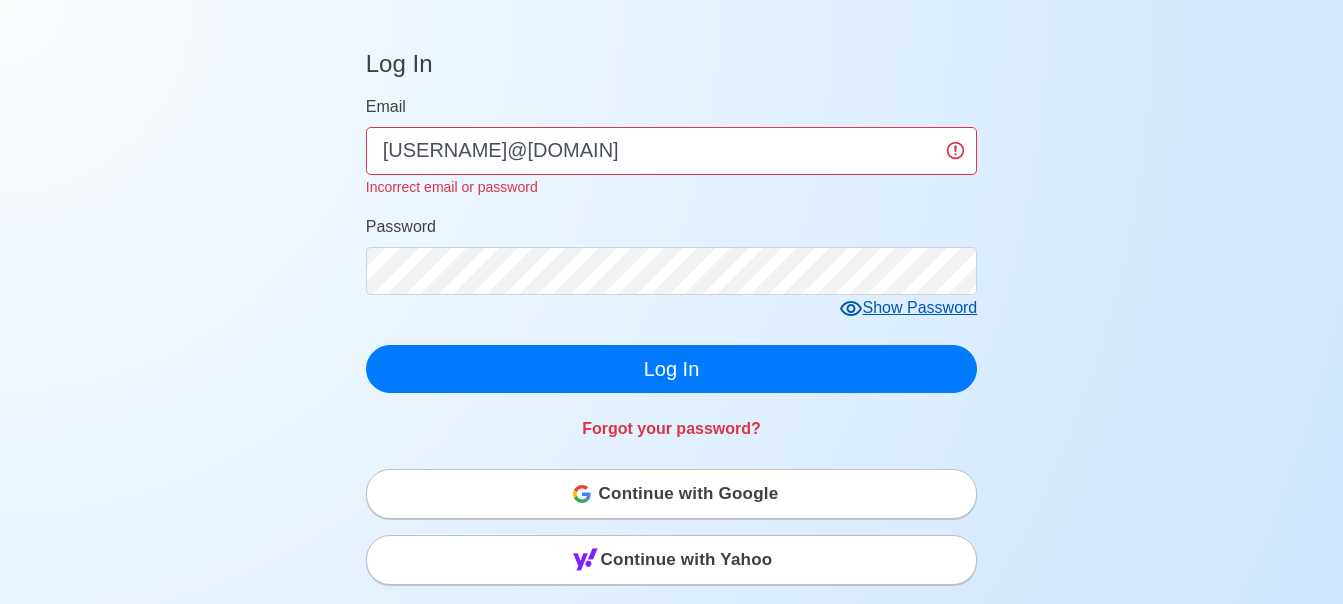 click 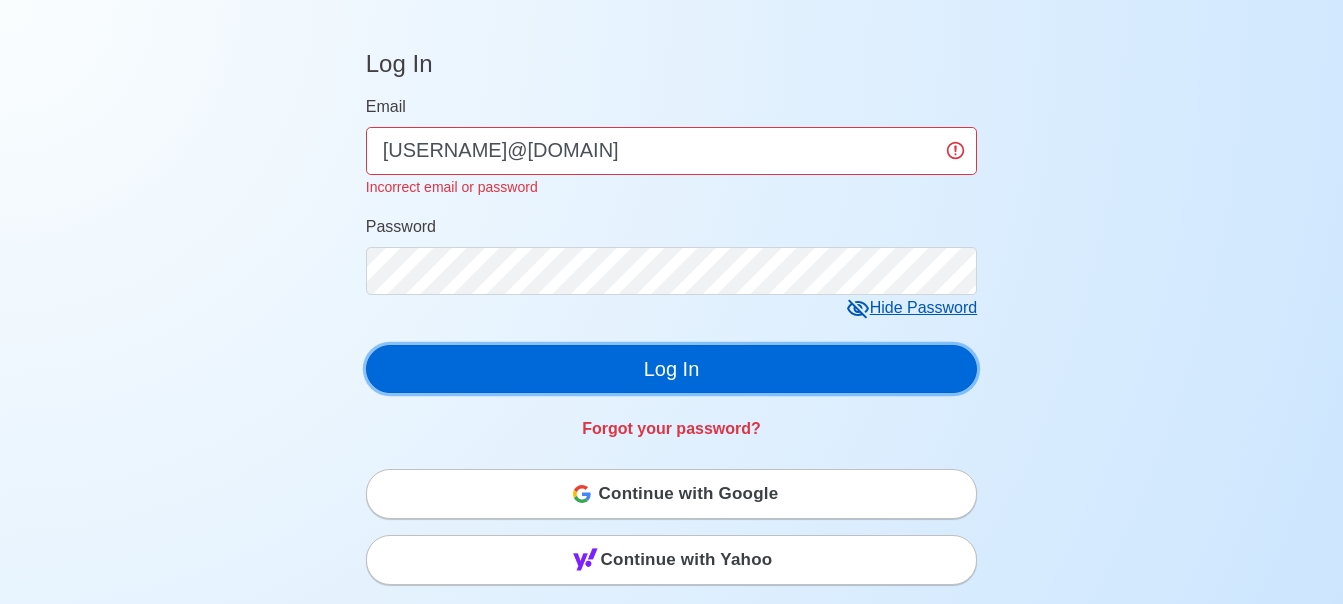 click on "Log In" at bounding box center [672, 369] 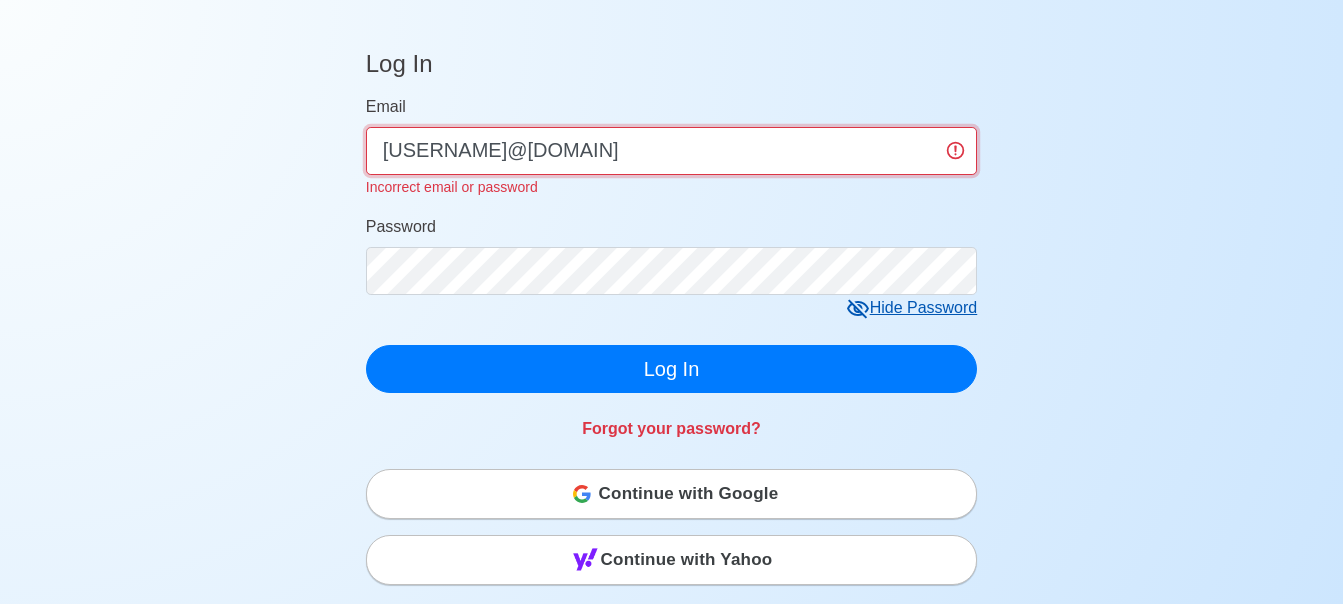 click on "[EMAIL]" at bounding box center (672, 151) 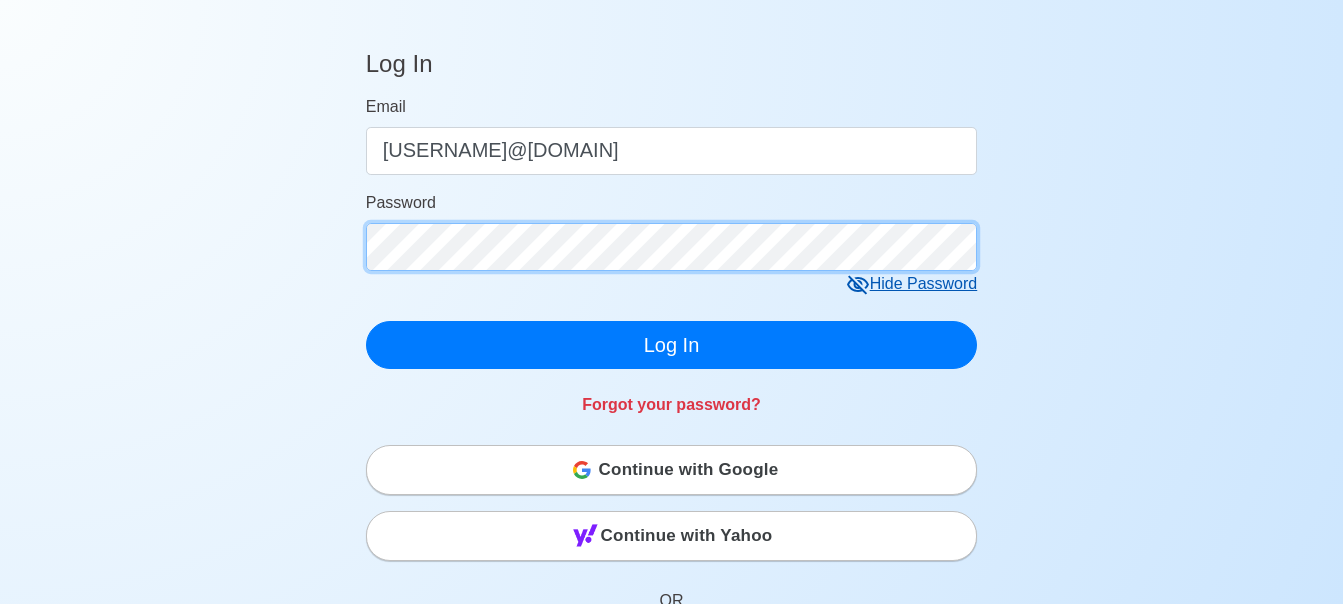 click on "Email ramelvillanueva498@gmail.com Password  Hide Password Log In" at bounding box center (672, 232) 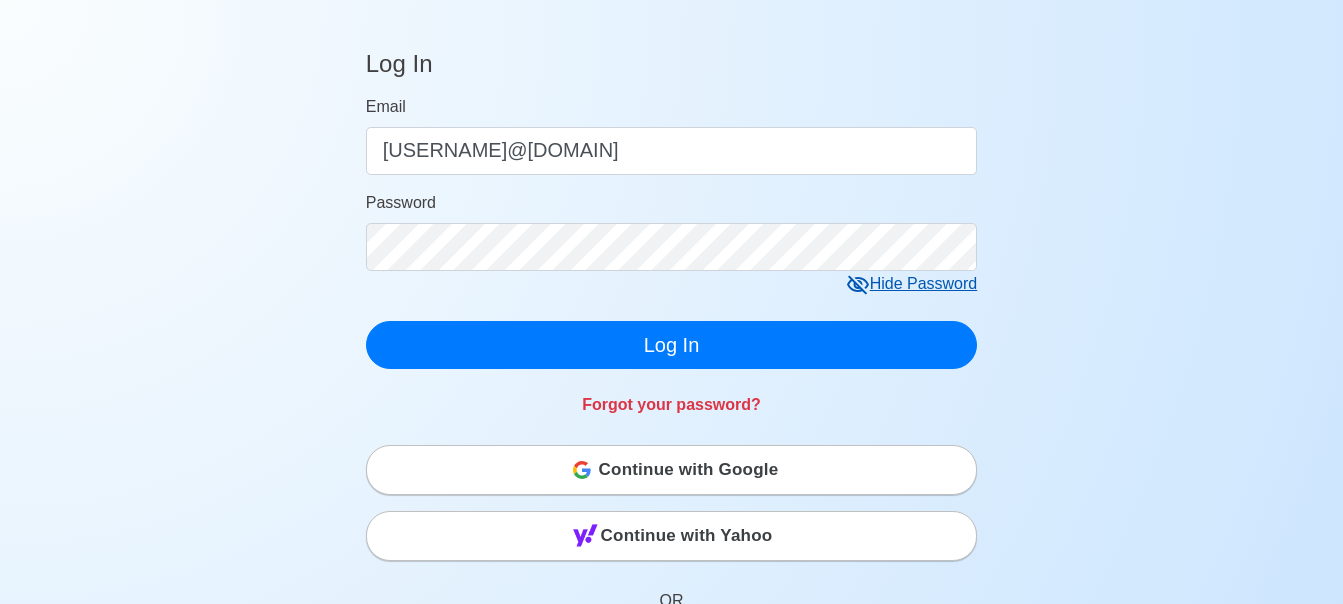 click on "Continue with Google" at bounding box center [689, 470] 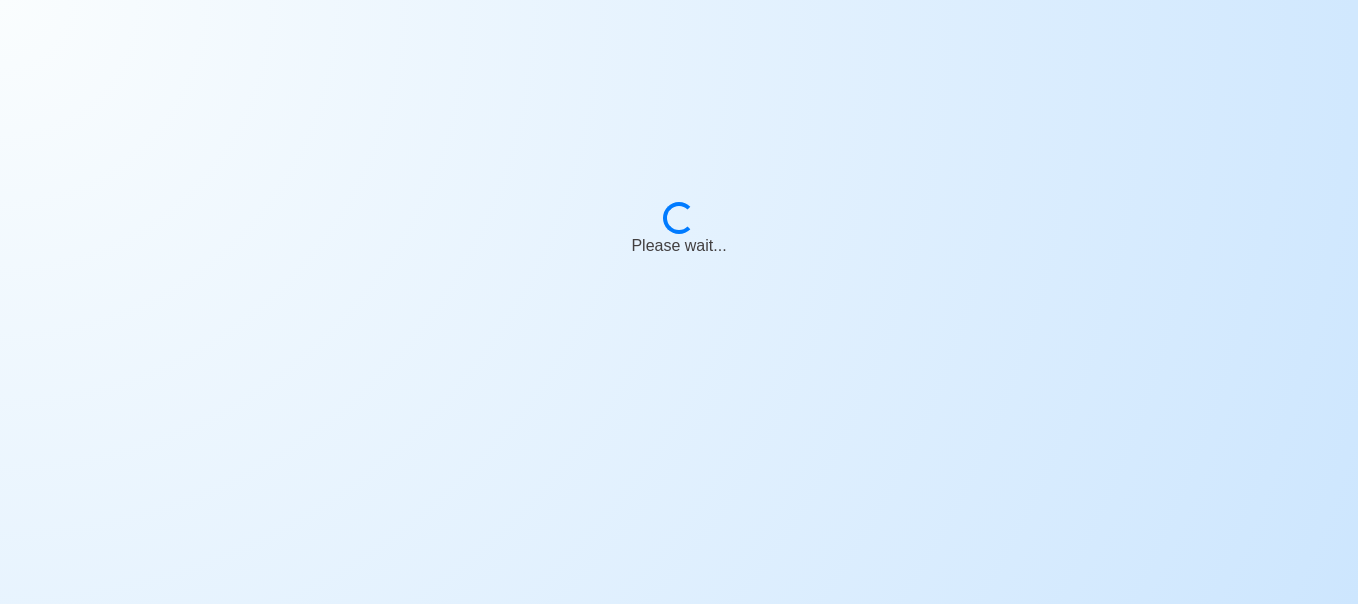 scroll, scrollTop: 0, scrollLeft: 0, axis: both 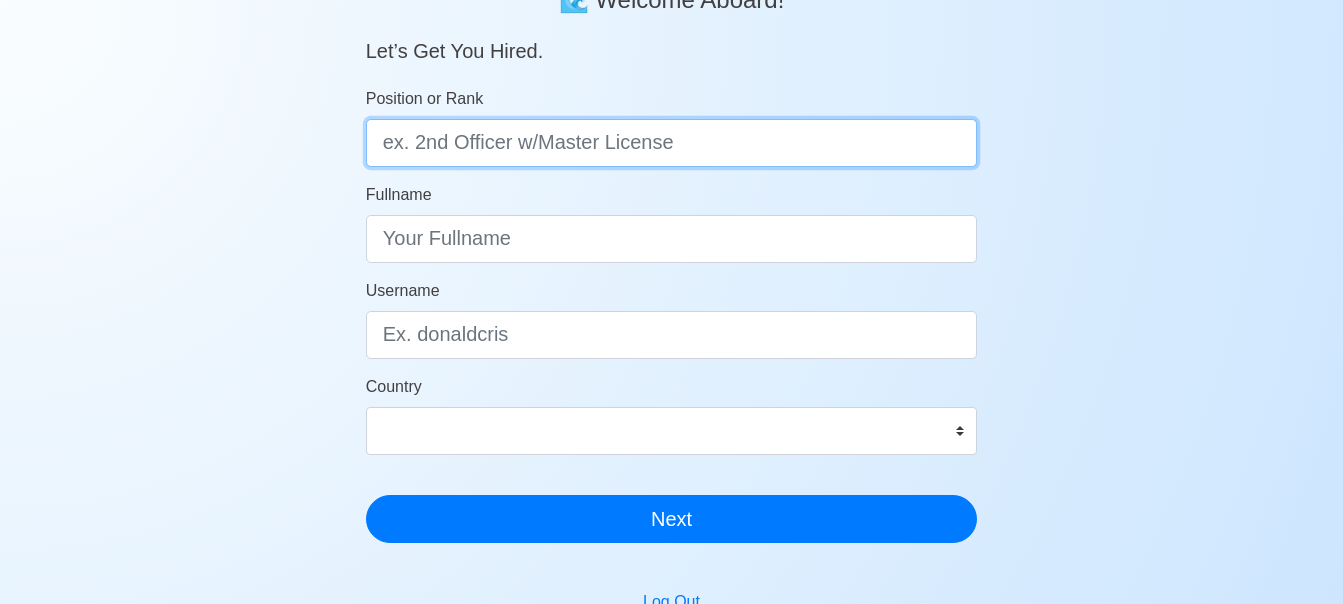 click on "Position or Rank" at bounding box center [672, 143] 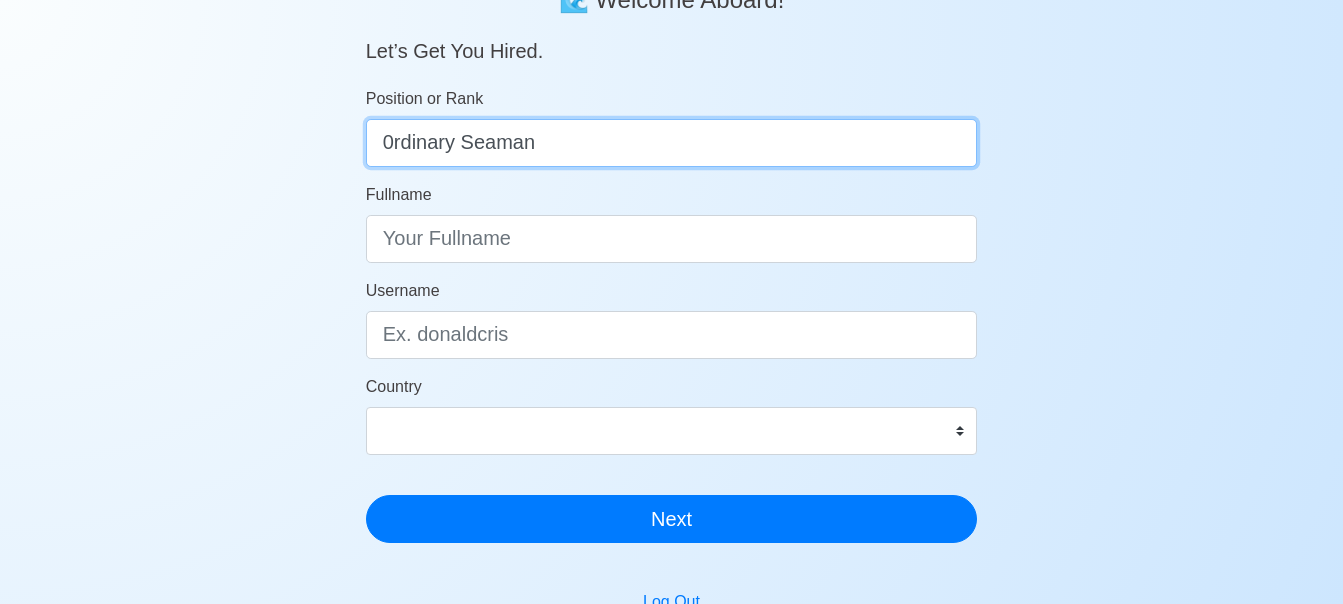 type on "0rdinary Seaman" 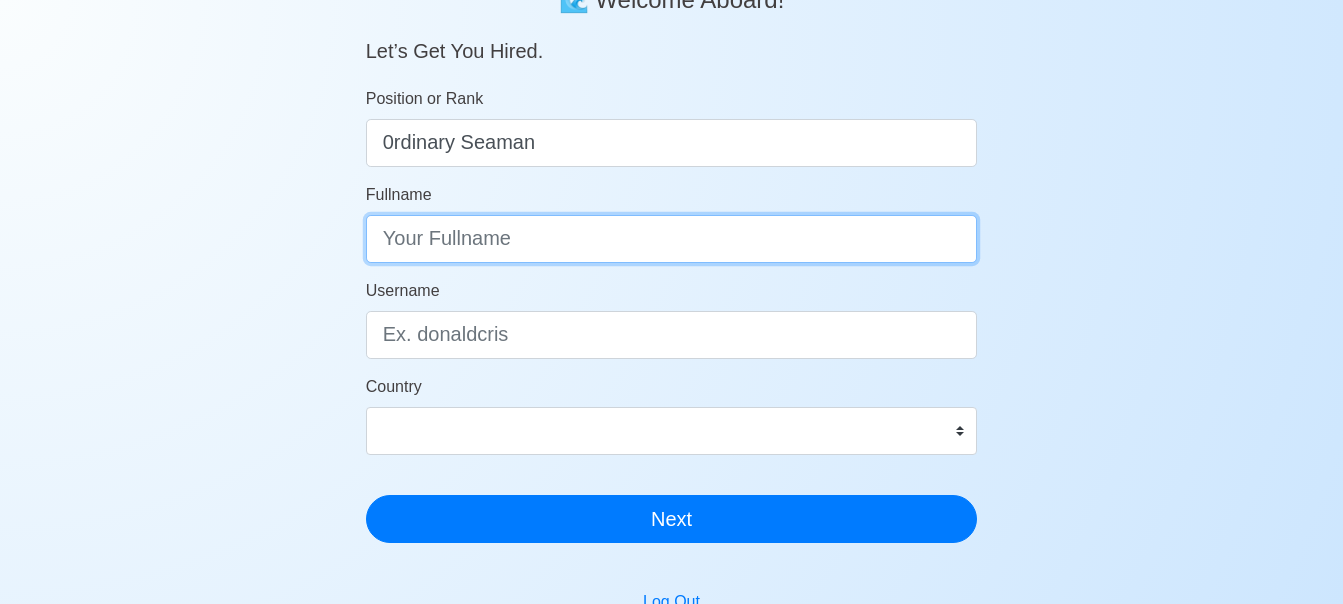 click on "Fullname" at bounding box center [672, 239] 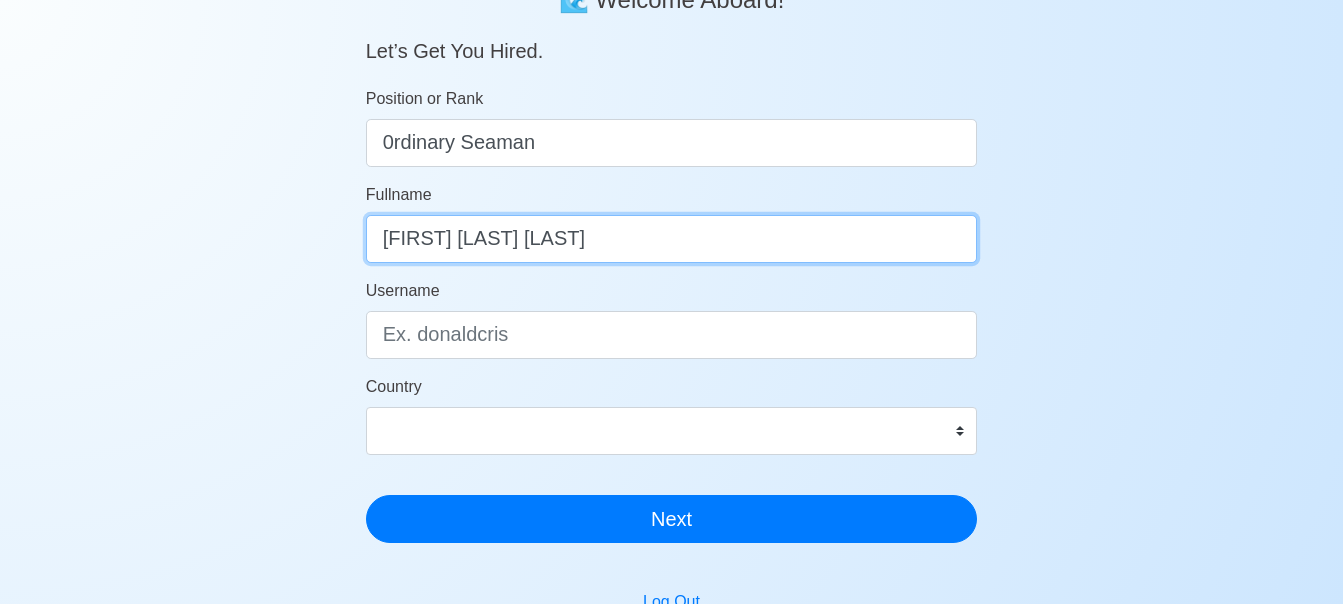 type on "[FIRST] [LAST] [LAST]" 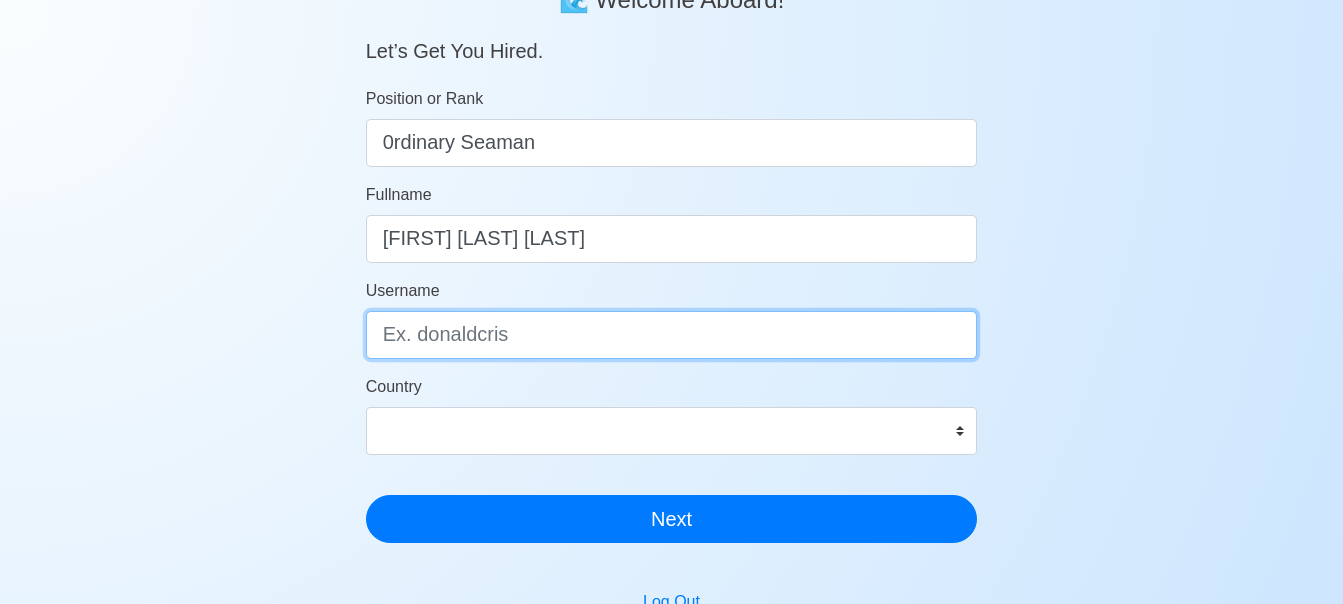 click on "Username" at bounding box center (672, 335) 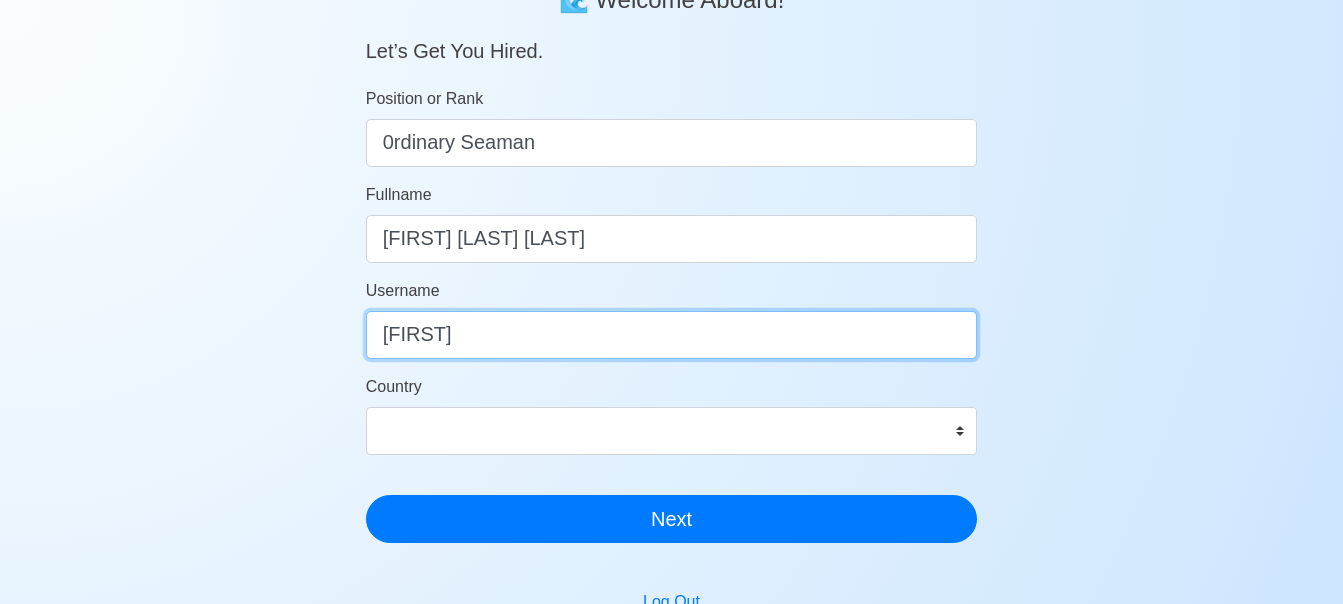 type on "R" 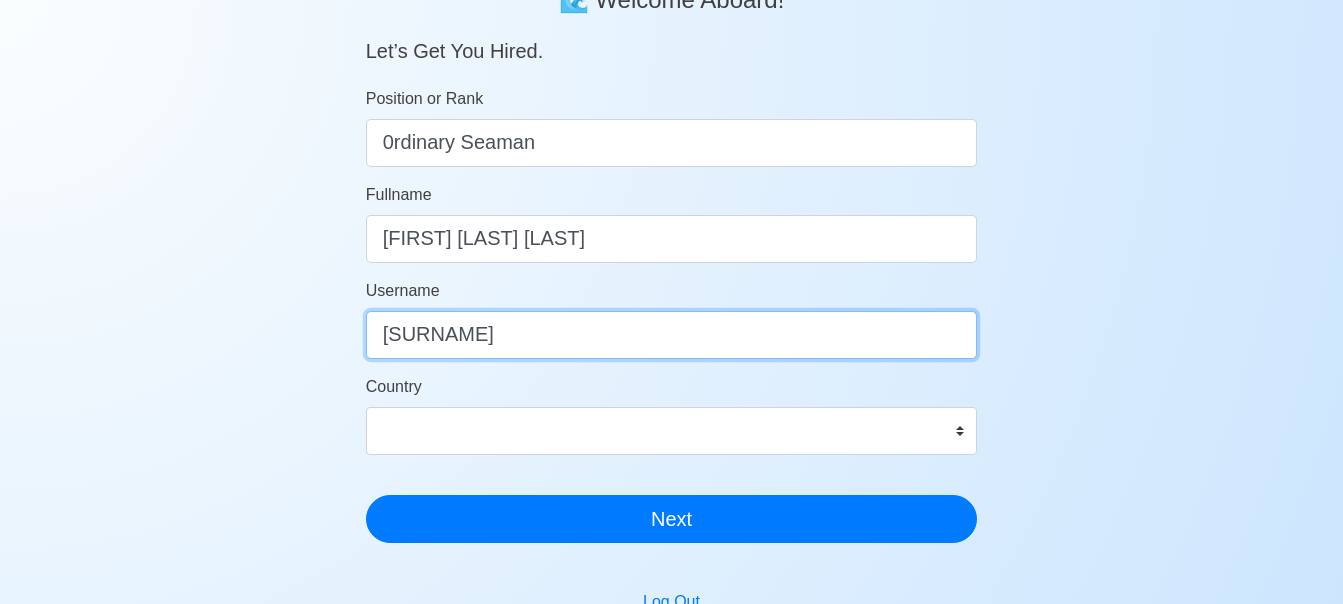 type on "[USERNAME]" 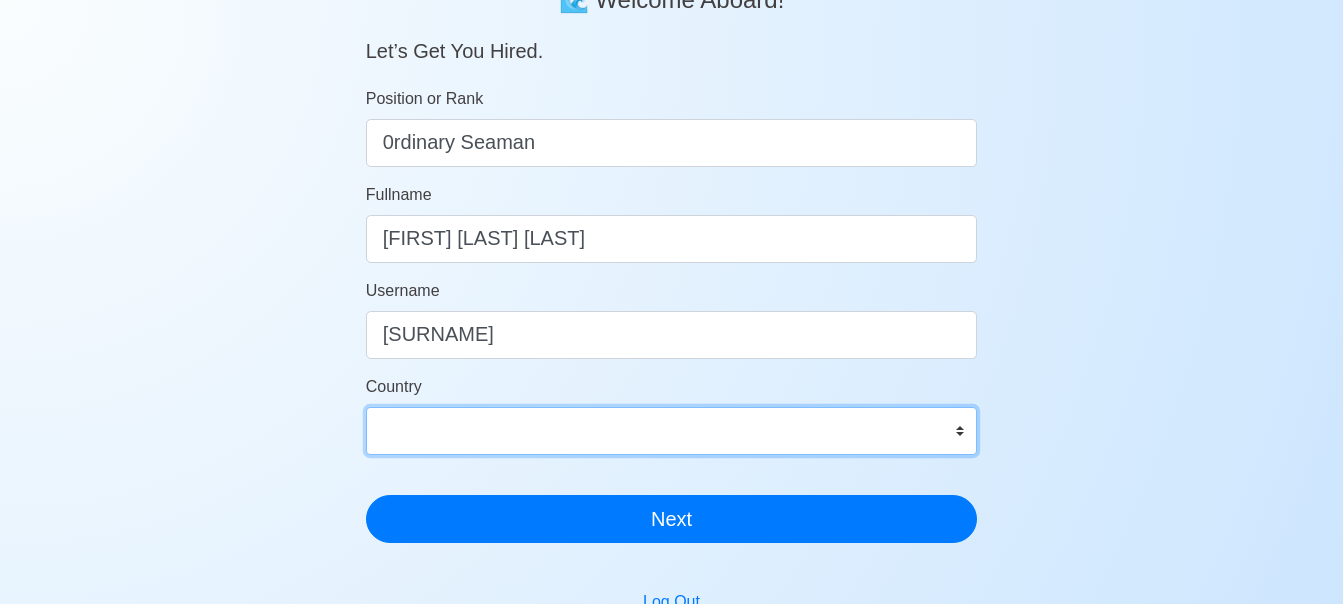 click on "Afghanistan Åland Islands Albania Algeria American Samoa Andorra Angola Anguilla Antarctica Antigua and Barbuda Argentina Armenia Aruba Australia Austria Azerbaijan Bahamas Bahrain Bangladesh Barbados Belarus Belgium Belize Benin Bermuda Bhutan Bolivia, Plurinational State of Bonaire, Sint Eustatius and Saba Bosnia and Herzegovina Botswana Bouvet Island Brazil British Indian Ocean Territory Brunei Darussalam Bulgaria Burkina Faso Burundi Cabo Verde Cambodia Cameroon Canada Cayman Islands Central African Republic Chad Chile China Christmas Island Cocos (Keeling) Islands Colombia Comoros Congo Congo, Democratic Republic of the Cook Islands Costa Rica Croatia Cuba Curaçao Cyprus Czechia Côte d'Ivoire Denmark Djibouti Dominica Dominican Republic Ecuador Egypt El Salvador Equatorial Guinea Eritrea Estonia Eswatini Ethiopia Falkland Islands (Malvinas) Faroe Islands Fiji Finland France French Guiana French Polynesia French Southern Territories Gabon Gambia Georgia Germany Ghana Gibraltar Greece Greenland Grenada" at bounding box center [672, 431] 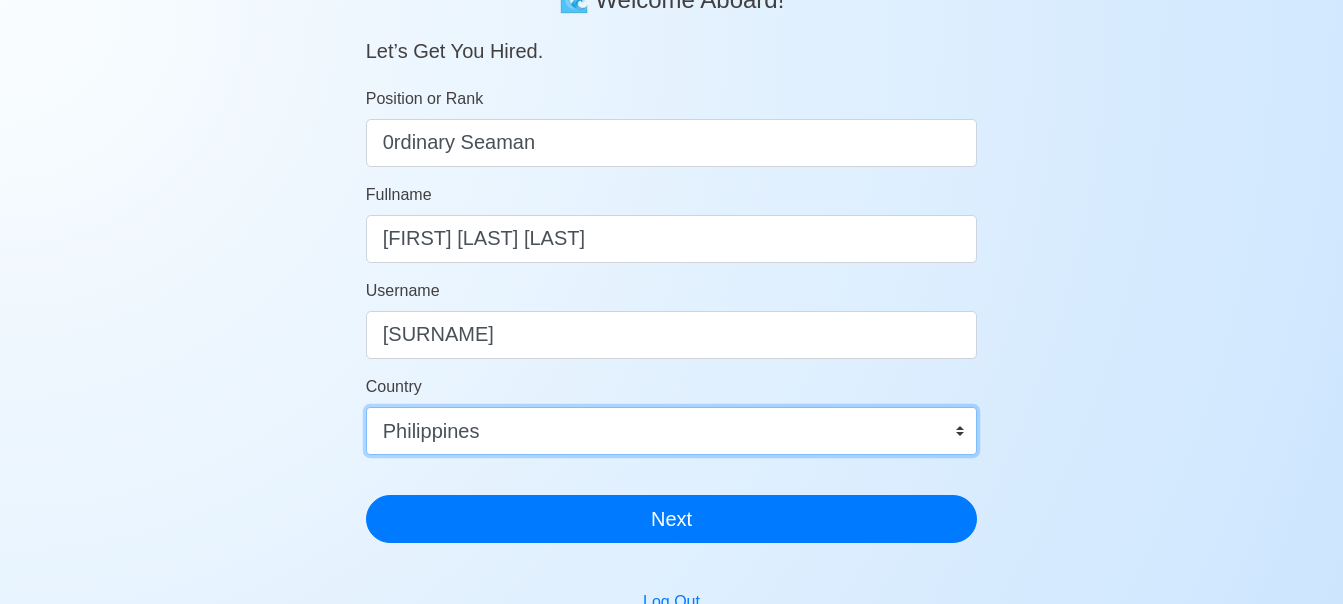 click on "Afghanistan Åland Islands Albania Algeria American Samoa Andorra Angola Anguilla Antarctica Antigua and Barbuda Argentina Armenia Aruba Australia Austria Azerbaijan Bahamas Bahrain Bangladesh Barbados Belarus Belgium Belize Benin Bermuda Bhutan Bolivia, Plurinational State of Bonaire, Sint Eustatius and Saba Bosnia and Herzegovina Botswana Bouvet Island Brazil British Indian Ocean Territory Brunei Darussalam Bulgaria Burkina Faso Burundi Cabo Verde Cambodia Cameroon Canada Cayman Islands Central African Republic Chad Chile China Christmas Island Cocos (Keeling) Islands Colombia Comoros Congo Congo, Democratic Republic of the Cook Islands Costa Rica Croatia Cuba Curaçao Cyprus Czechia Côte d'Ivoire Denmark Djibouti Dominica Dominican Republic Ecuador Egypt El Salvador Equatorial Guinea Eritrea Estonia Eswatini Ethiopia Falkland Islands (Malvinas) Faroe Islands Fiji Finland France French Guiana French Polynesia French Southern Territories Gabon Gambia Georgia Germany Ghana Gibraltar Greece Greenland Grenada" at bounding box center (672, 431) 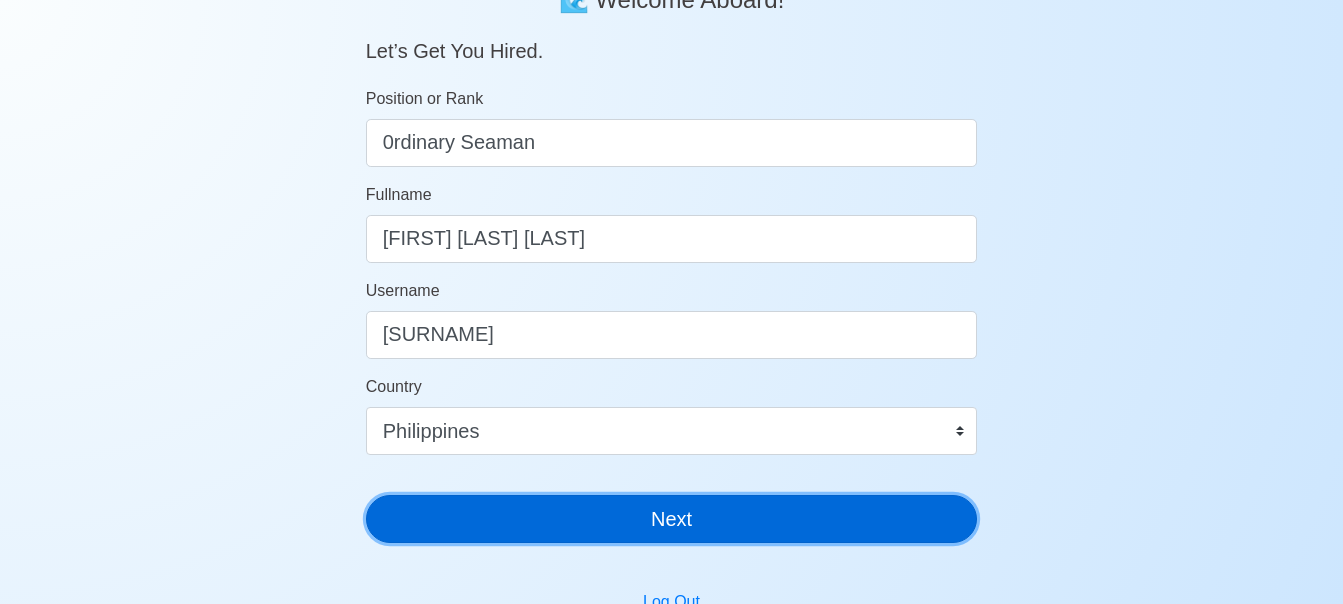 click on "Next" at bounding box center [672, 519] 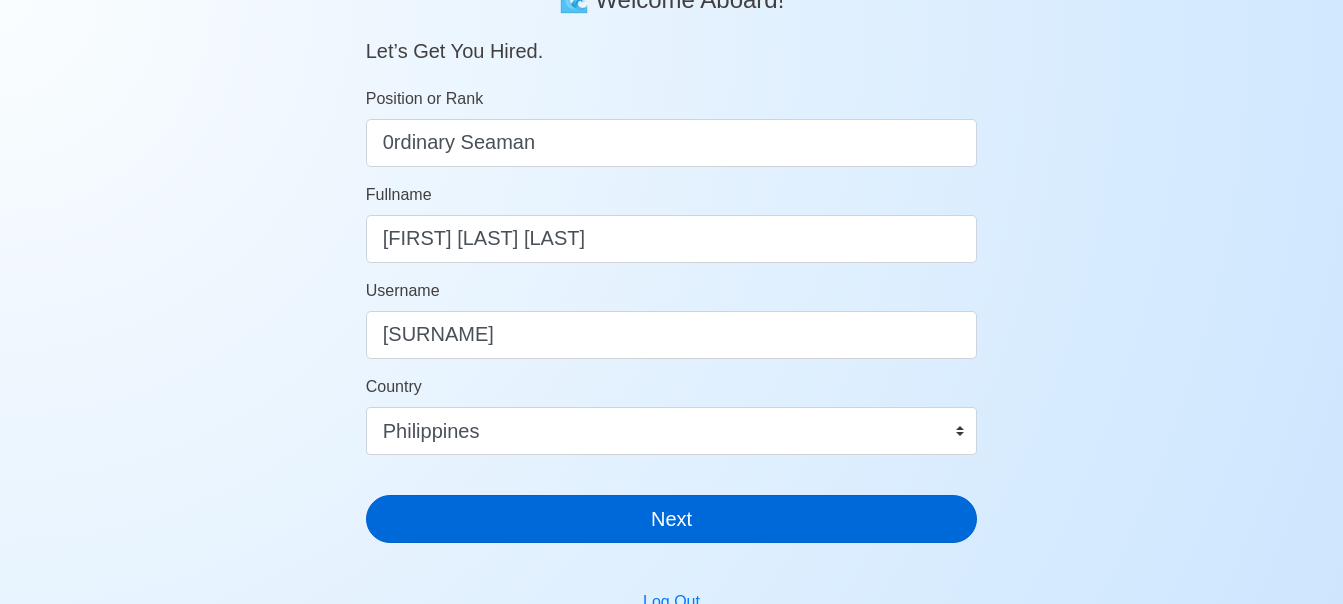 scroll, scrollTop: 24, scrollLeft: 0, axis: vertical 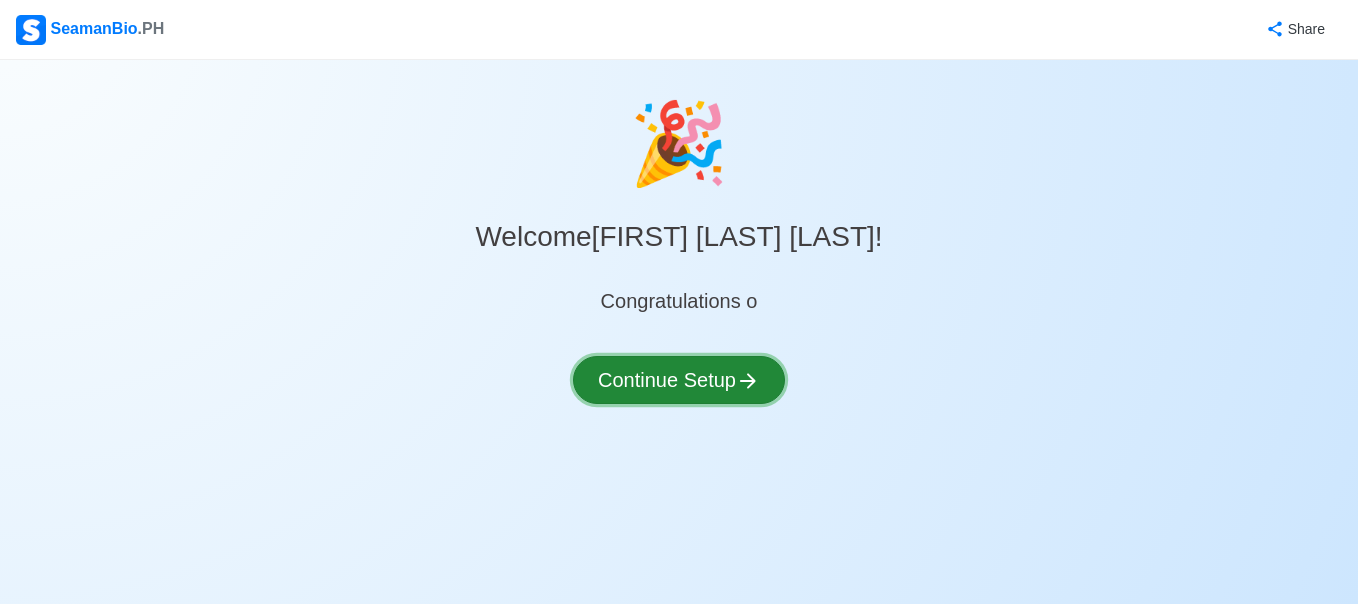 click on "Continue Setup" at bounding box center (679, 380) 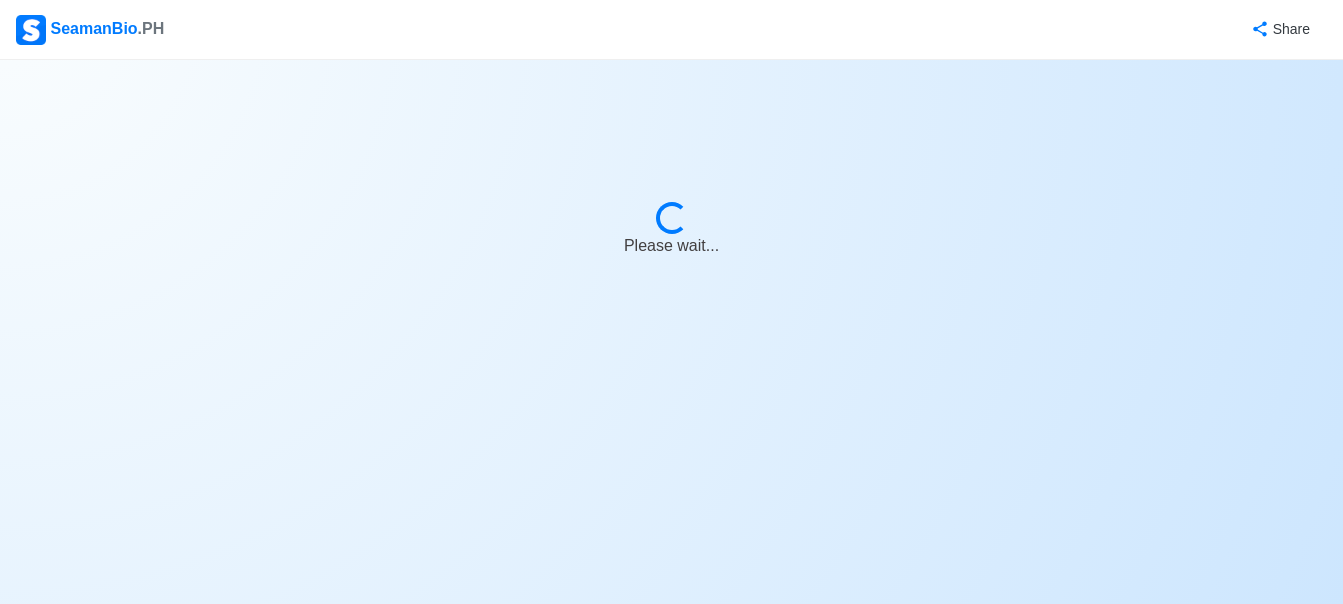 select on "Visible for Hiring" 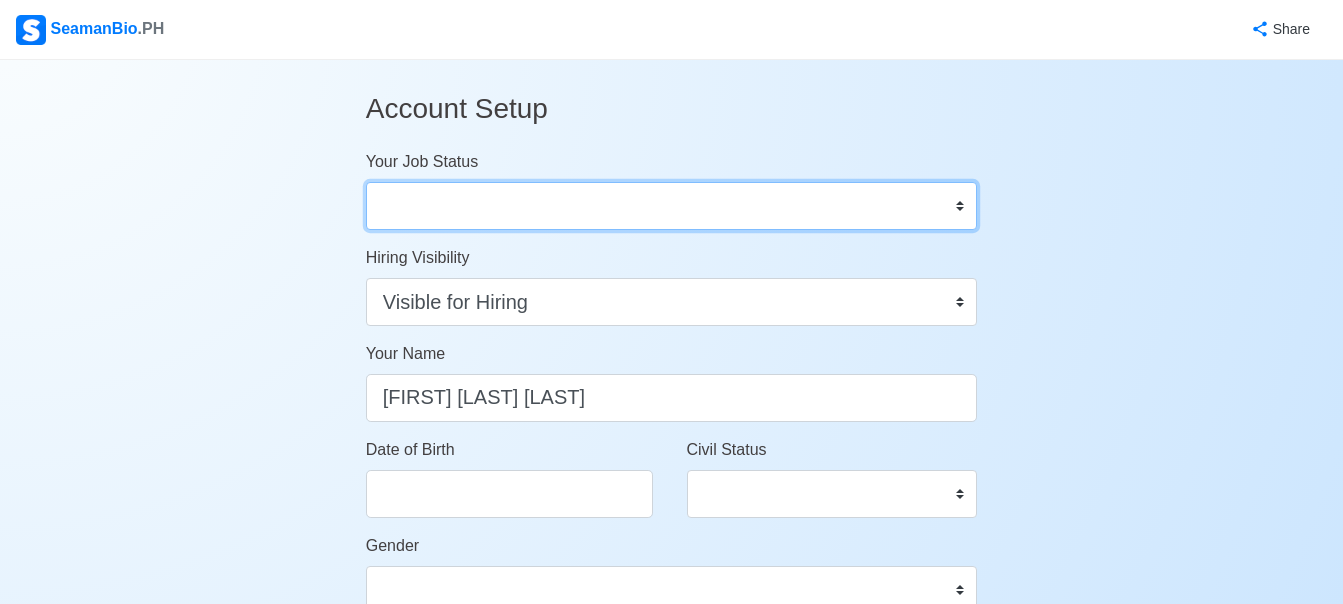 click on "Onboard Actively Looking for Job Not Looking for Job" at bounding box center (672, 206) 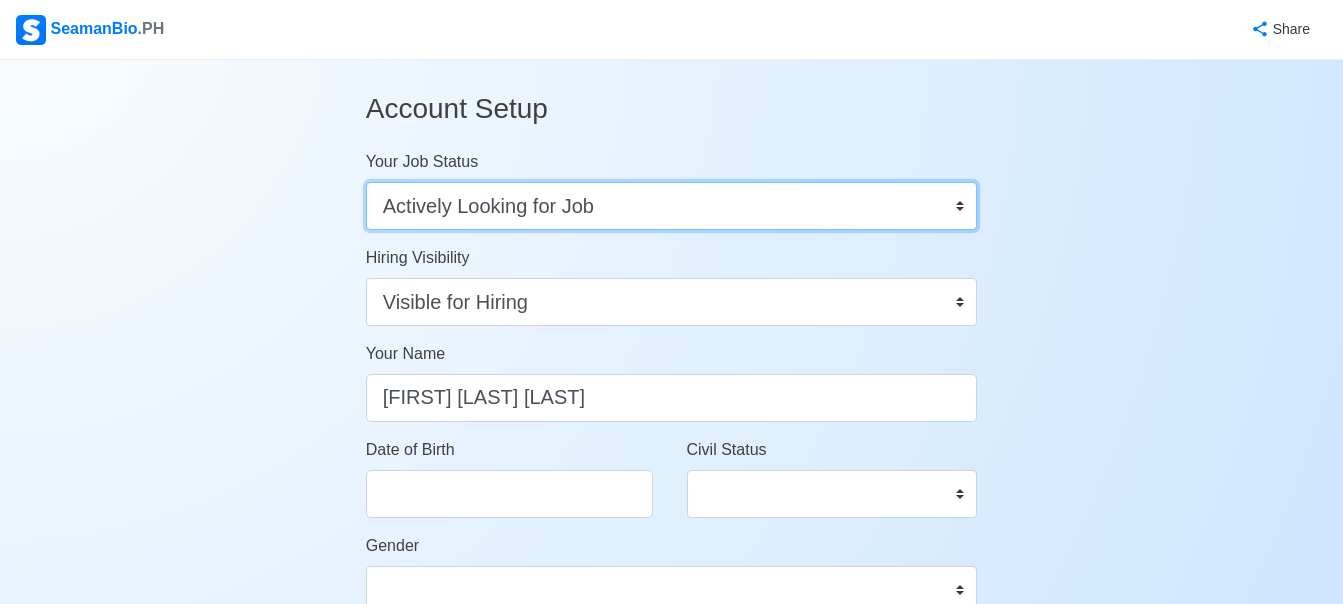 click on "Onboard Actively Looking for Job Not Looking for Job" at bounding box center (672, 206) 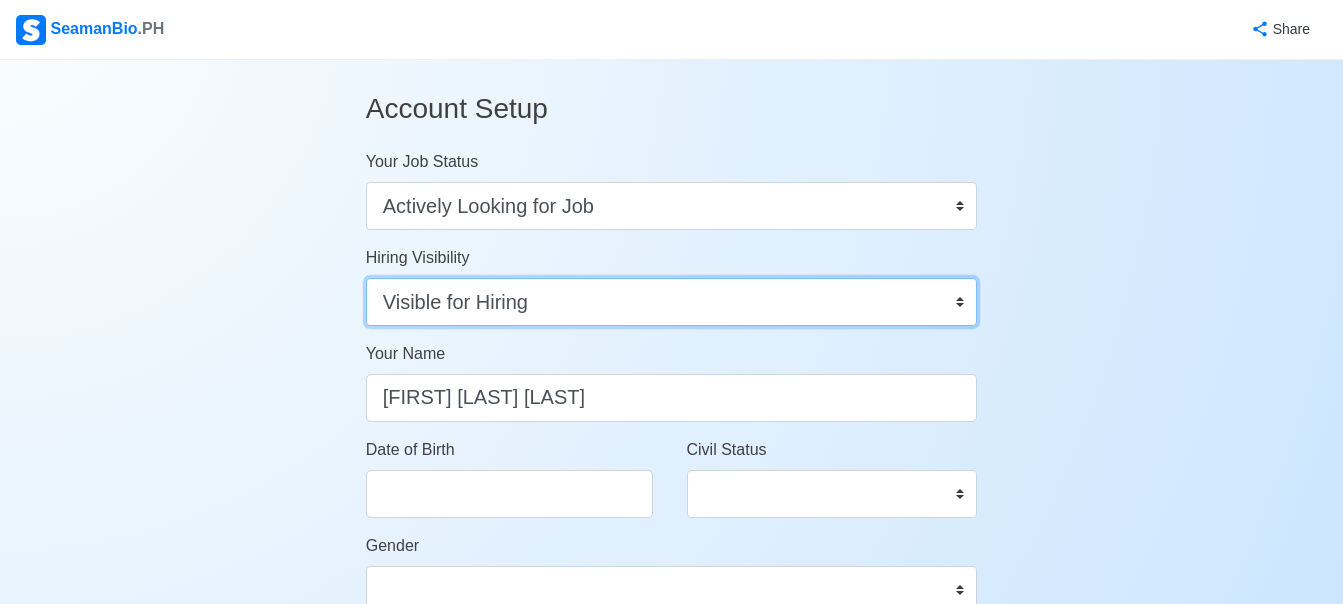 click on "Visible for Hiring Not Visible for Hiring" at bounding box center (672, 302) 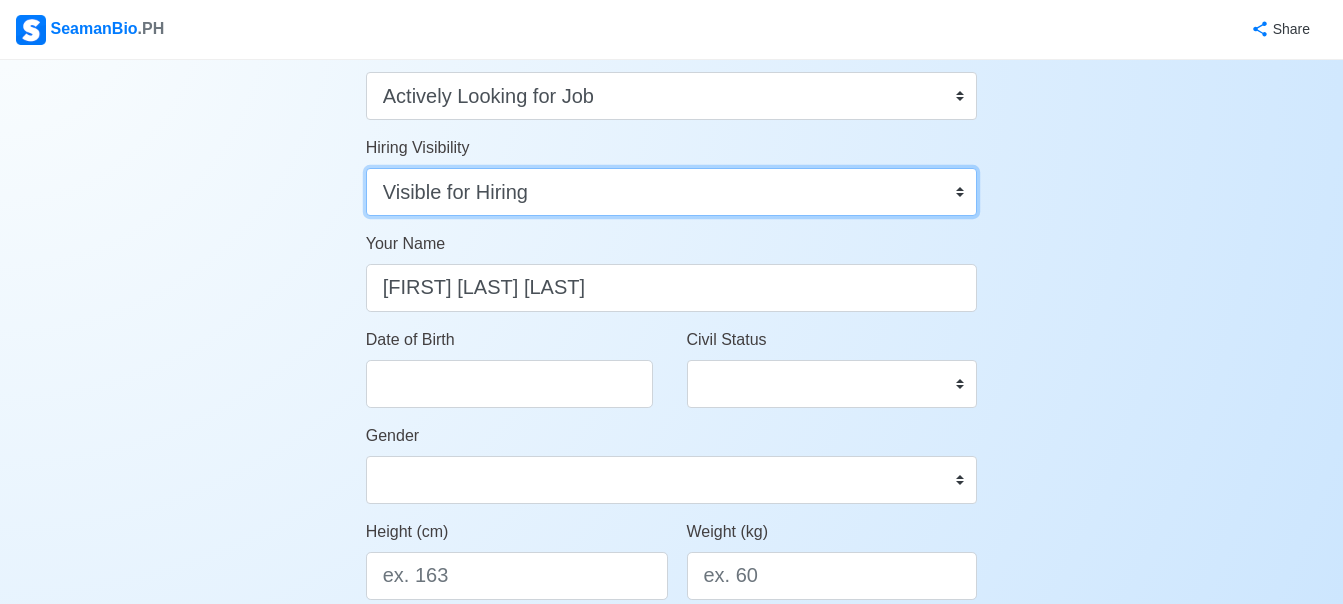 scroll, scrollTop: 200, scrollLeft: 0, axis: vertical 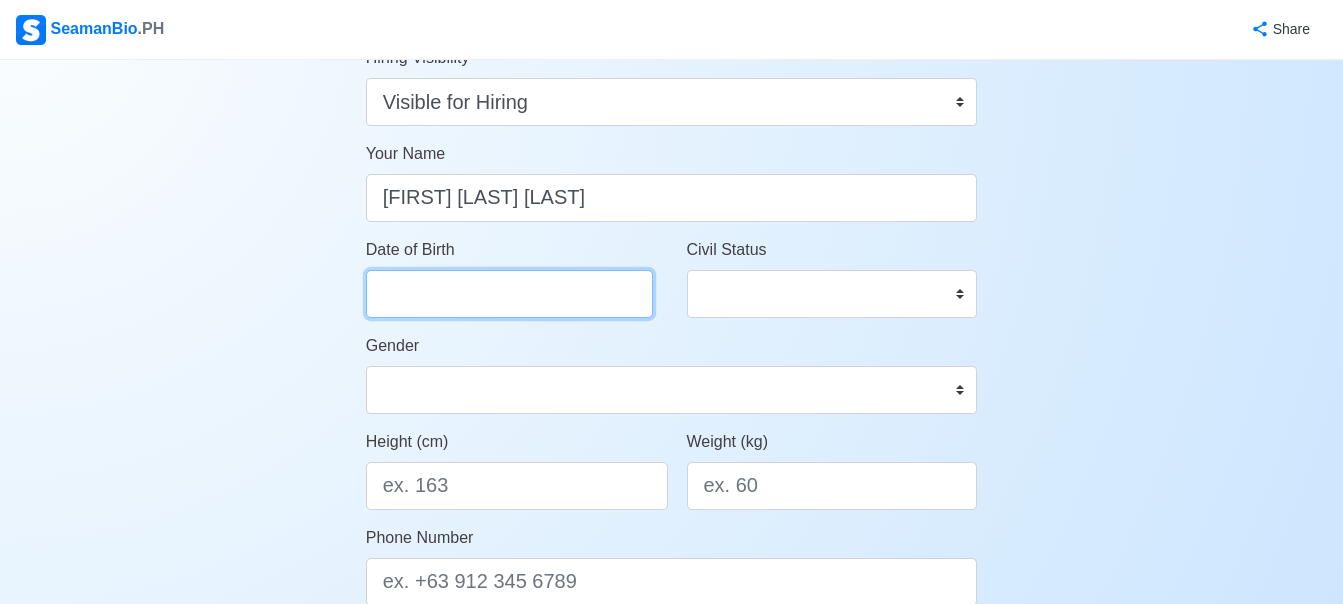 click on "Date of Birth" at bounding box center [509, 294] 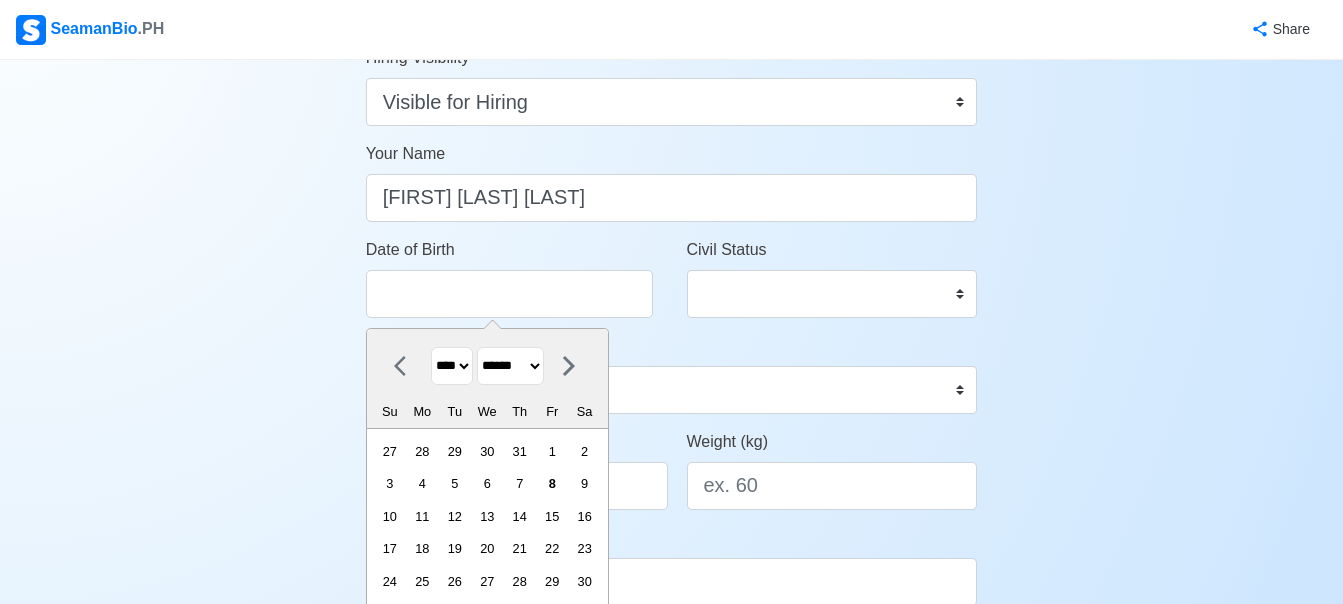 click on "**** **** **** **** **** **** **** **** **** **** **** **** **** **** **** **** **** **** **** **** **** **** **** **** **** **** **** **** **** **** **** **** **** **** **** **** **** **** **** **** **** **** **** **** **** **** **** **** **** **** **** **** **** **** **** **** **** **** **** **** **** **** **** **** **** **** **** **** **** **** **** **** **** **** **** **** **** **** **** **** **** **** **** **** **** **** **** **** **** **** **** **** **** **** **** **** **** **** **** **** **** **** **** **** **** ****" at bounding box center [452, 366] 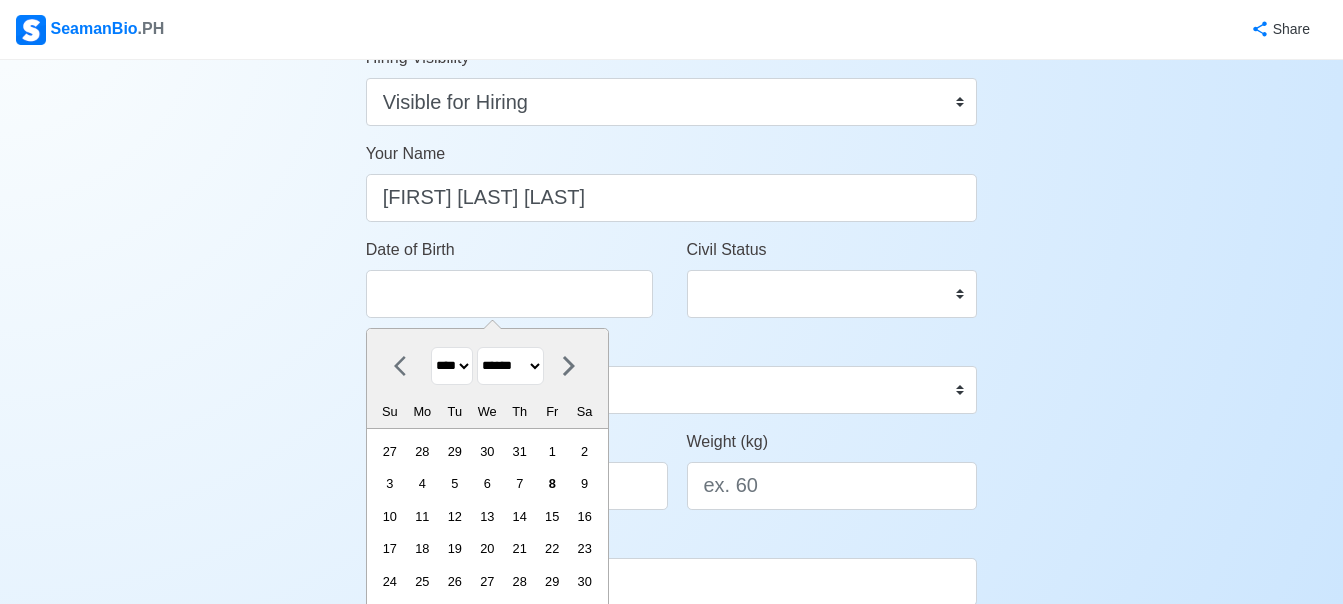 select on "****" 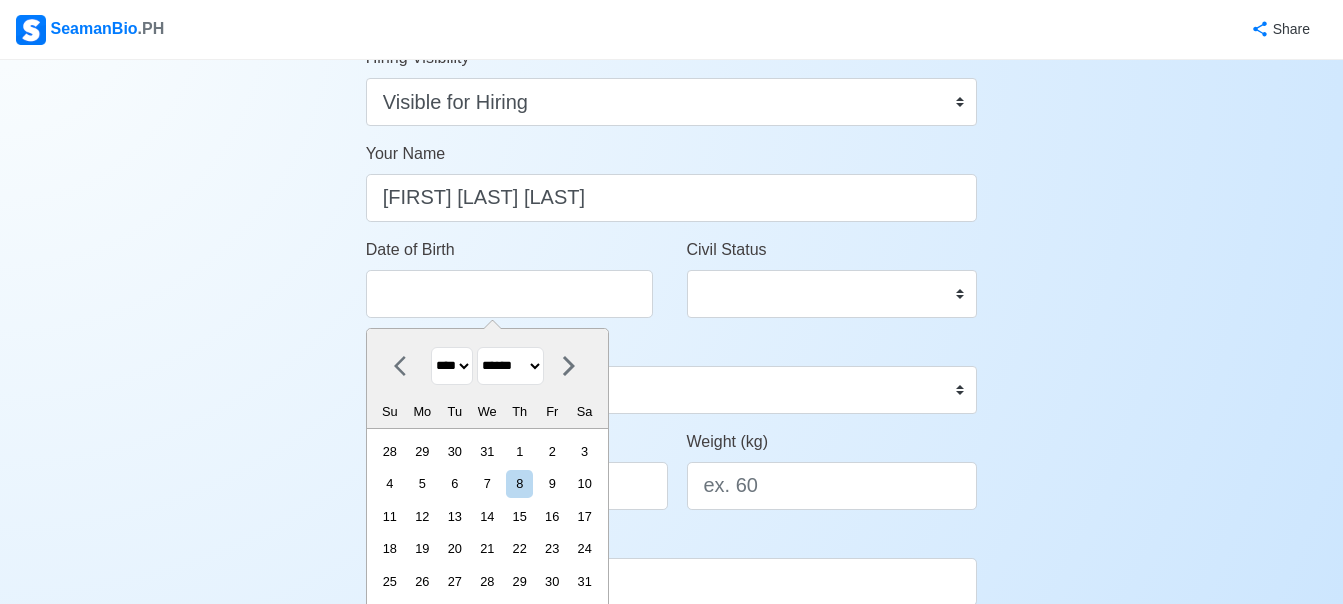 click on "******* ******** ***** ***** *** **** **** ****** ********* ******* ******** ********" at bounding box center [510, 366] 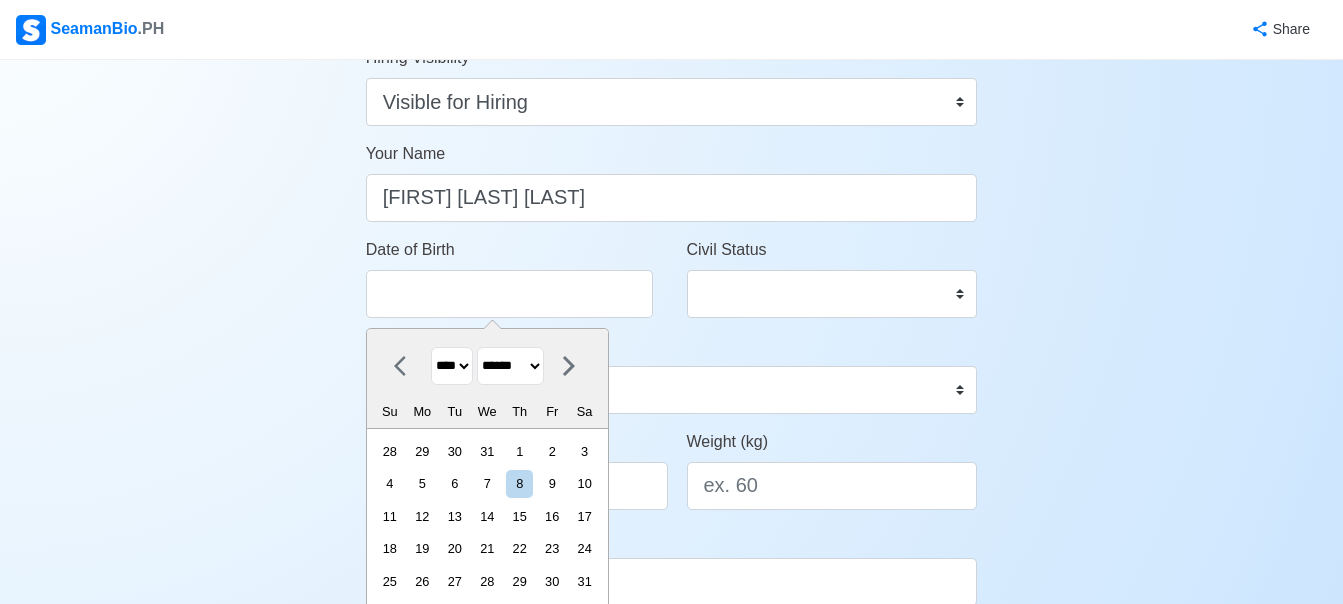 select on "*******" 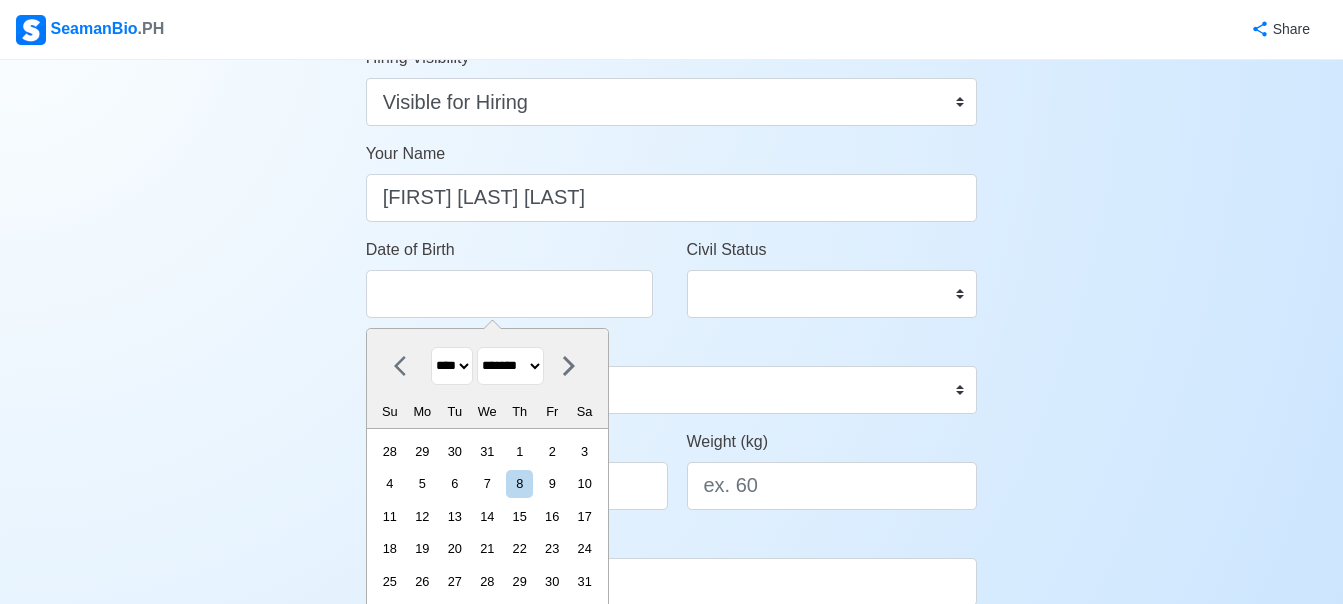click on "******* ******** ***** ***** *** **** **** ****** ********* ******* ******** ********" at bounding box center (510, 366) 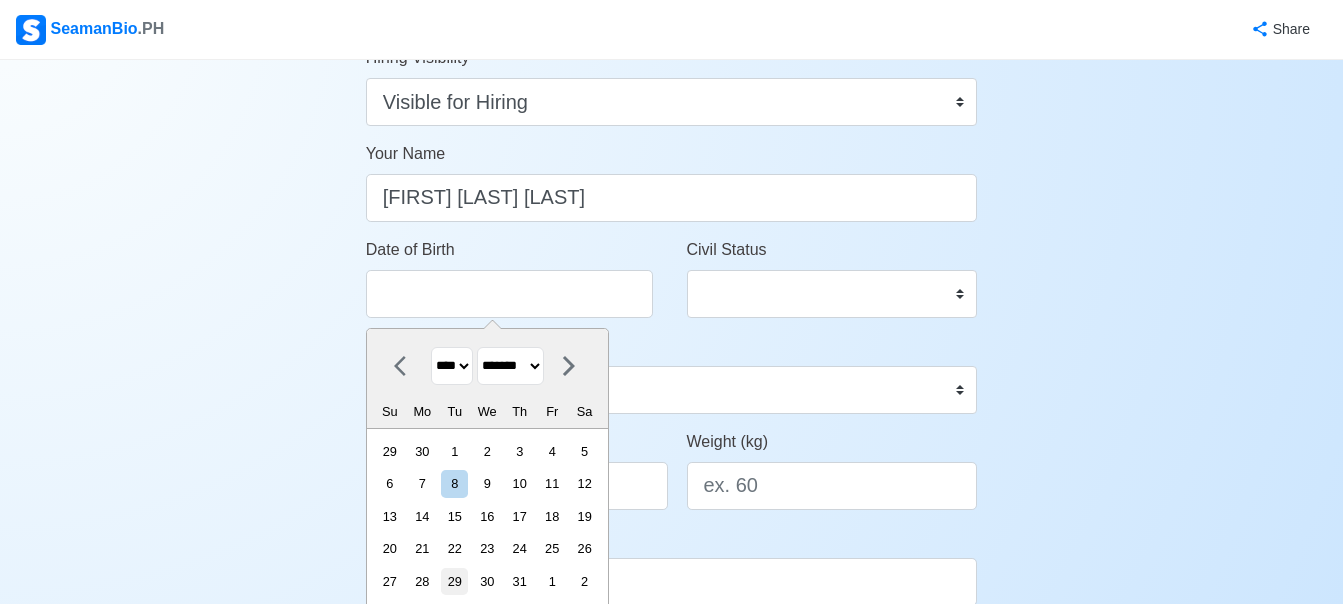 click on "29" at bounding box center (454, 581) 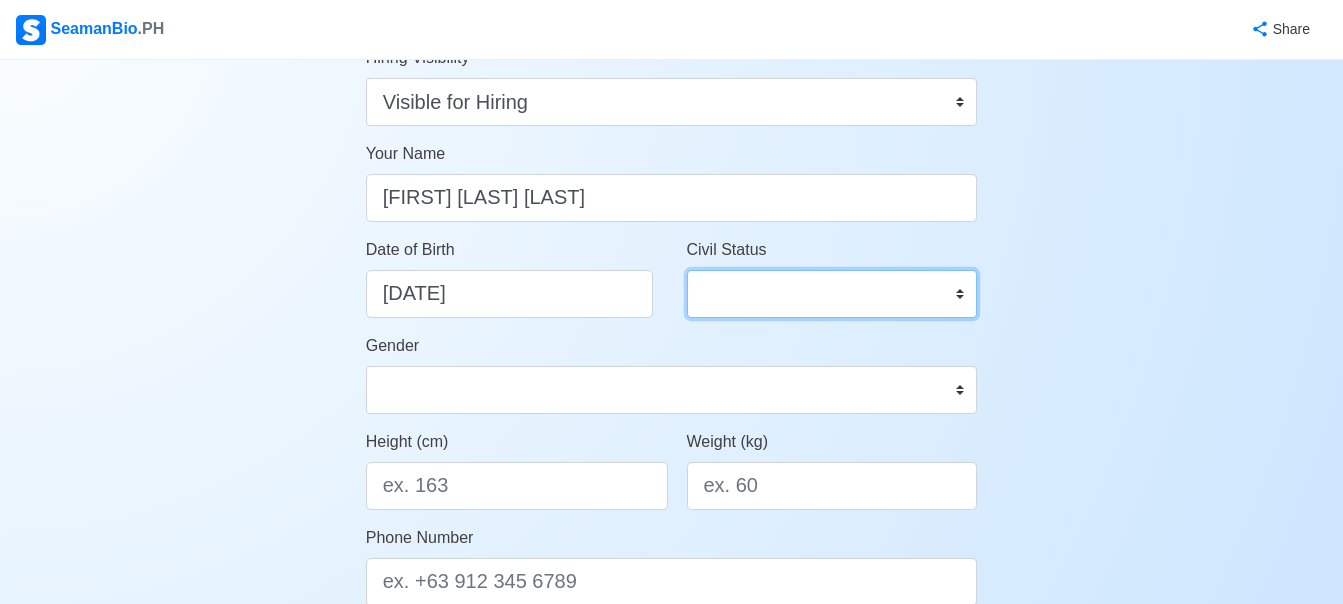 click on "Single Married Widowed Separated" at bounding box center [832, 294] 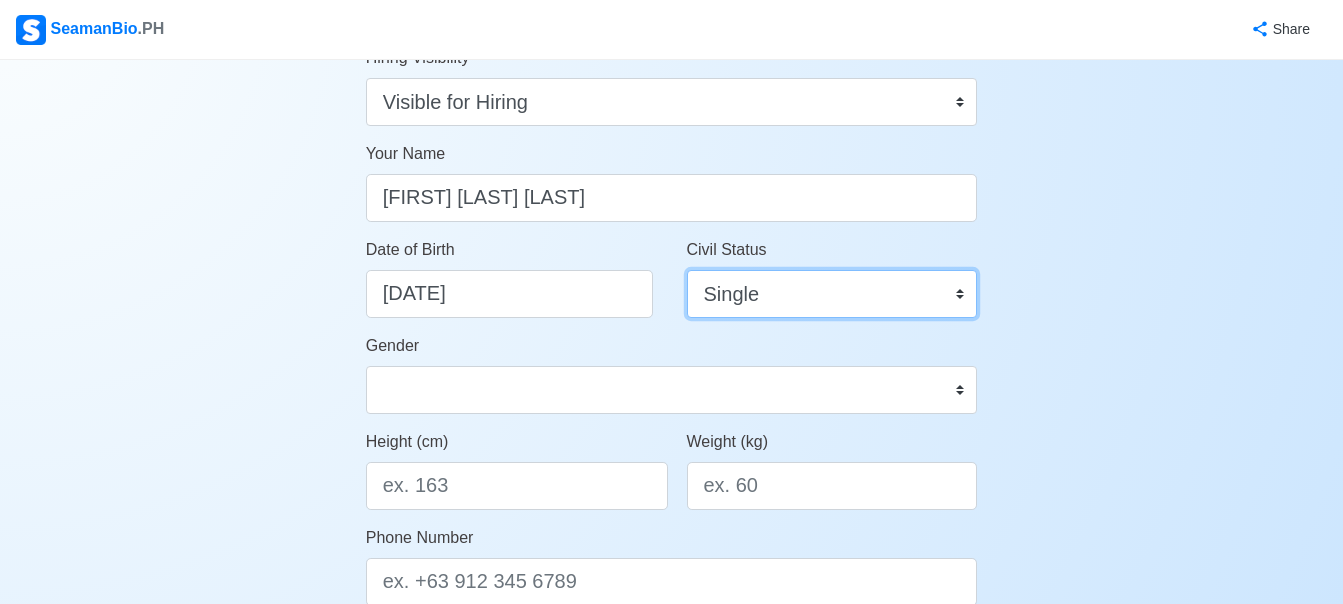click on "Single Married Widowed Separated" at bounding box center [832, 294] 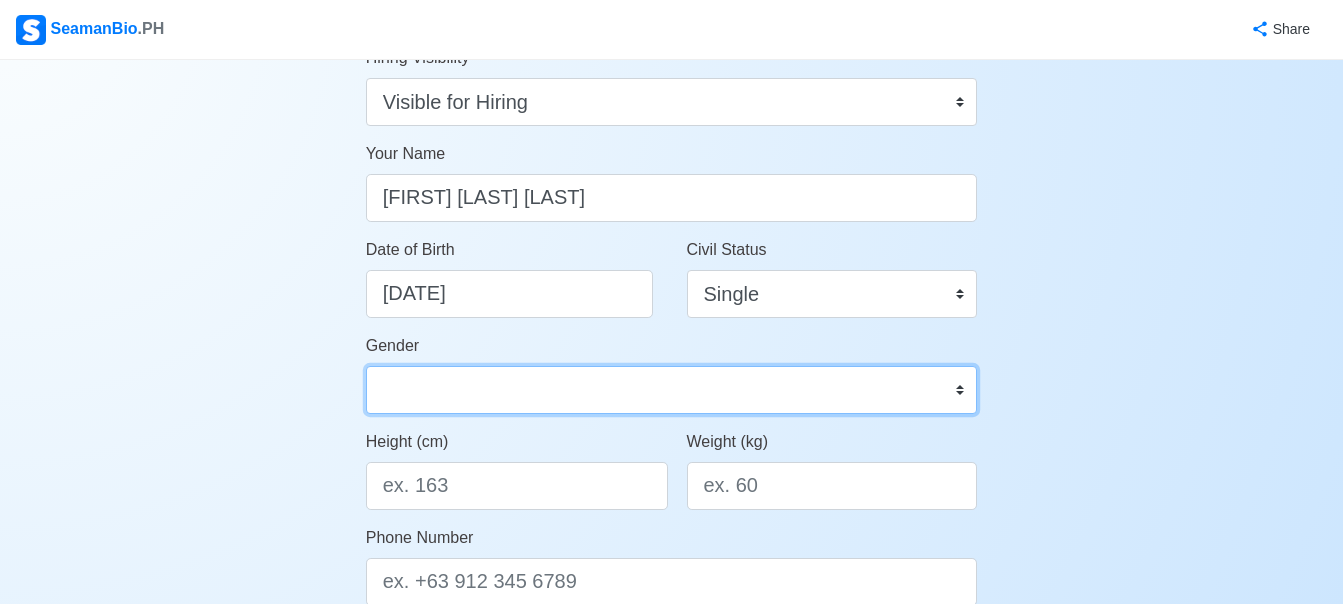 click on "Male Female" at bounding box center (672, 390) 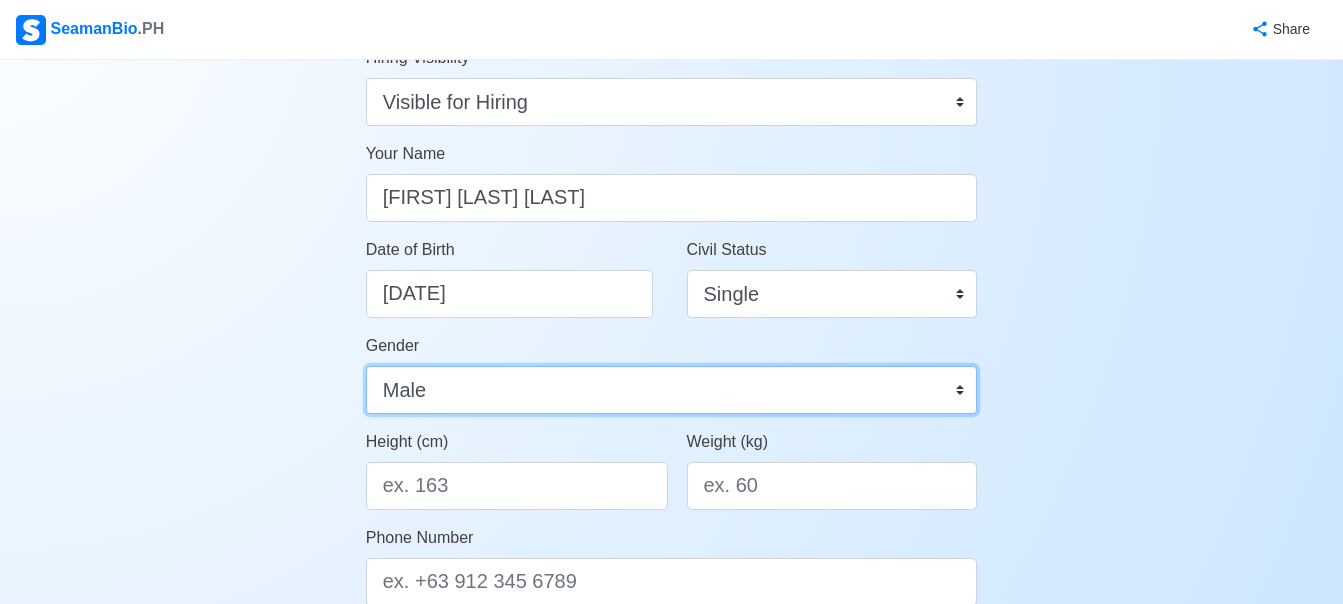 click on "Male Female" at bounding box center [672, 390] 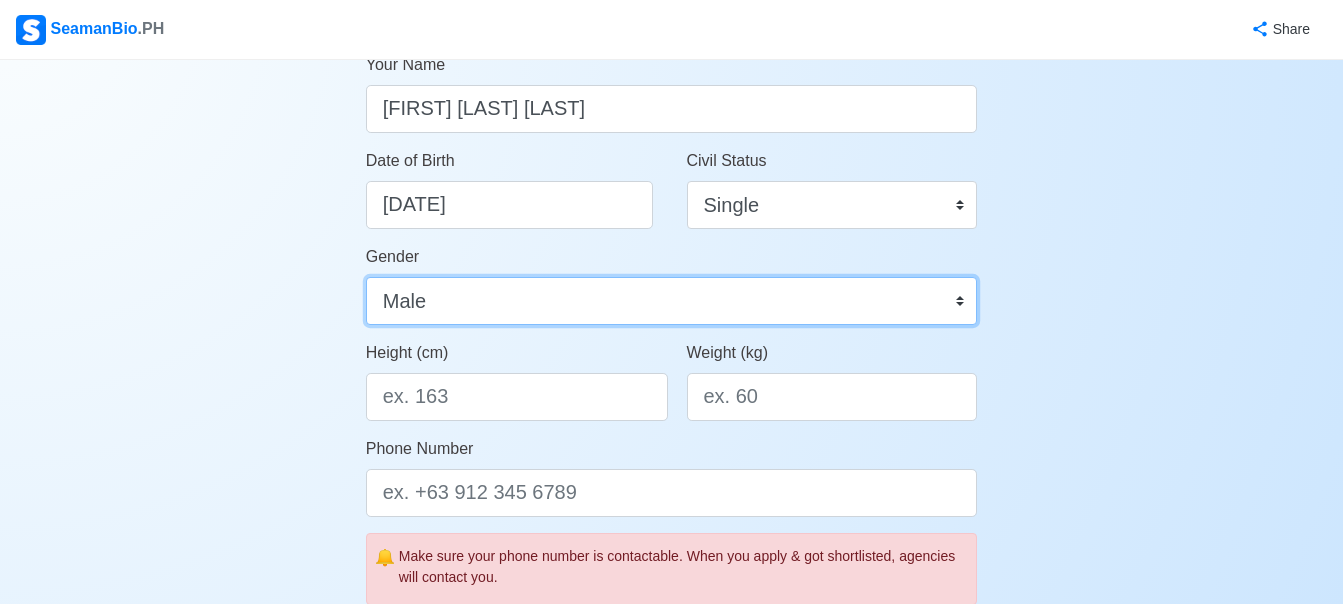 scroll, scrollTop: 300, scrollLeft: 0, axis: vertical 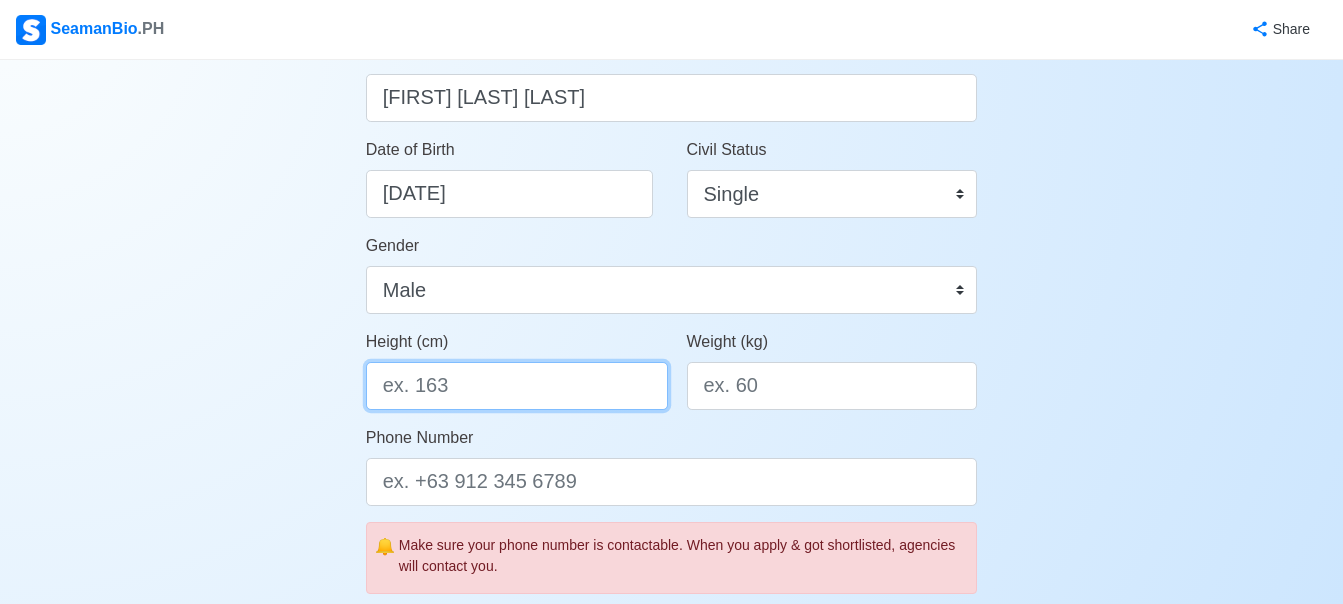 click on "Height (cm)" at bounding box center [517, 386] 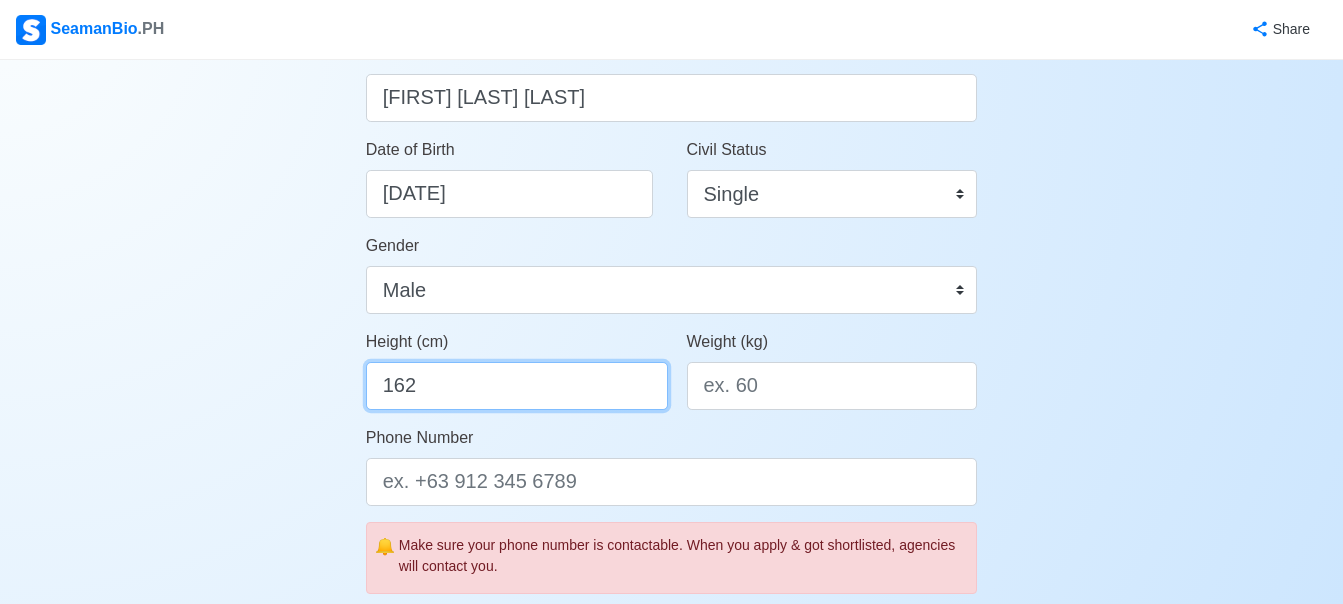 type on "162" 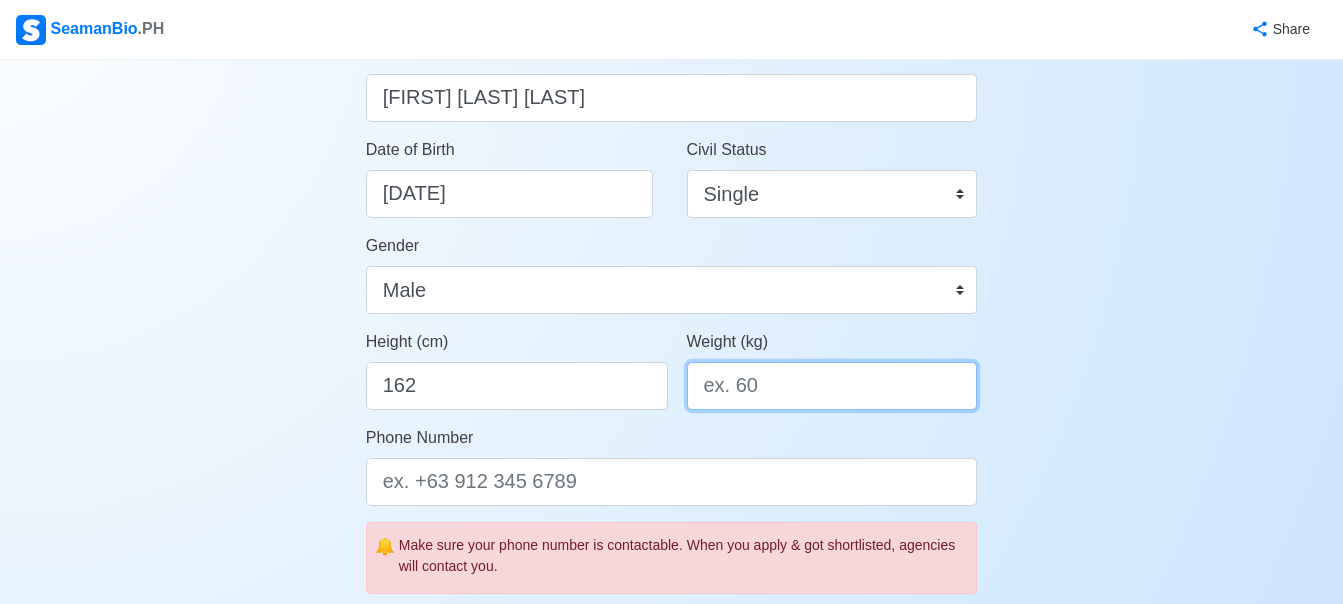 click on "Weight (kg)" at bounding box center [832, 386] 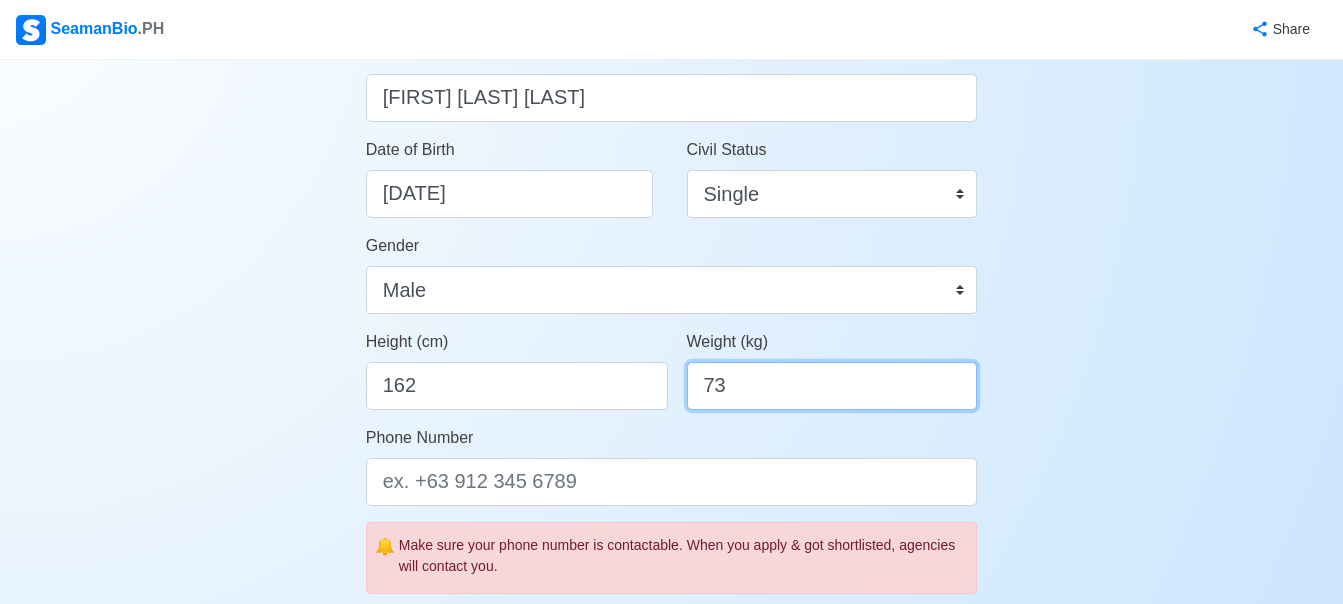 type on "73" 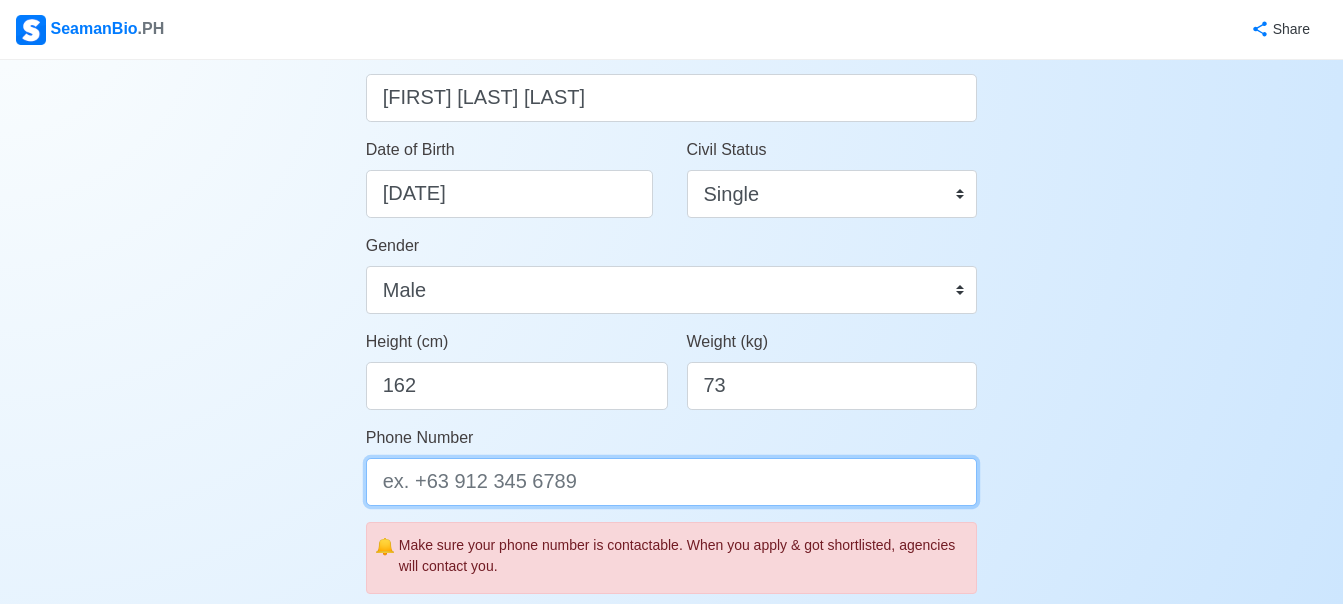 click on "Phone Number" at bounding box center (672, 482) 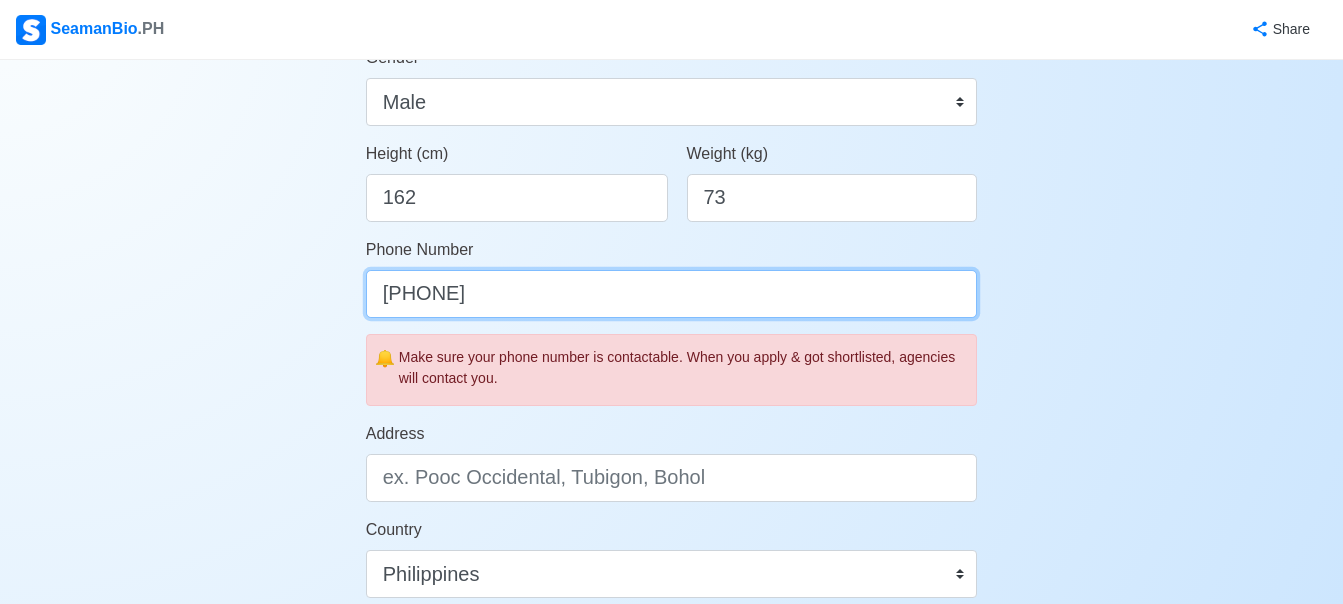 scroll, scrollTop: 500, scrollLeft: 0, axis: vertical 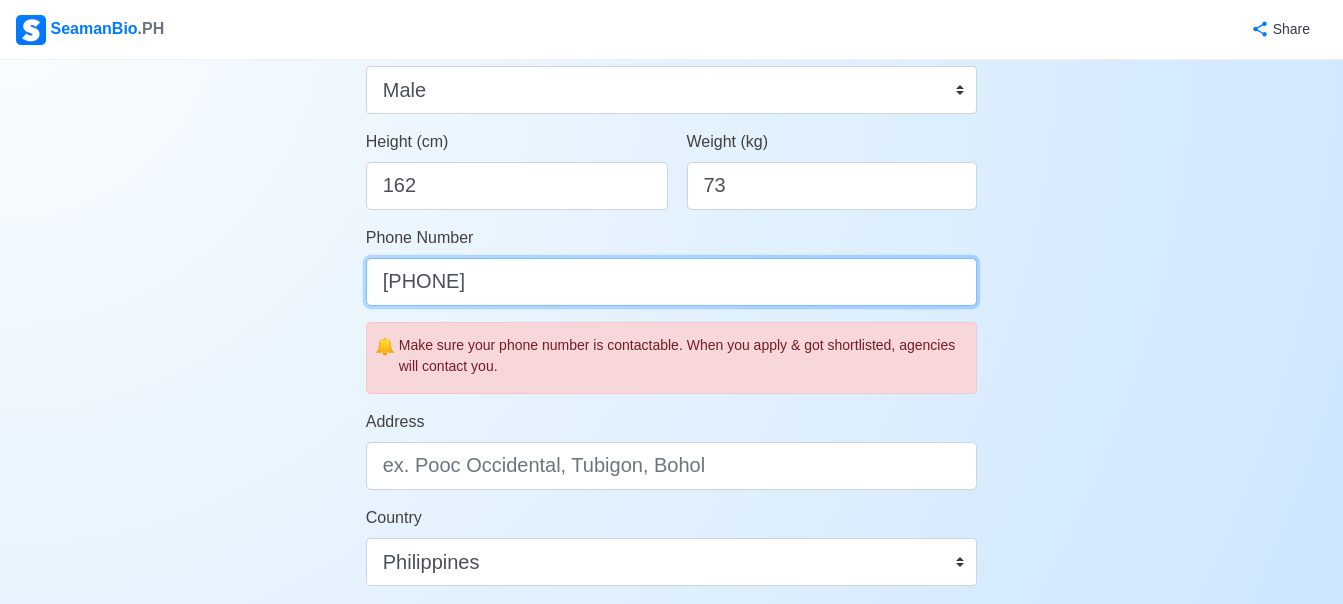 type on "[PHONE]" 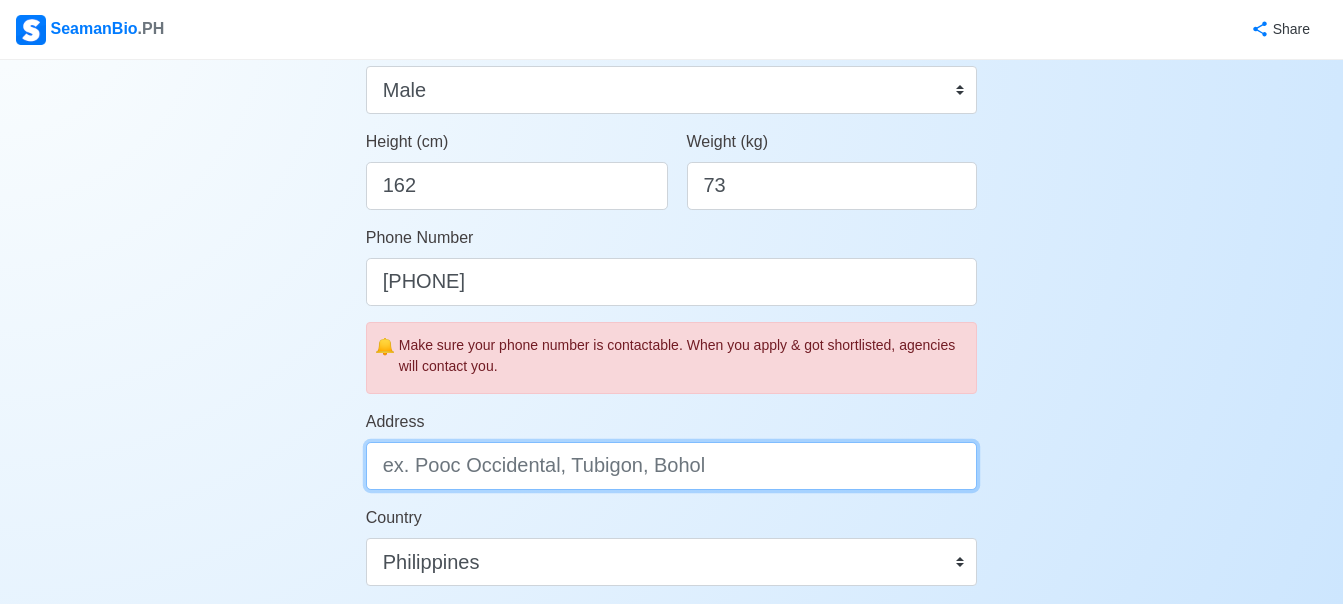 click on "Address" at bounding box center (672, 466) 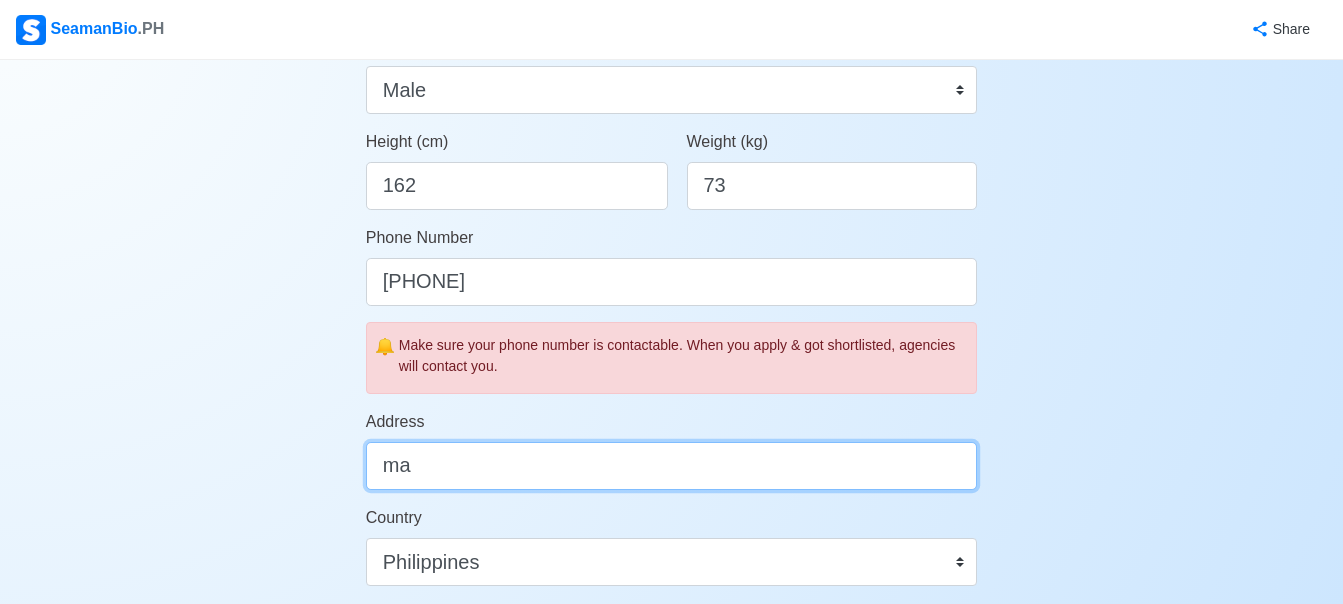 type on "m" 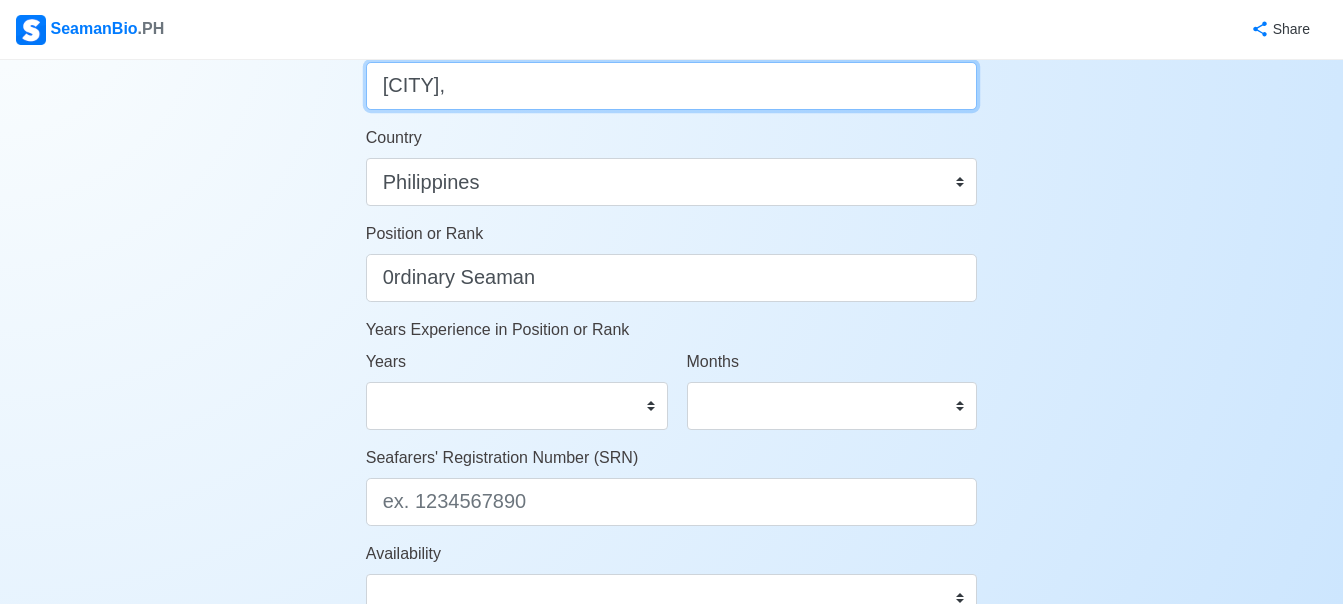 scroll, scrollTop: 900, scrollLeft: 0, axis: vertical 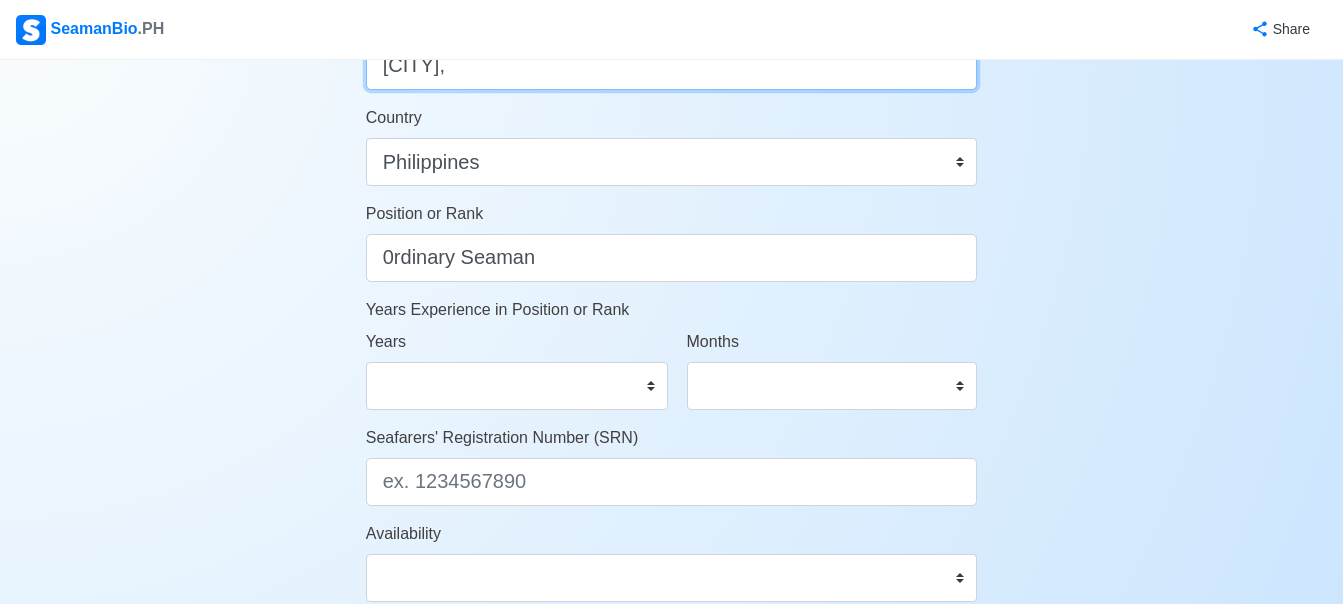 type on "Malate,Manila" 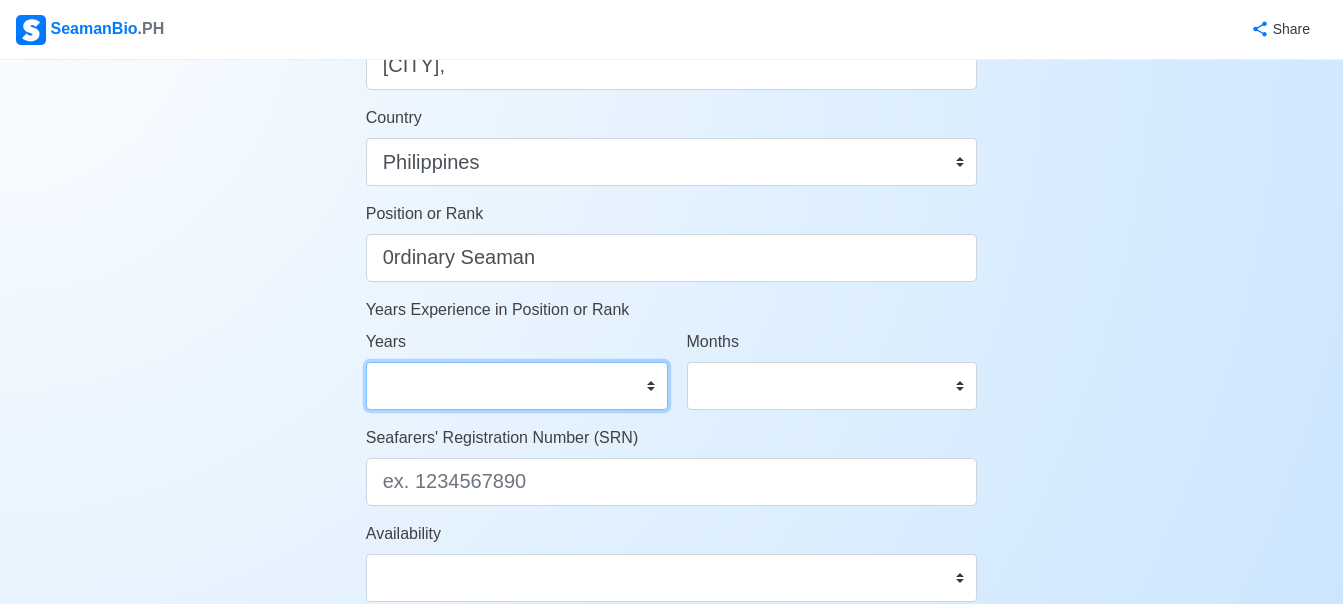 click on "0 1 2 3 4 5 6 7 8 9 10 11 12 13 14 15 16 17 18 19 20 21 22 23 24 25 26 27 28 29 30 31 32 33 34 35 36 37 38 39 40 41 42 43 44 45 46 47 48 49 50" at bounding box center [517, 386] 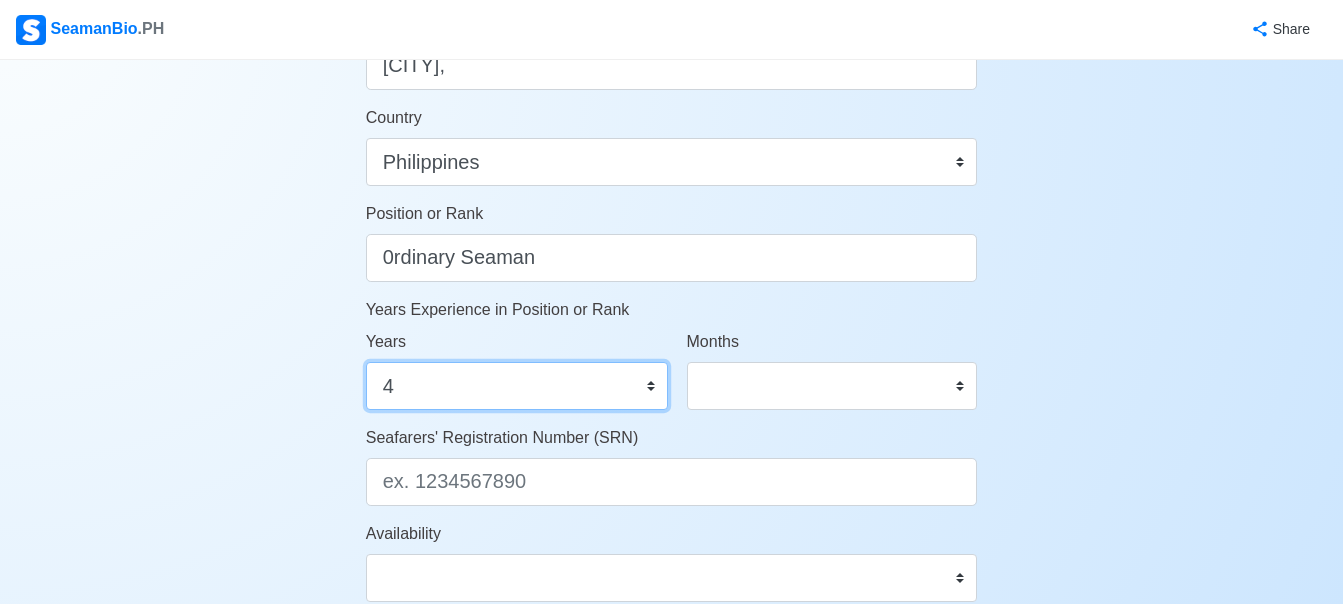 click on "0 1 2 3 4 5 6 7 8 9 10 11 12 13 14 15 16 17 18 19 20 21 22 23 24 25 26 27 28 29 30 31 32 33 34 35 36 37 38 39 40 41 42 43 44 45 46 47 48 49 50" at bounding box center (517, 386) 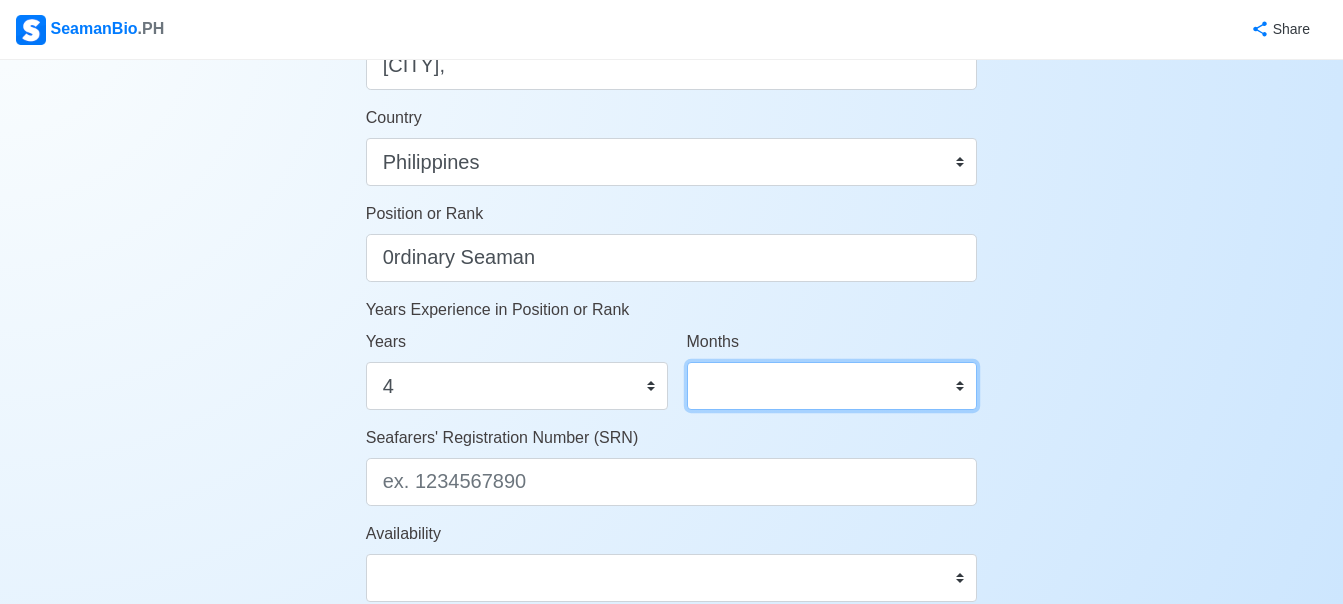 click on "0 1 2 3 4 5 6 7 8 9 10 11" at bounding box center [832, 386] 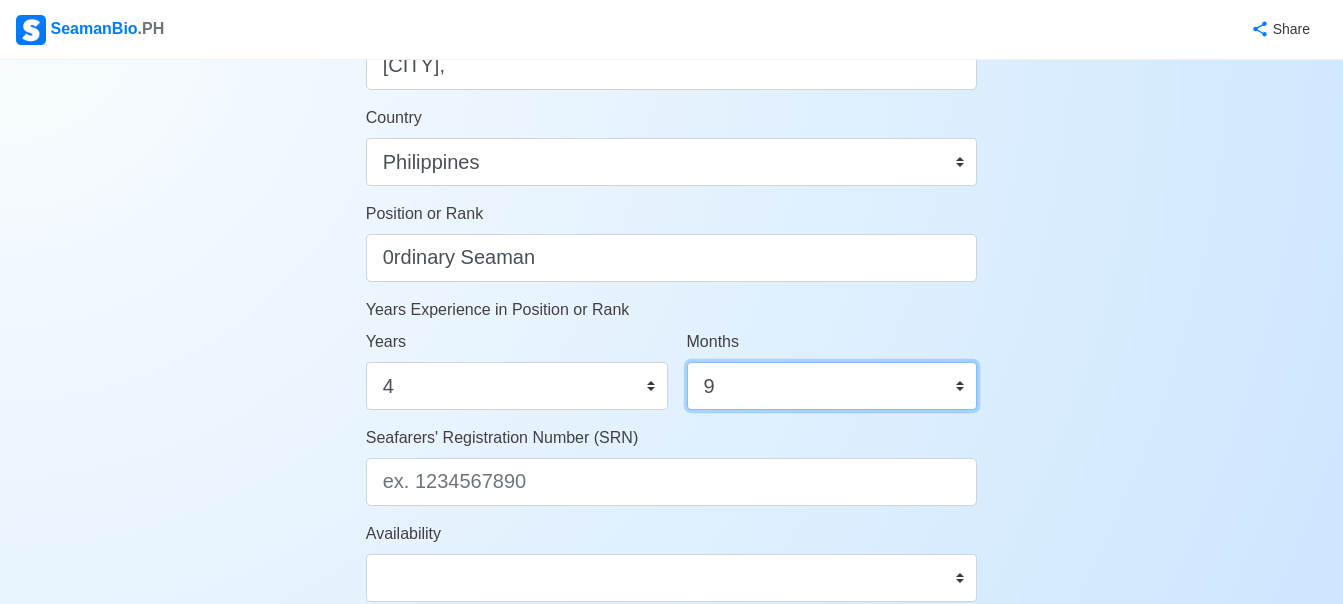 click on "0 1 2 3 4 5 6 7 8 9 10 11" at bounding box center [832, 386] 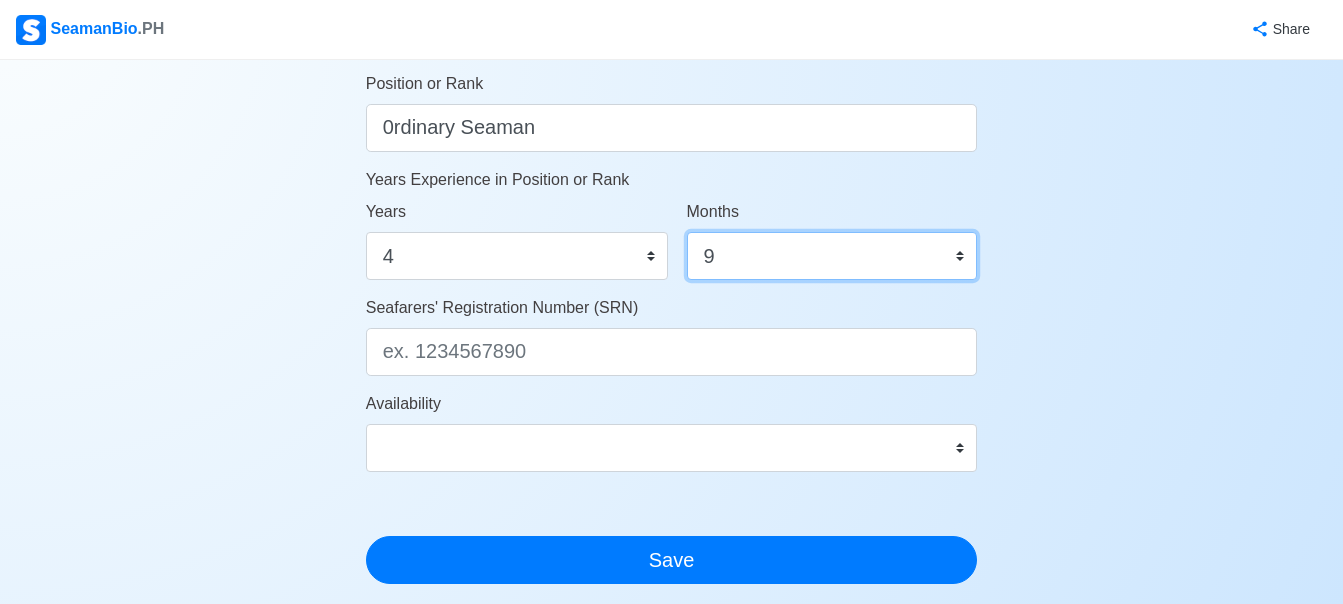 scroll, scrollTop: 1100, scrollLeft: 0, axis: vertical 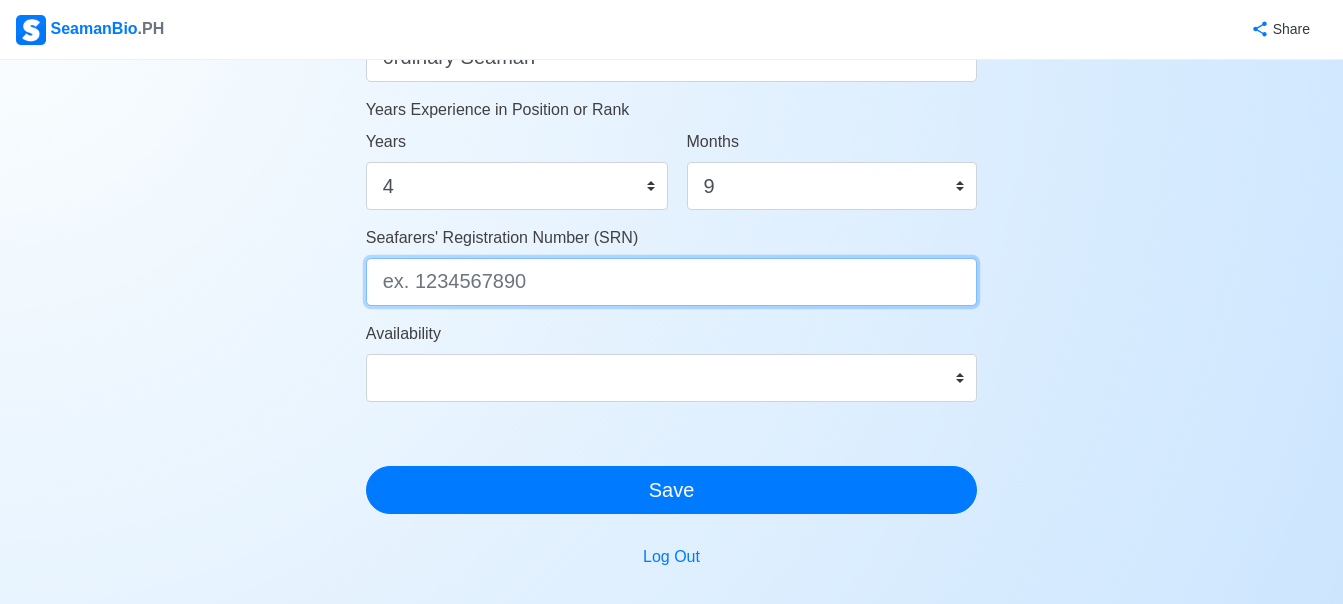 click on "Seafarers' Registration Number (SRN)" at bounding box center (672, 282) 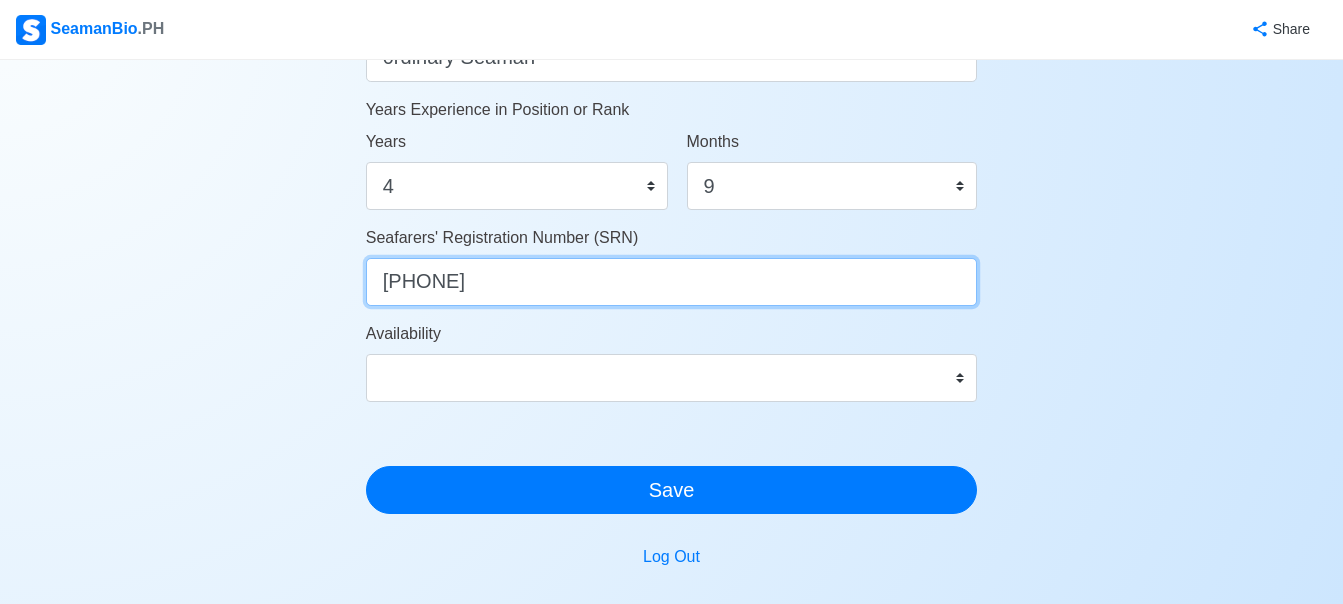 type on "[PHONE]" 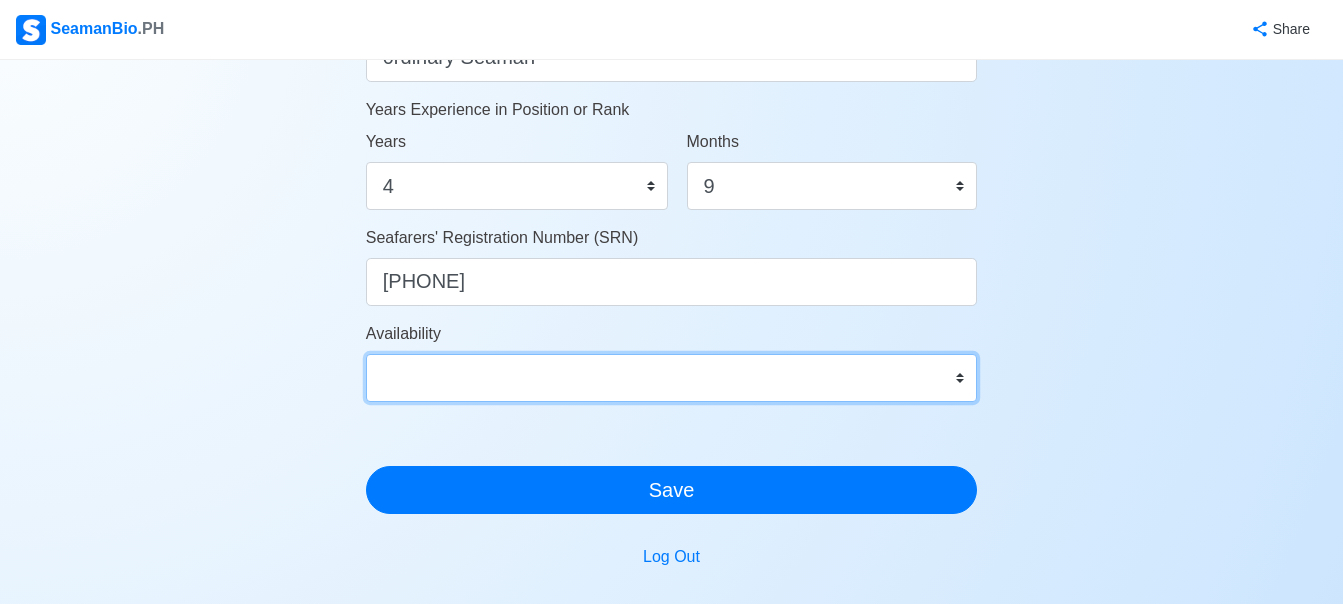 click on "Immediate Sep 2025  Oct 2025  Nov 2025  Dec 2025  Jan 2026  Feb 2026  Mar 2026  Apr 2026  May 2026" at bounding box center [672, 378] 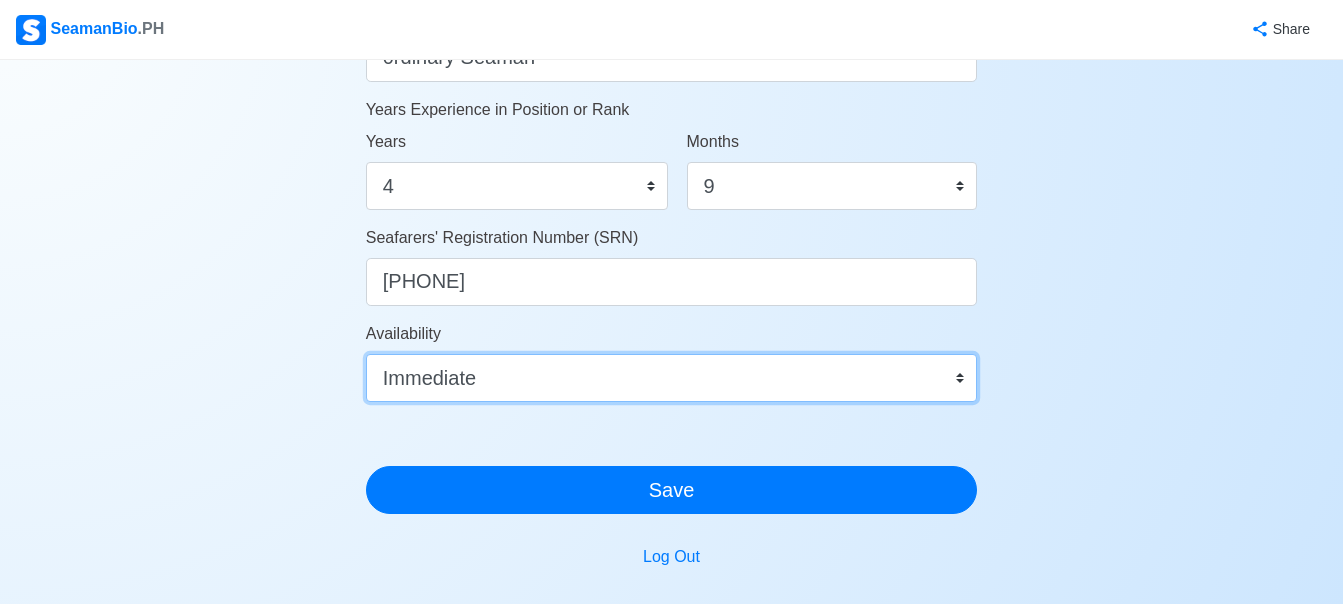 click on "Immediate Sep 2025  Oct 2025  Nov 2025  Dec 2025  Jan 2026  Feb 2026  Mar 2026  Apr 2026  May 2026" at bounding box center (672, 378) 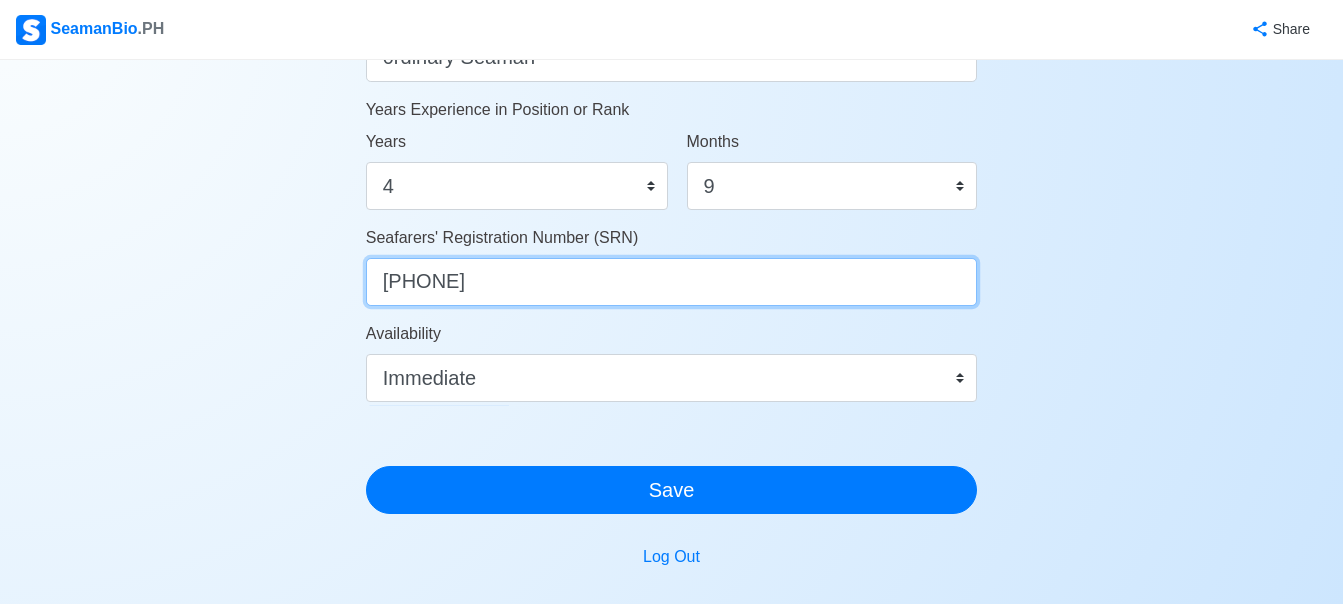 click on "[PHONE]" at bounding box center [672, 282] 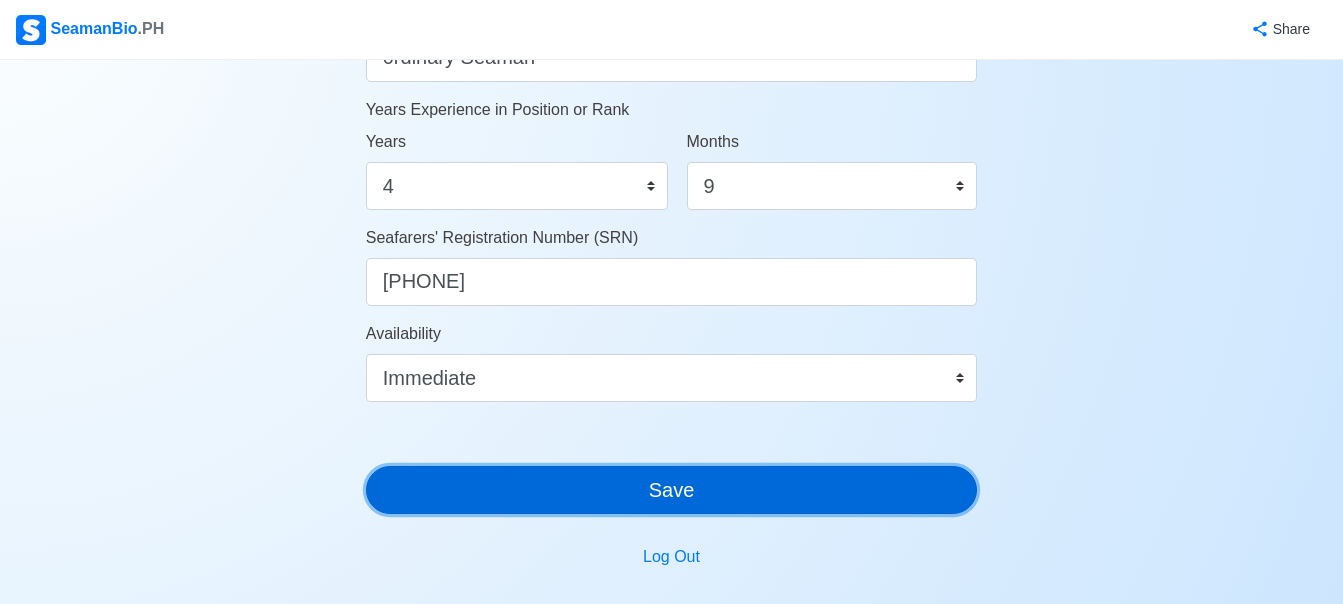 click on "Save" at bounding box center [672, 490] 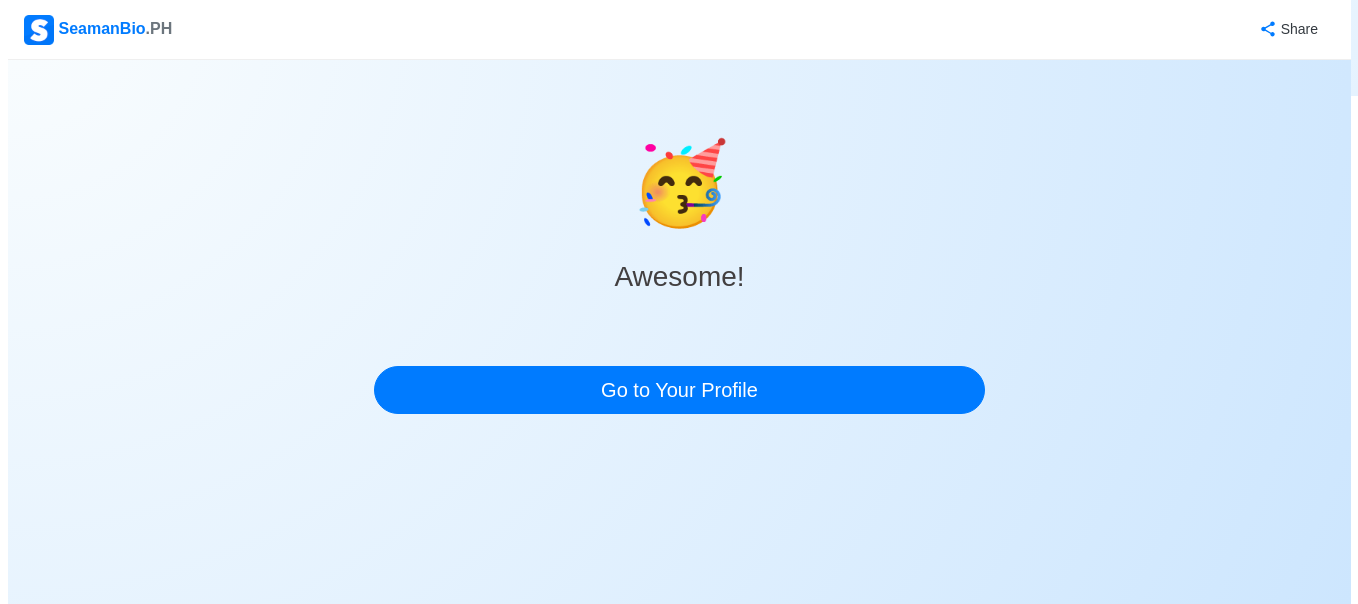 scroll, scrollTop: 0, scrollLeft: 0, axis: both 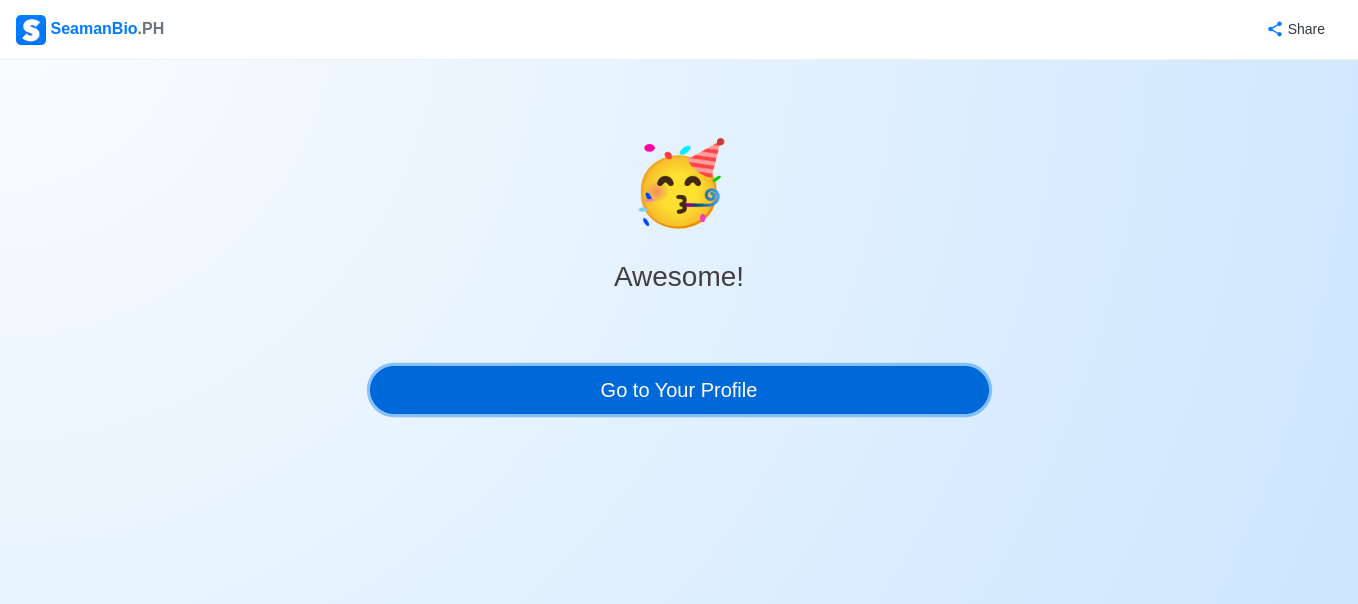click on "Go to Your Profile" at bounding box center (679, 390) 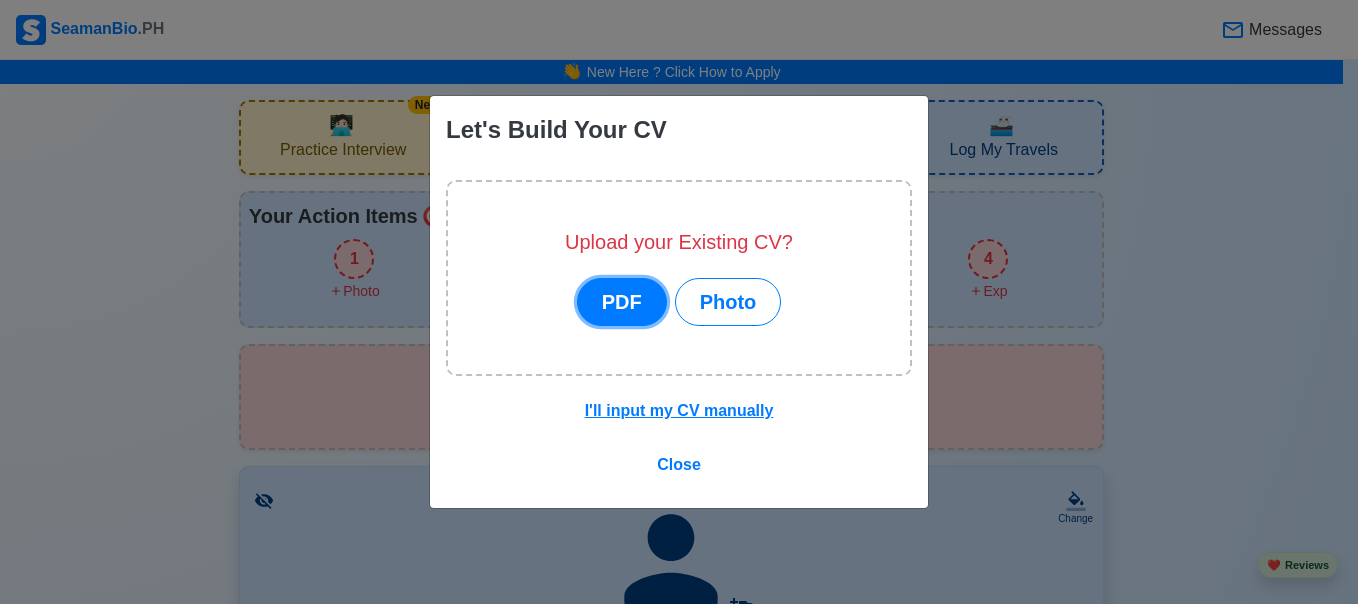click on "PDF" at bounding box center (622, 302) 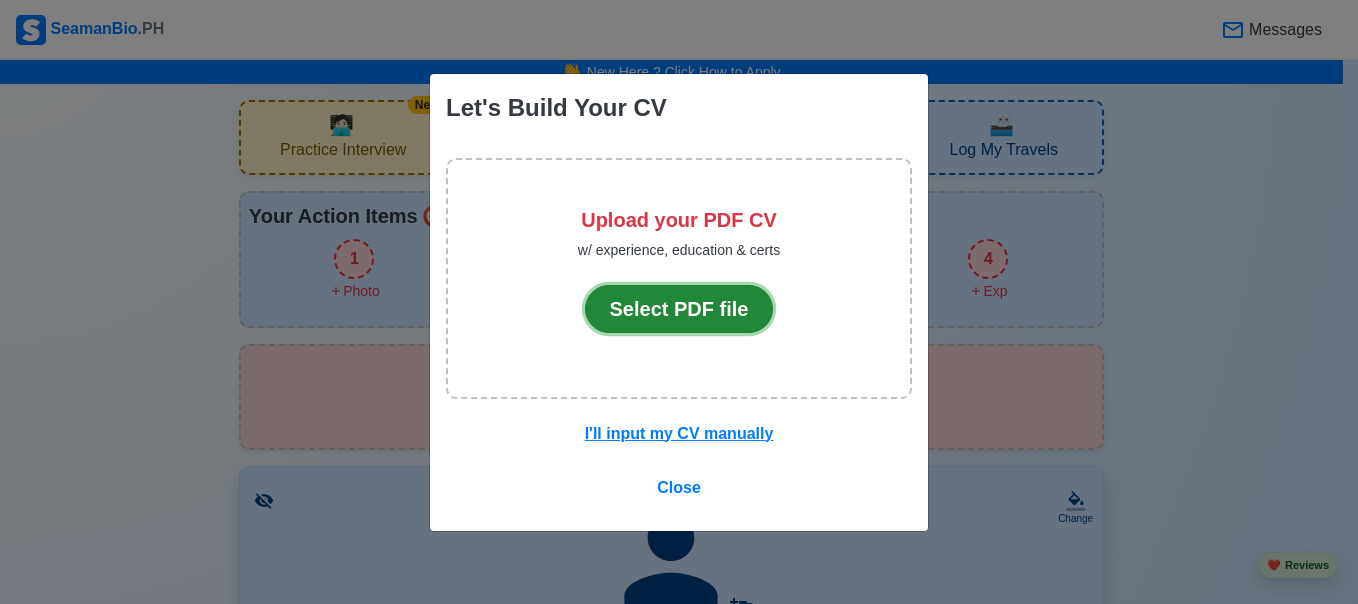 click on "Select PDF file" at bounding box center [679, 309] 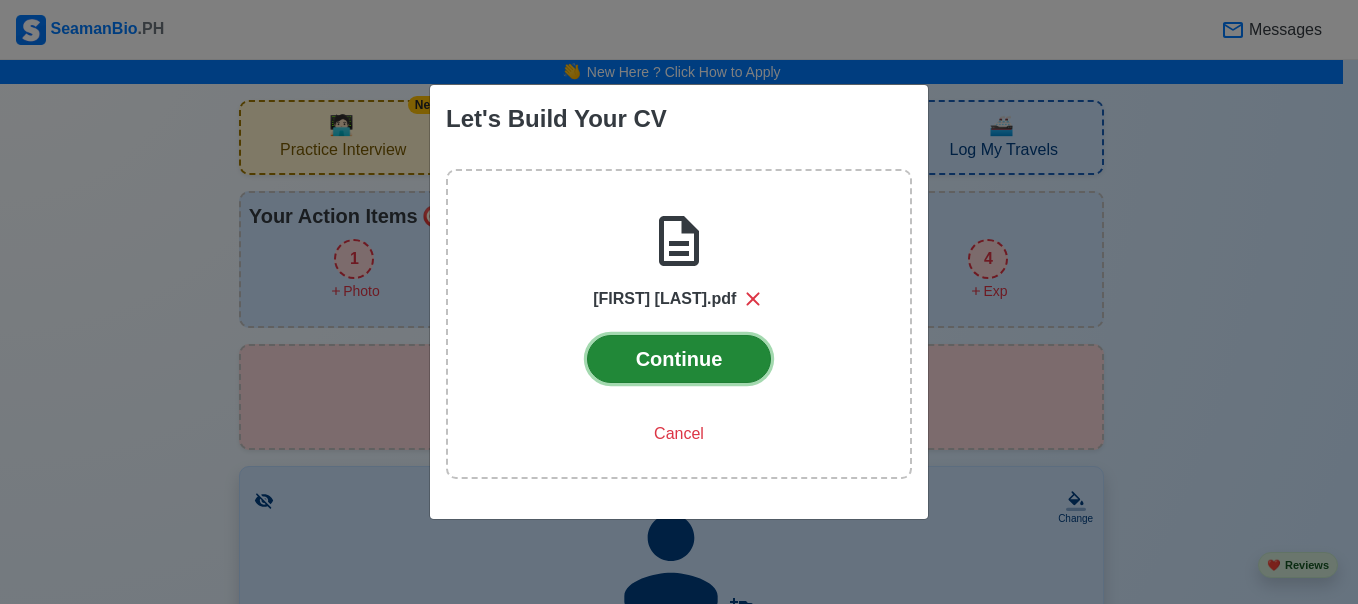 click on "Continue" at bounding box center (679, 359) 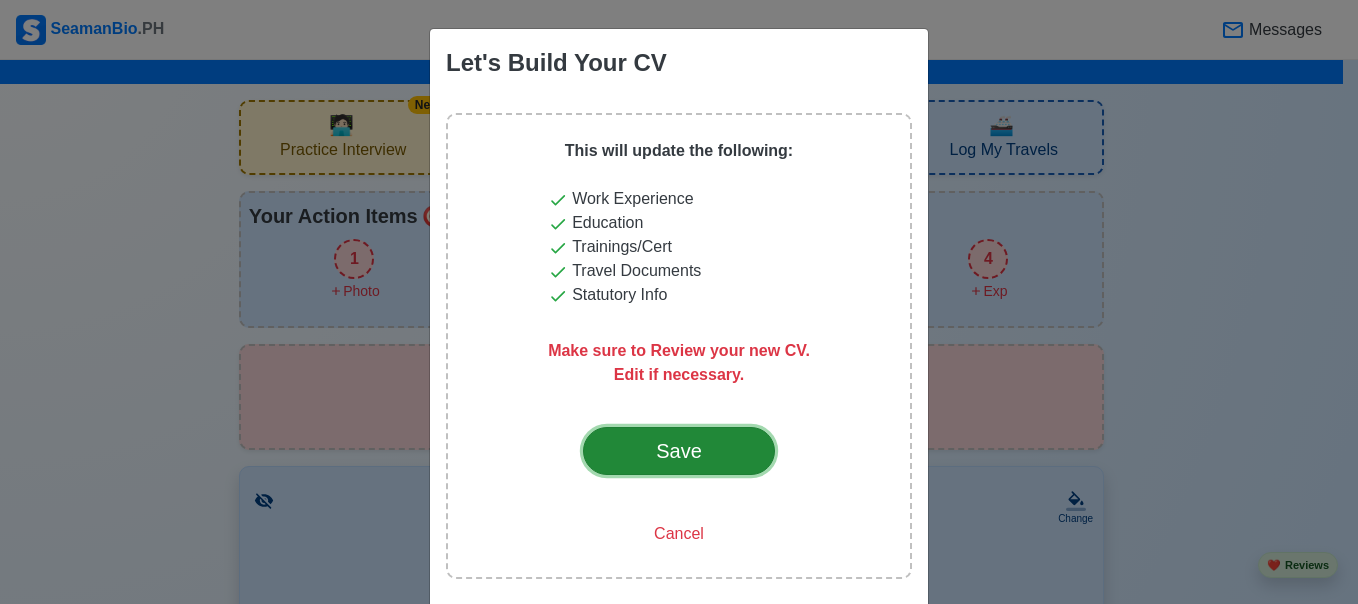 click on "Save" at bounding box center (679, 451) 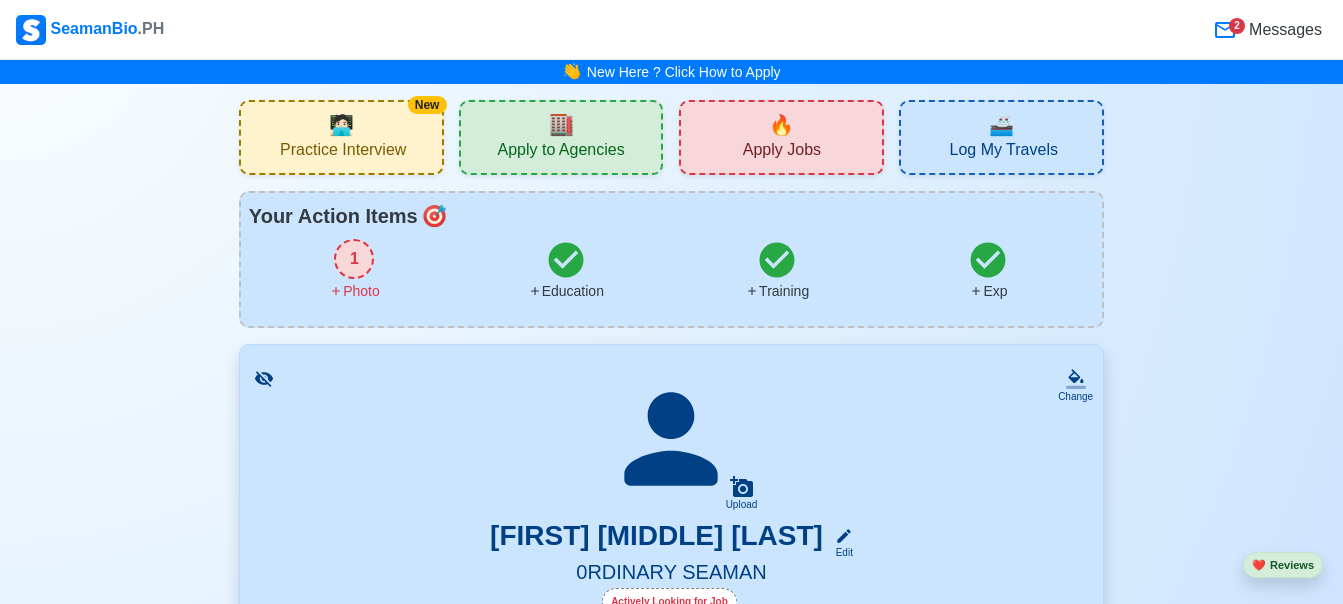 scroll, scrollTop: 100, scrollLeft: 0, axis: vertical 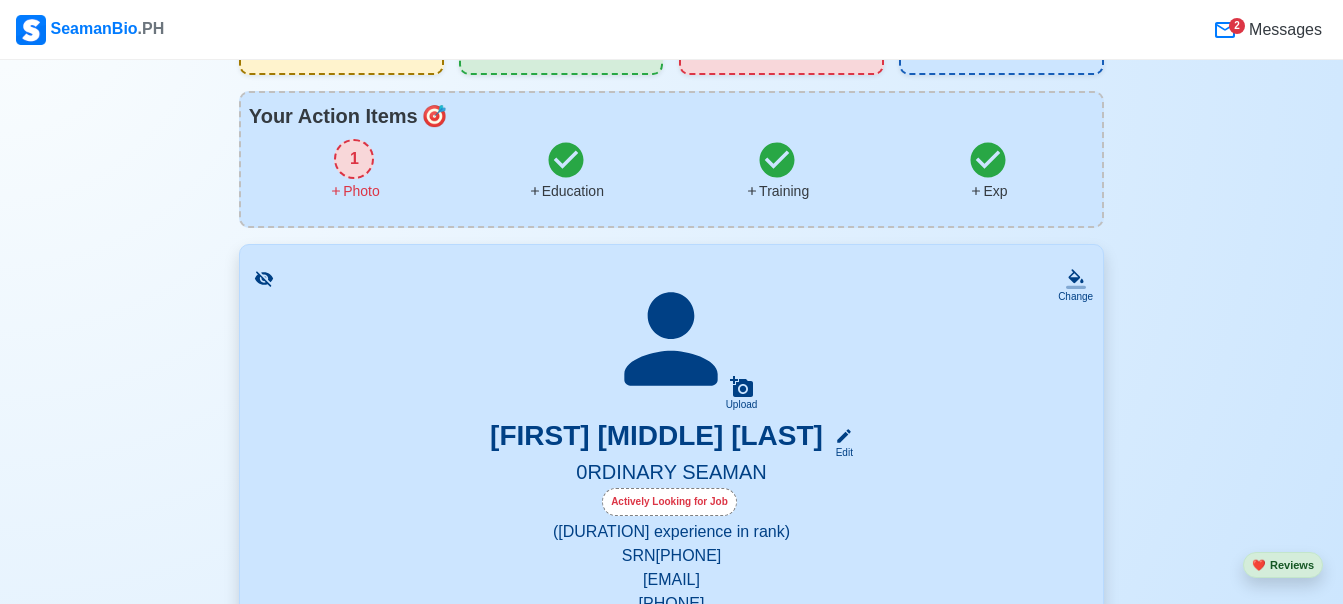 click on "1" at bounding box center (354, 159) 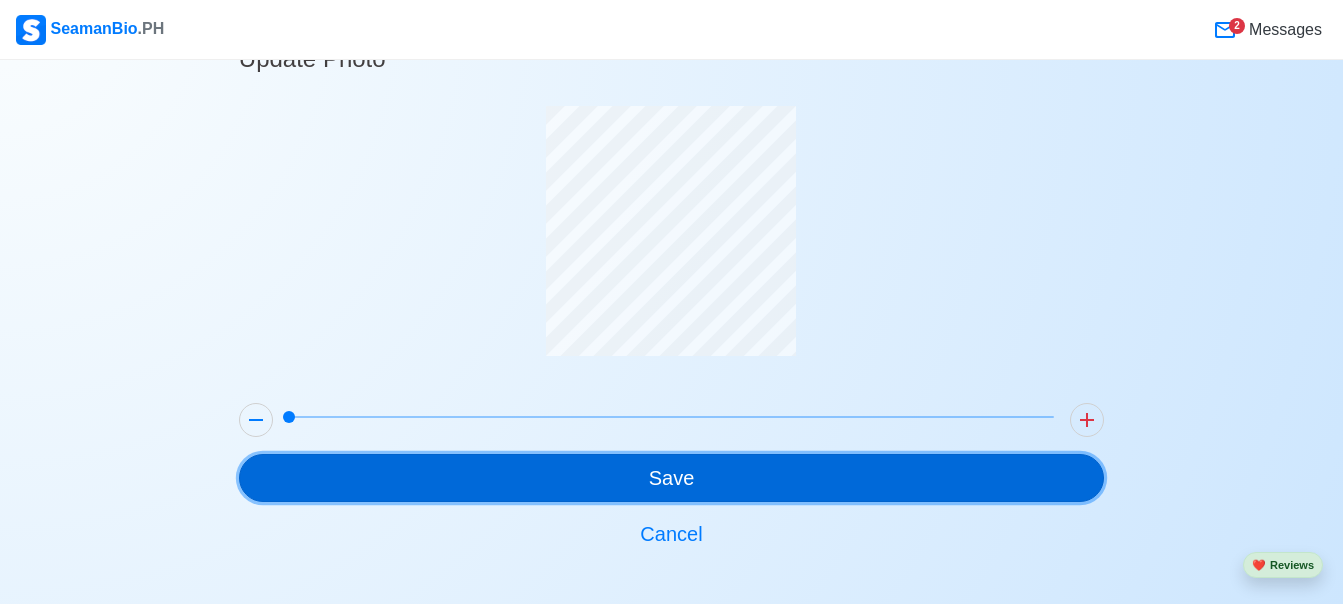 click on "Save" at bounding box center [671, 478] 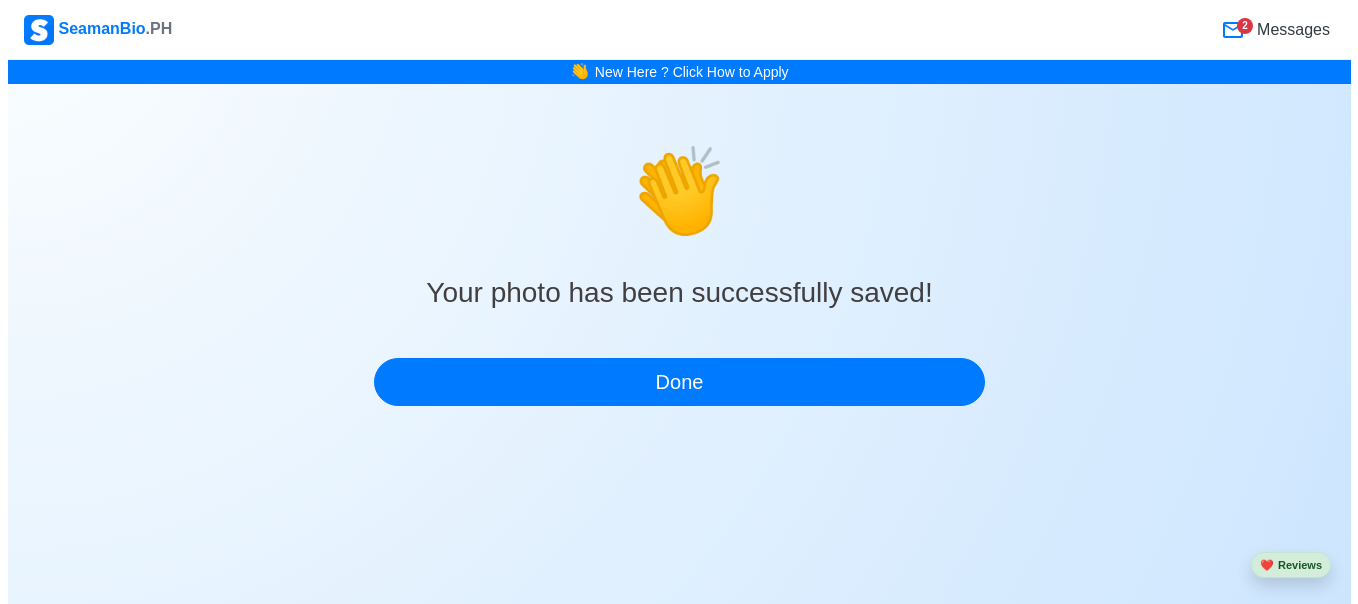 scroll, scrollTop: 0, scrollLeft: 0, axis: both 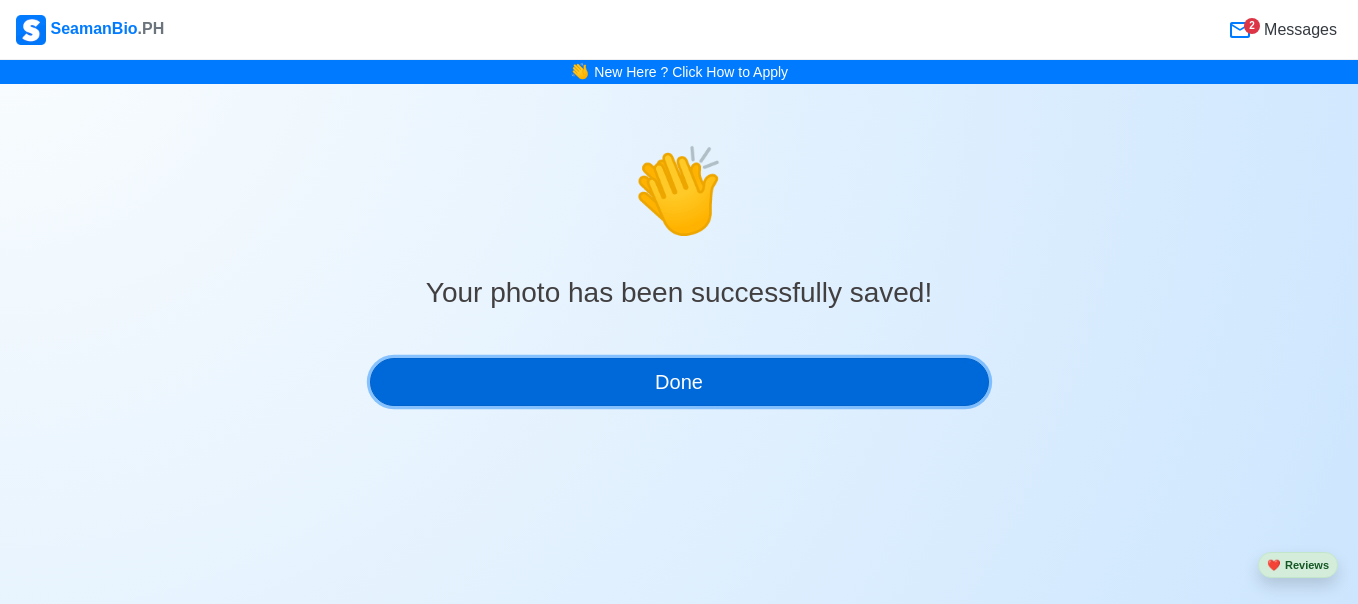 click on "Done" at bounding box center [679, 382] 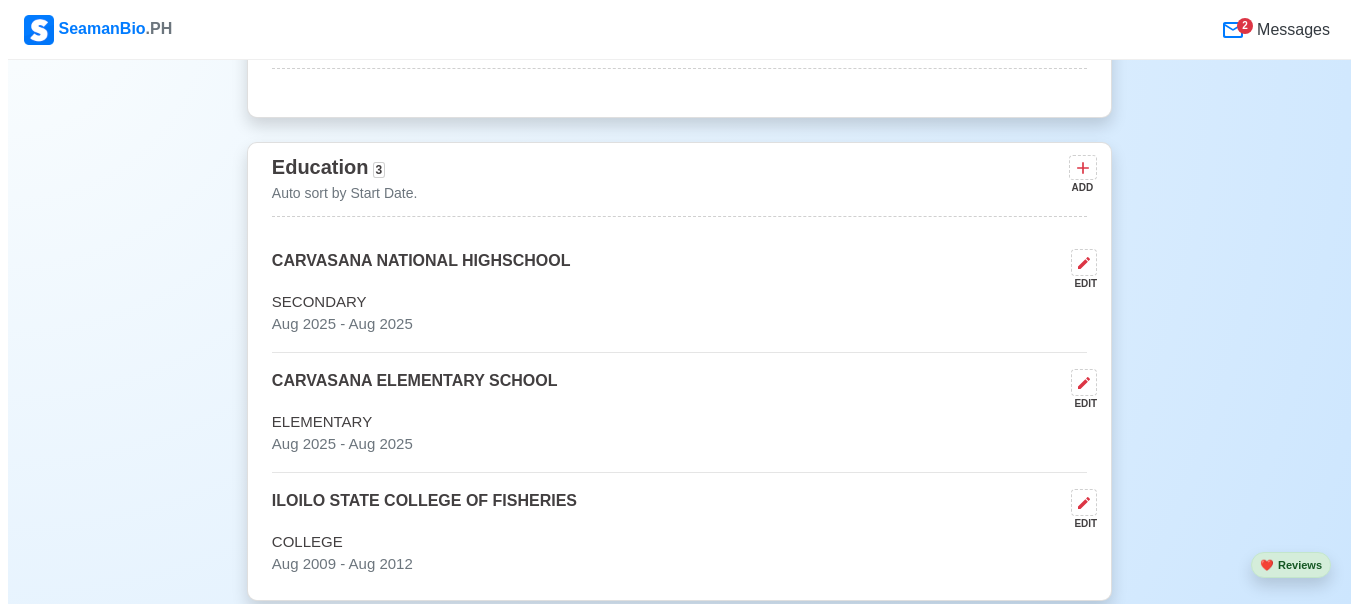 scroll, scrollTop: 1200, scrollLeft: 0, axis: vertical 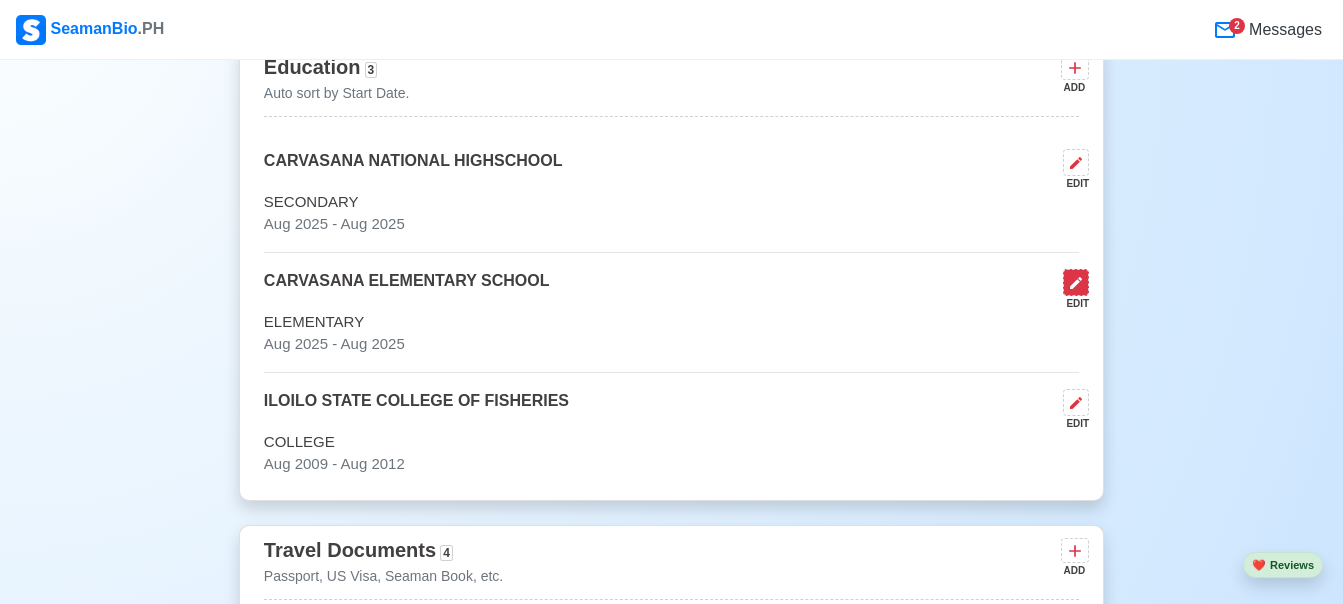 click 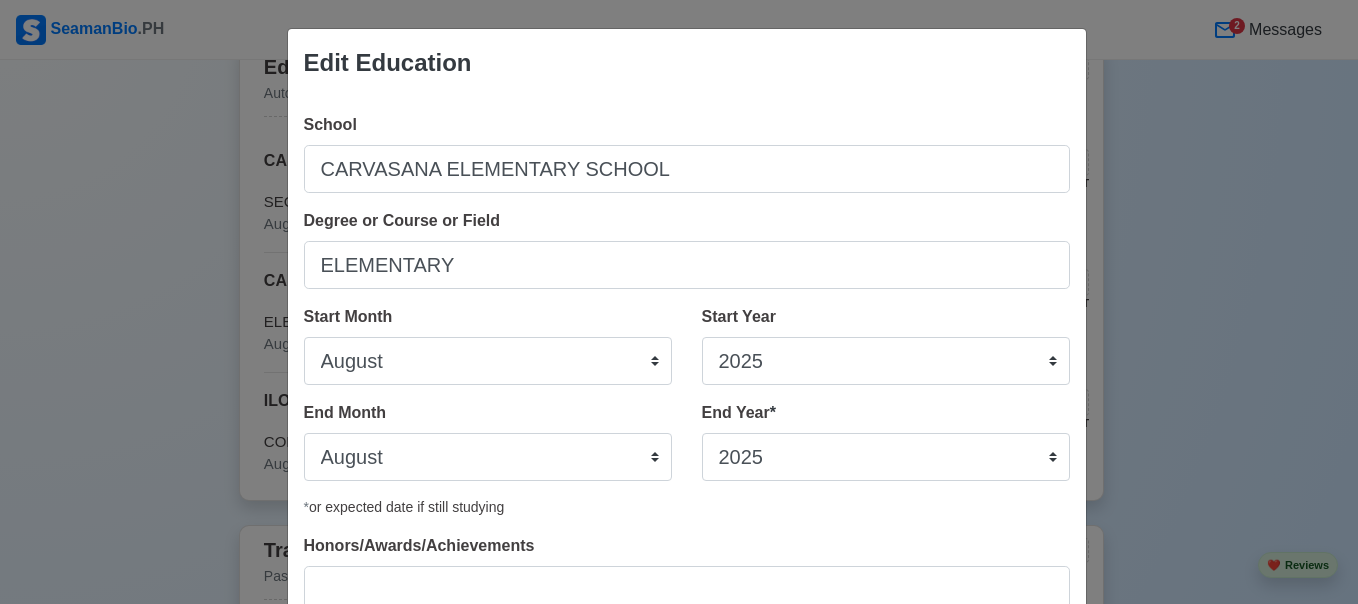 click on "Edit Education School CARVASANA ELEMENTARY SCHOOL Degree or Course or Field ELEMENTARY Start Month January February March April May June July August September October November December Start Year 2025 2024 2023 2022 2021 2020 2019 2018 2017 2016 2015 2014 2013 2012 2011 2010 2009 2008 2007 2006 2005 2004 2003 2002 2001 2000 1999 1998 1997 1996 1995 1994 1993 1992 1991 1990 1989 1988 1987 1986 1985 1984 1983 1982 1981 1980 1979 1978 1977 1976 1975 1974 1973 1972 1971 1970 1969 1968 1967 1966 1965 1964 1963 1962 1961 1960 1959 1958 1957 1956 1955 1954 1953 1952 1951 1950 1949 1948 1947 1946 1945 1944 1943 1942 1941 1940 1939 1938 1937 1936 1935 1934 1933 1932 1931 1930 1929 1928 1927 1926 1925 End Month January February March April May June July August September October November December End Year  * 2035 2034 2033 2032 2031 2030 2029 2028 2027 2026 2025 2024 2023 2022 2021 2020 2019 2018 2017 2016 2015 2014 2013 2012 2011 2010 2009 2008 2007 2006 2005 2004 2003 2002 2001 2000 1999 1998 1997 1996 1995 1994 1993" at bounding box center (679, 302) 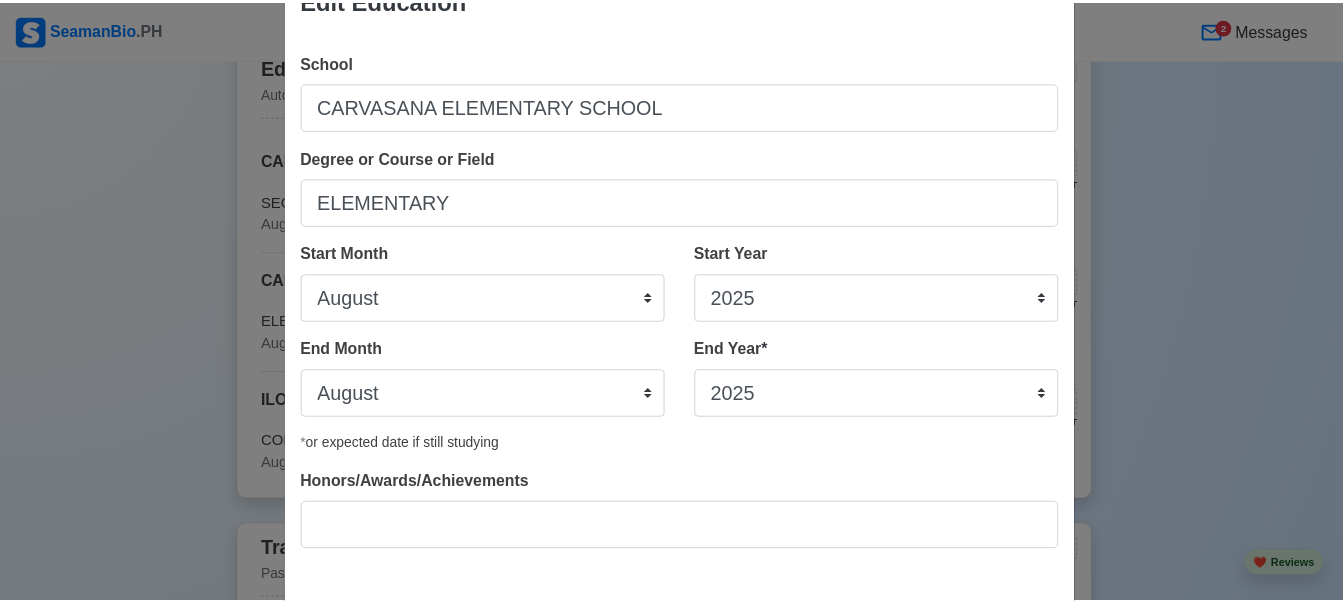 scroll, scrollTop: 157, scrollLeft: 0, axis: vertical 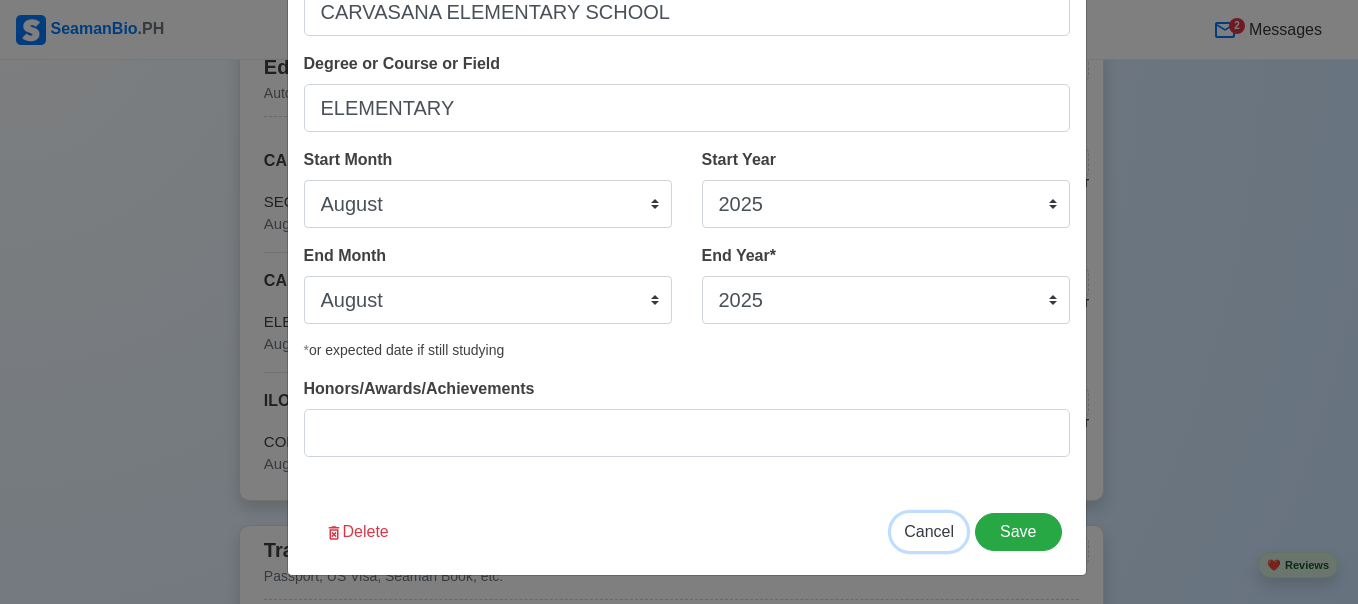click on "Cancel" at bounding box center (929, 531) 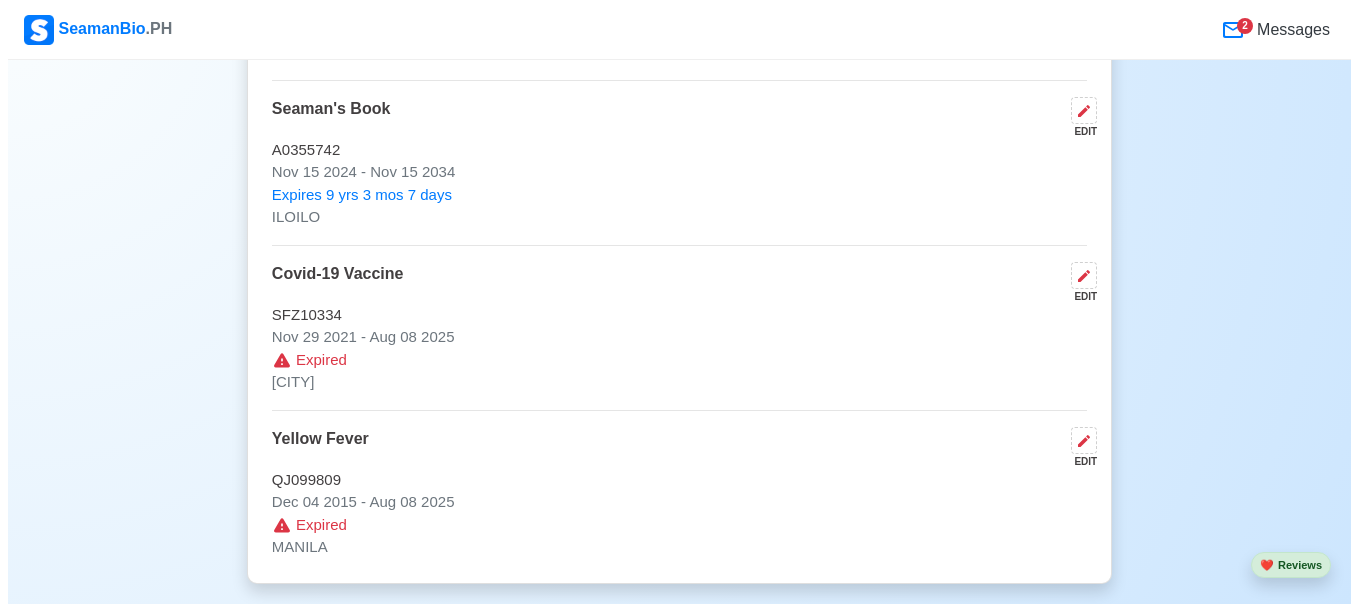scroll, scrollTop: 2000, scrollLeft: 0, axis: vertical 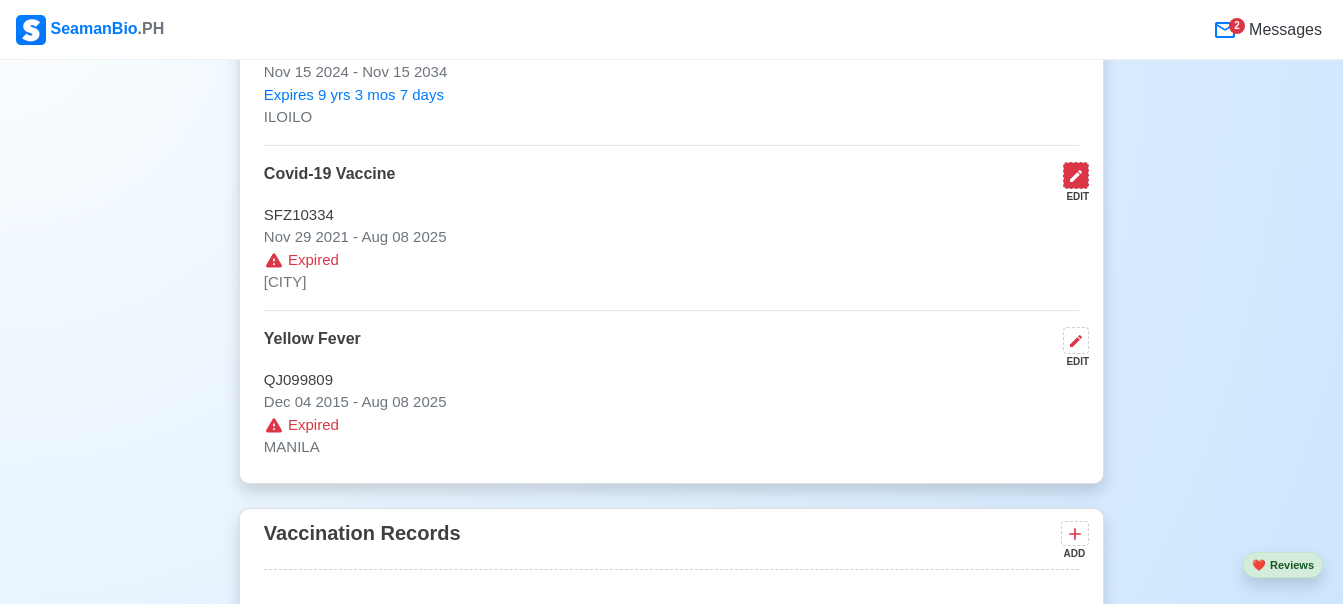 click 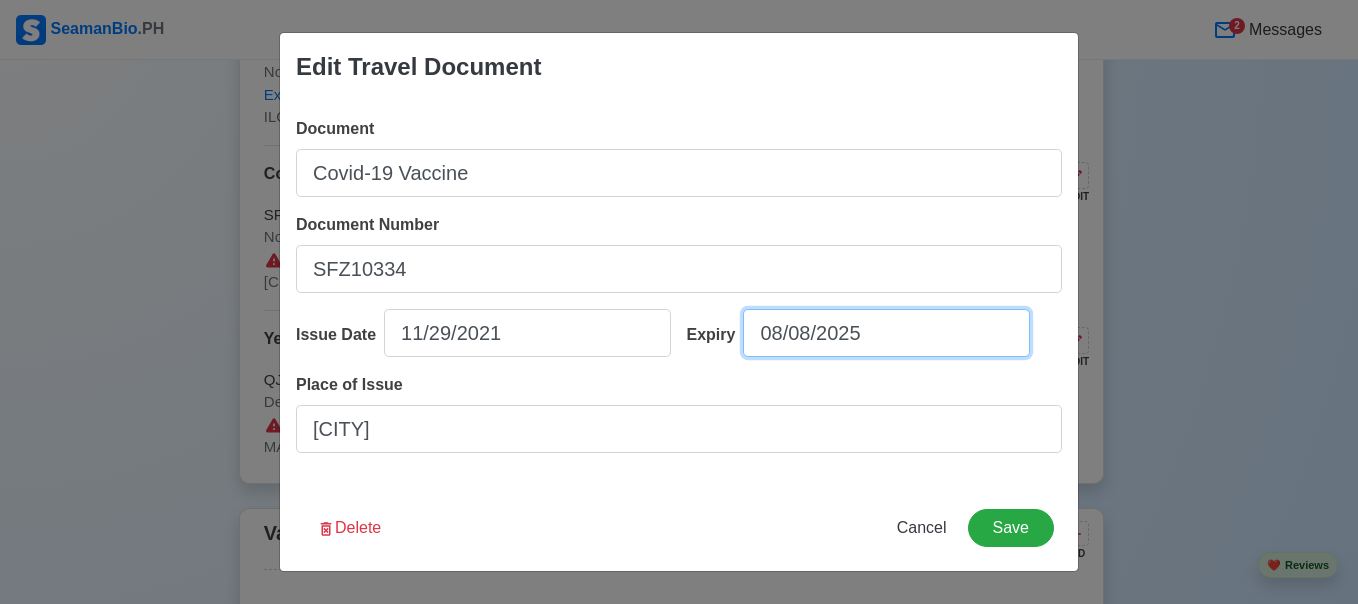 click on "08/08/2025" at bounding box center (886, 333) 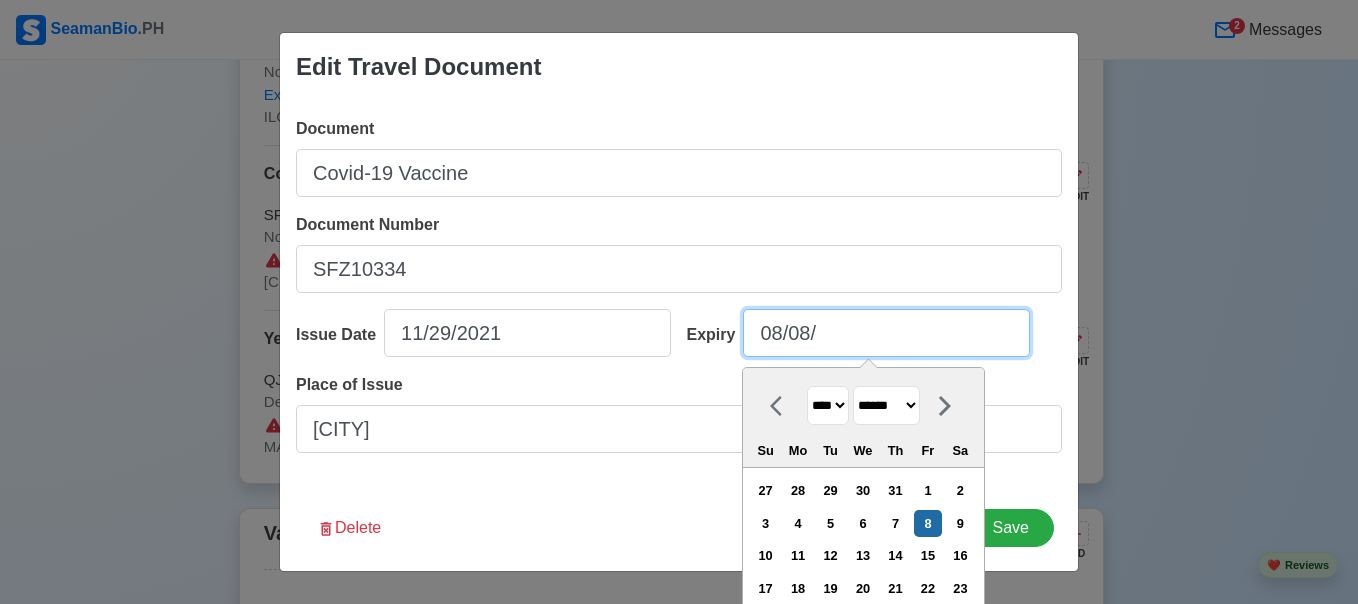 type on "08/" 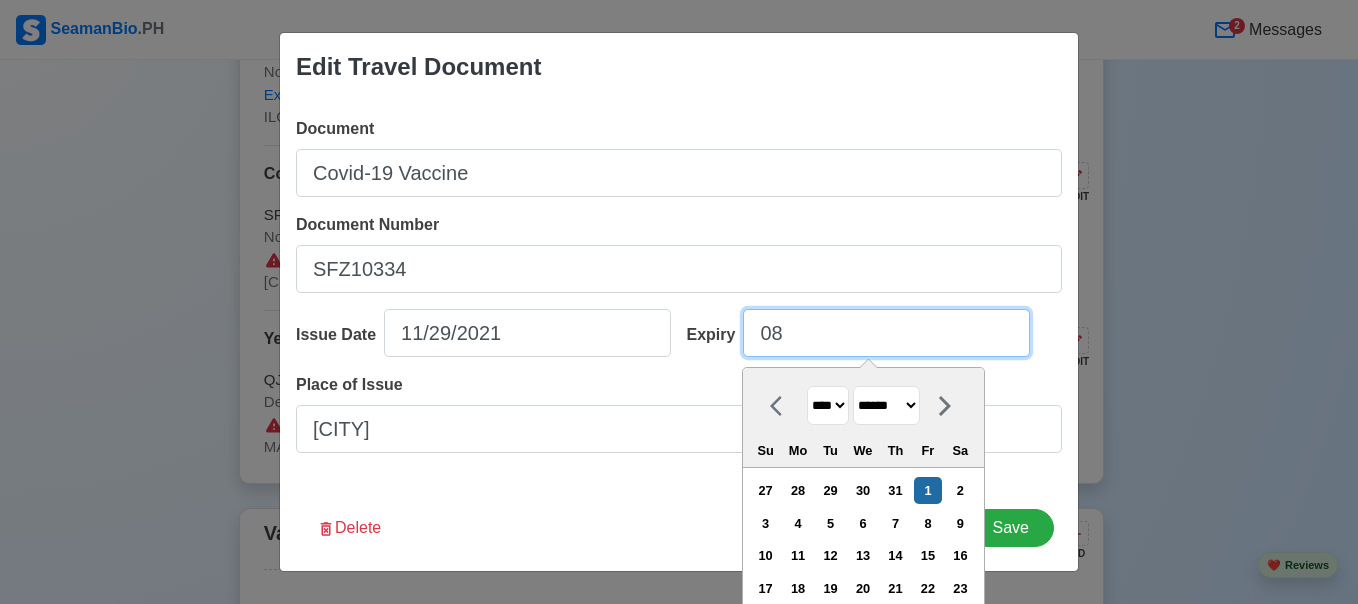 type on "0" 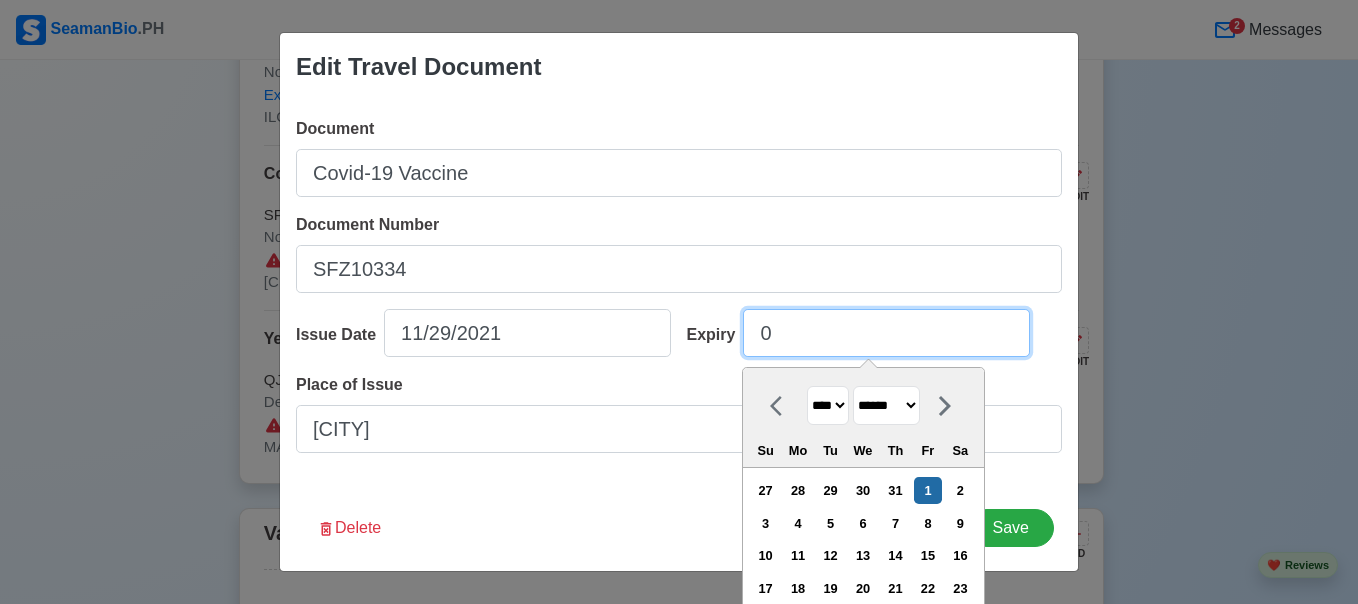 type 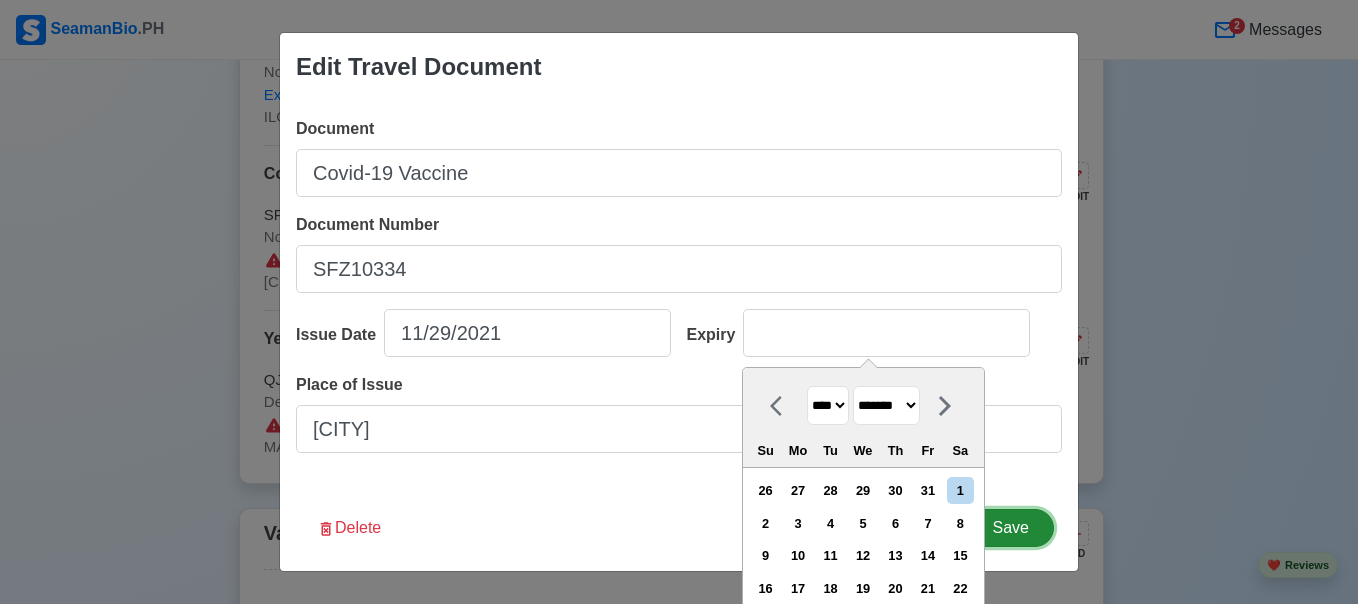type on "08/08/2025" 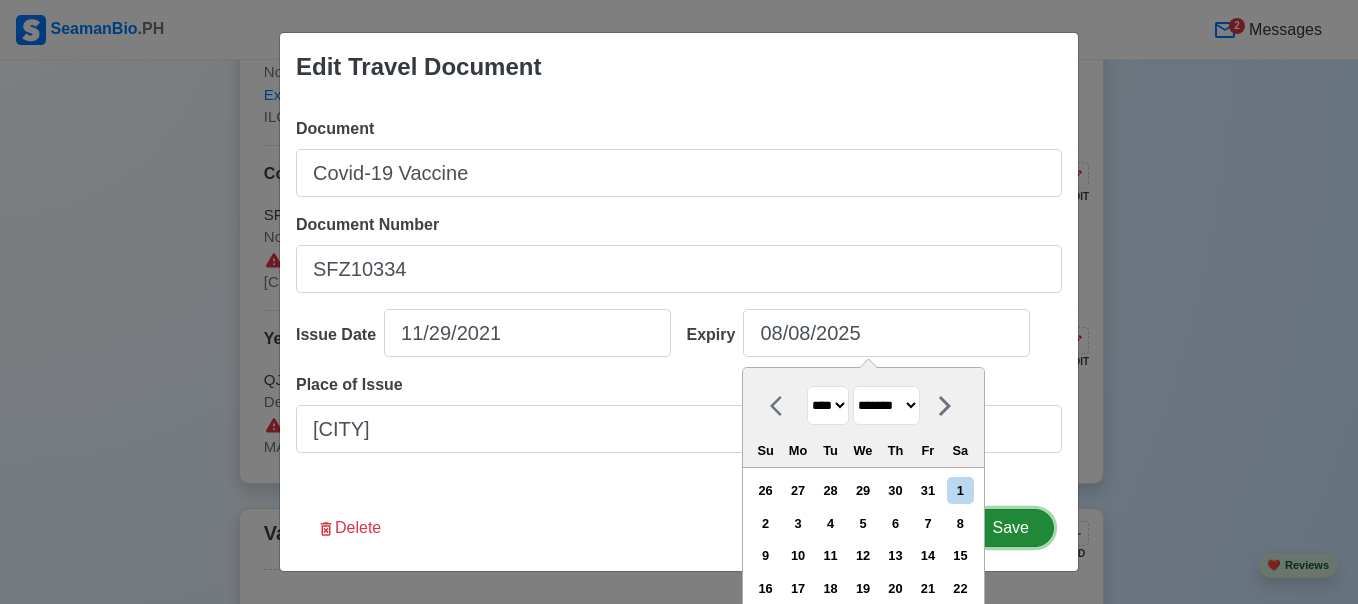 click on "Save" at bounding box center [1011, 528] 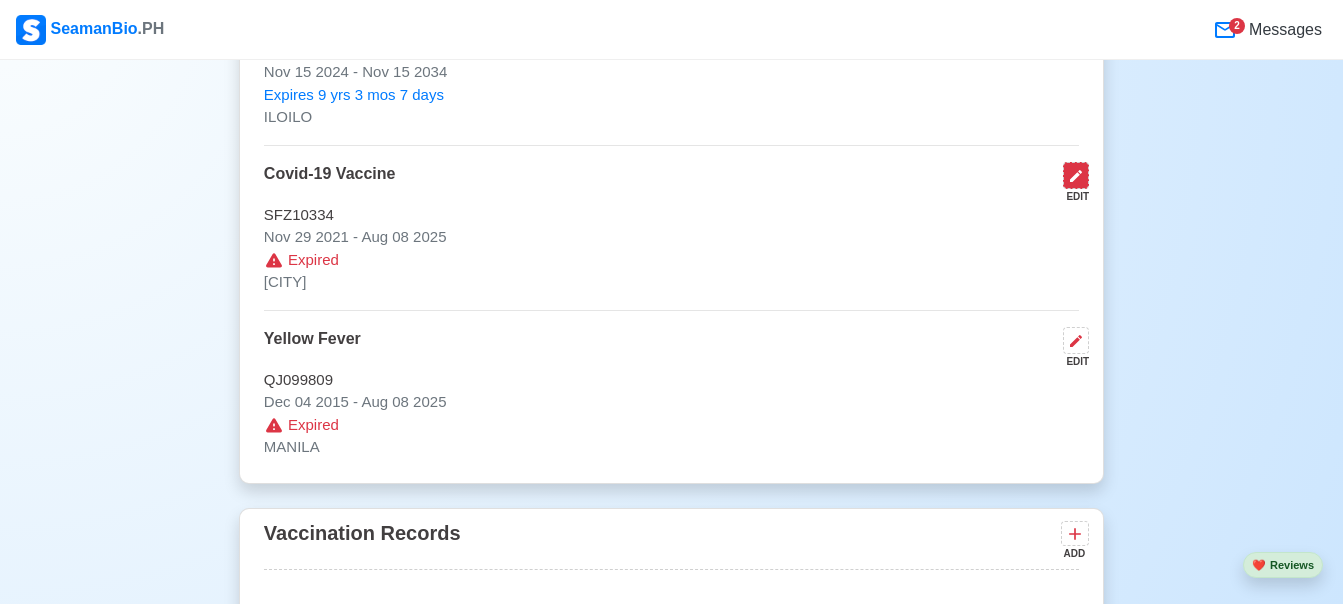 click 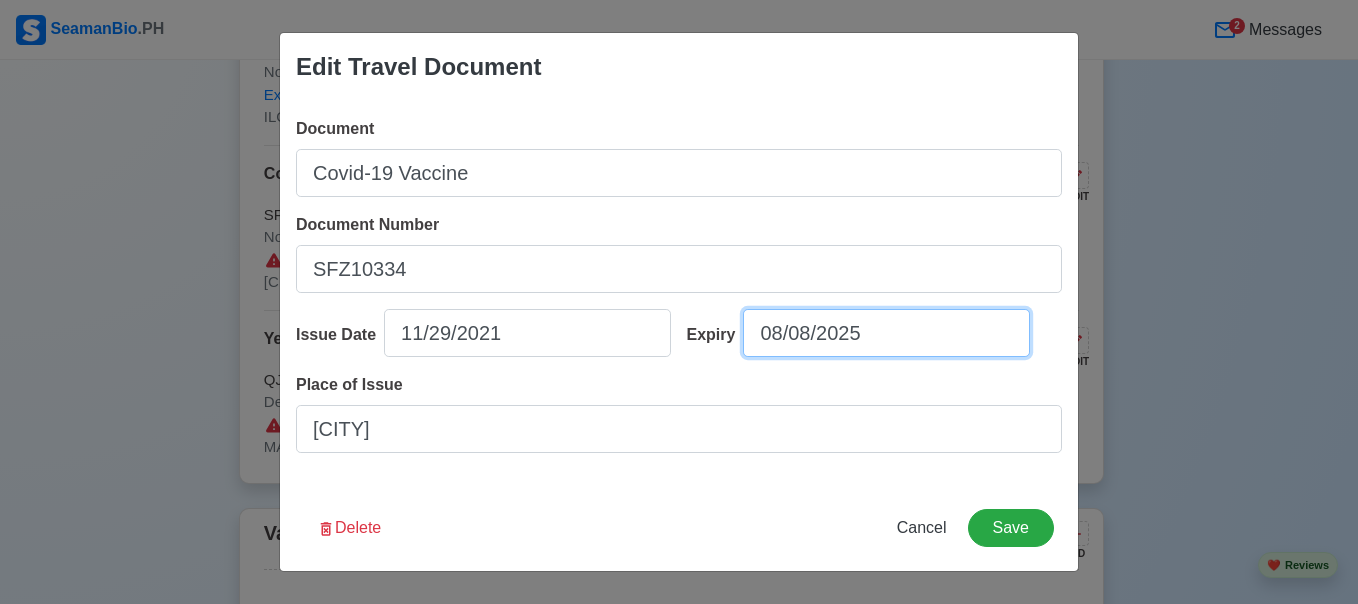 select on "****" 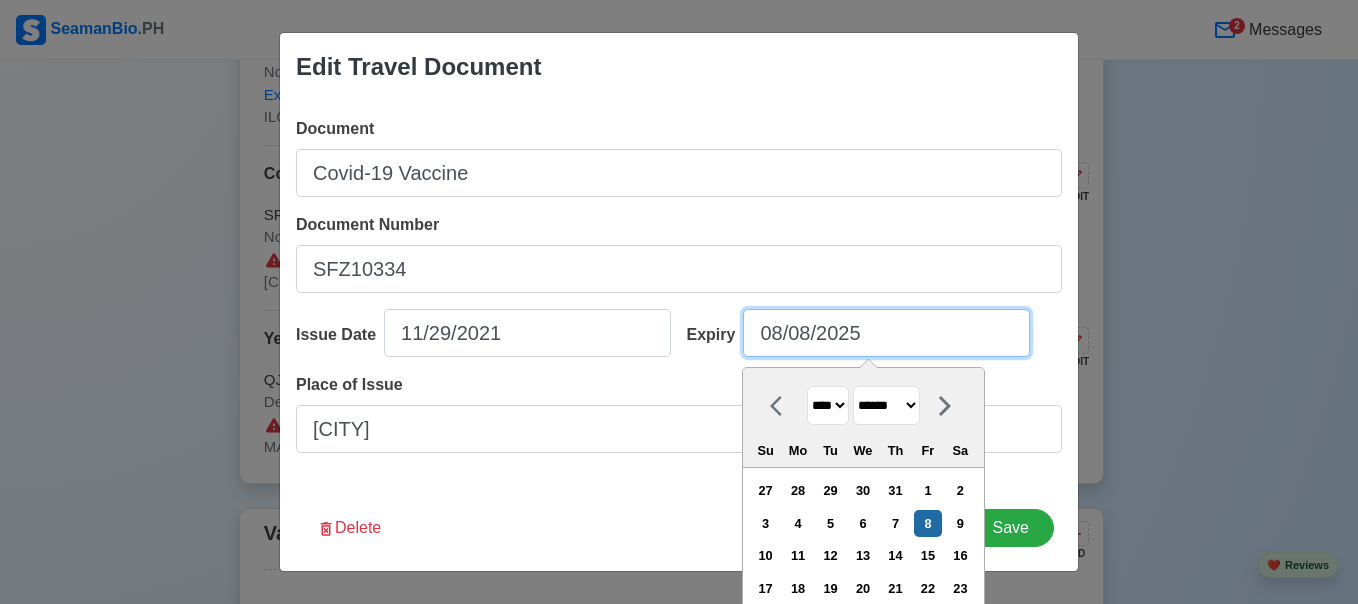click on "08/08/2025" at bounding box center [886, 333] 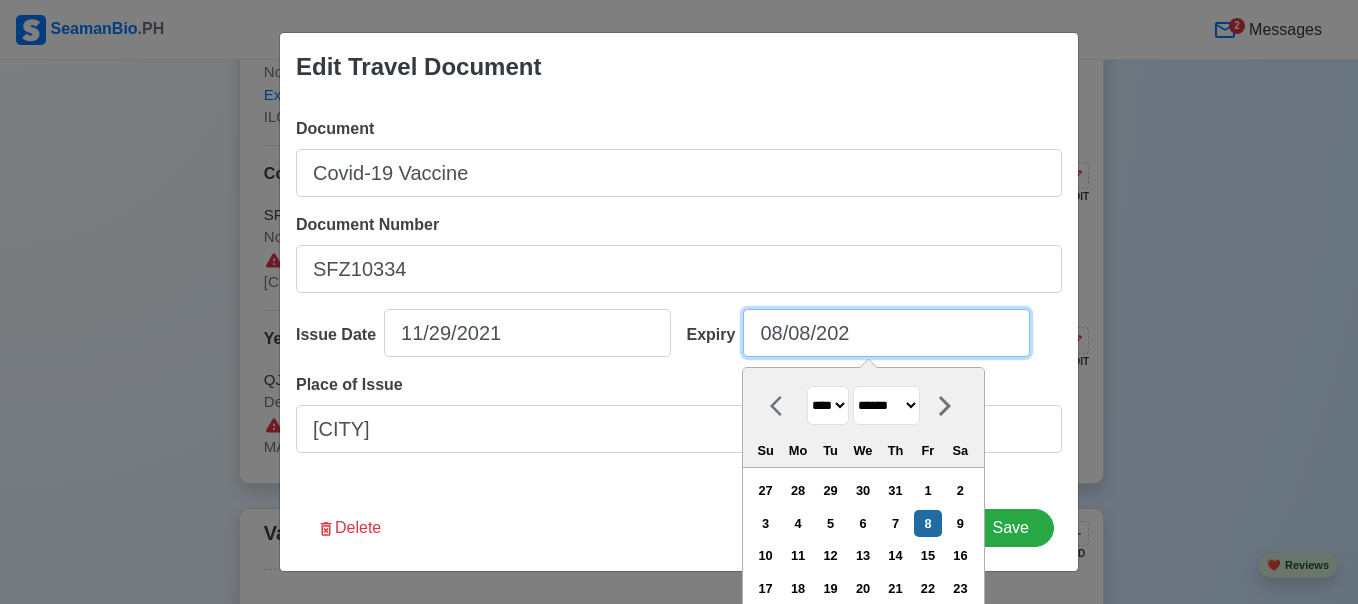 type on "08/08/20" 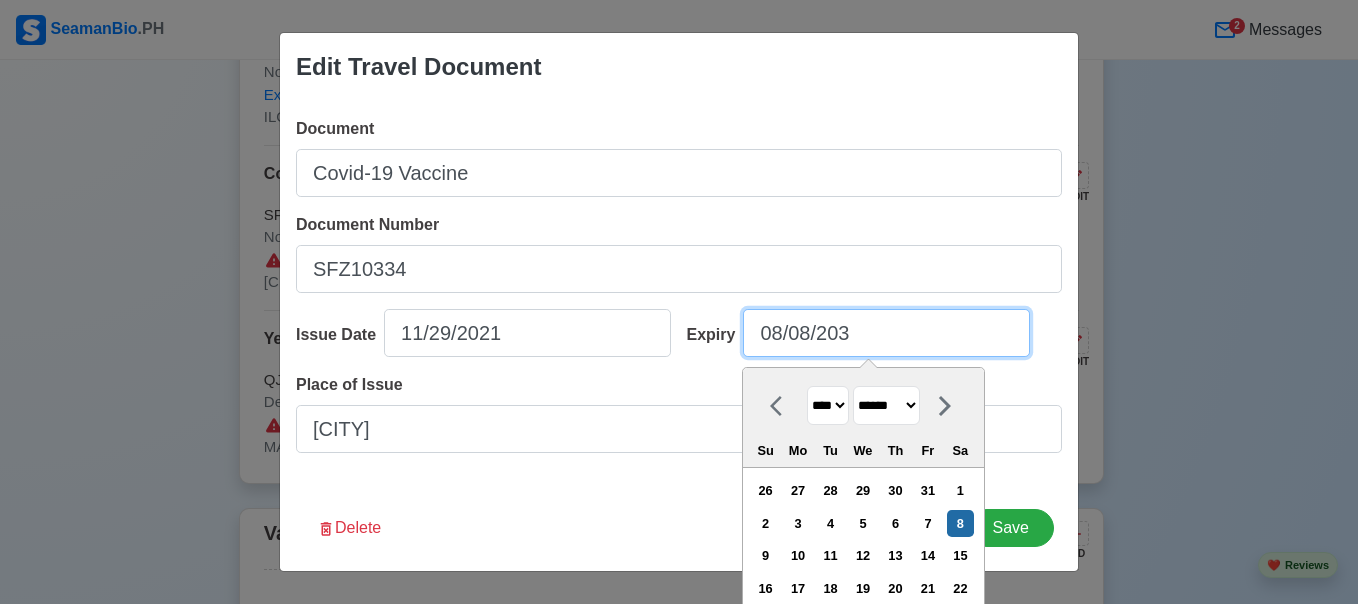 type on "08/08/2035" 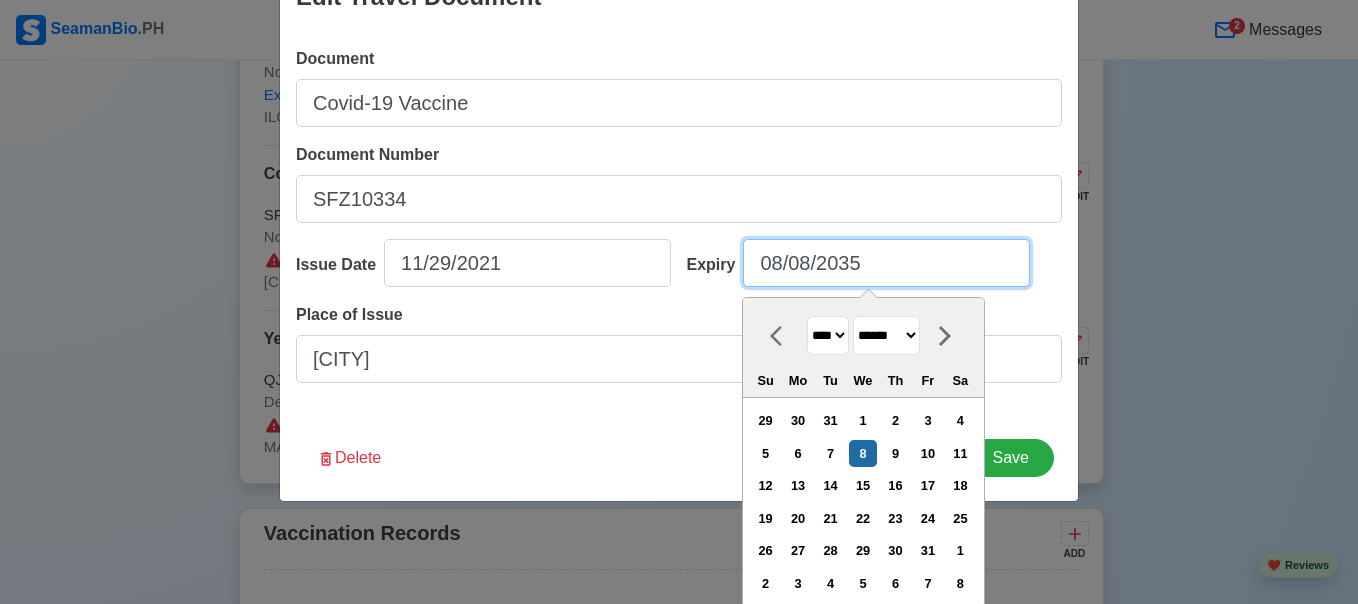 scroll, scrollTop: 79, scrollLeft: 0, axis: vertical 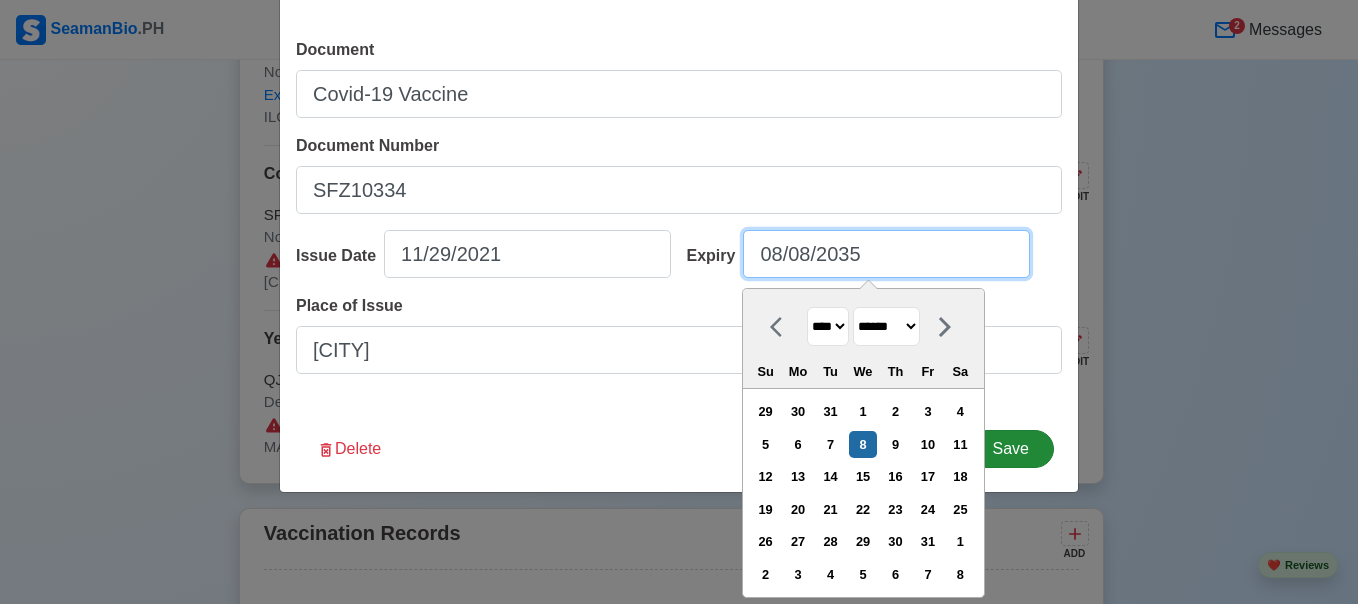 type on "08/08/2035" 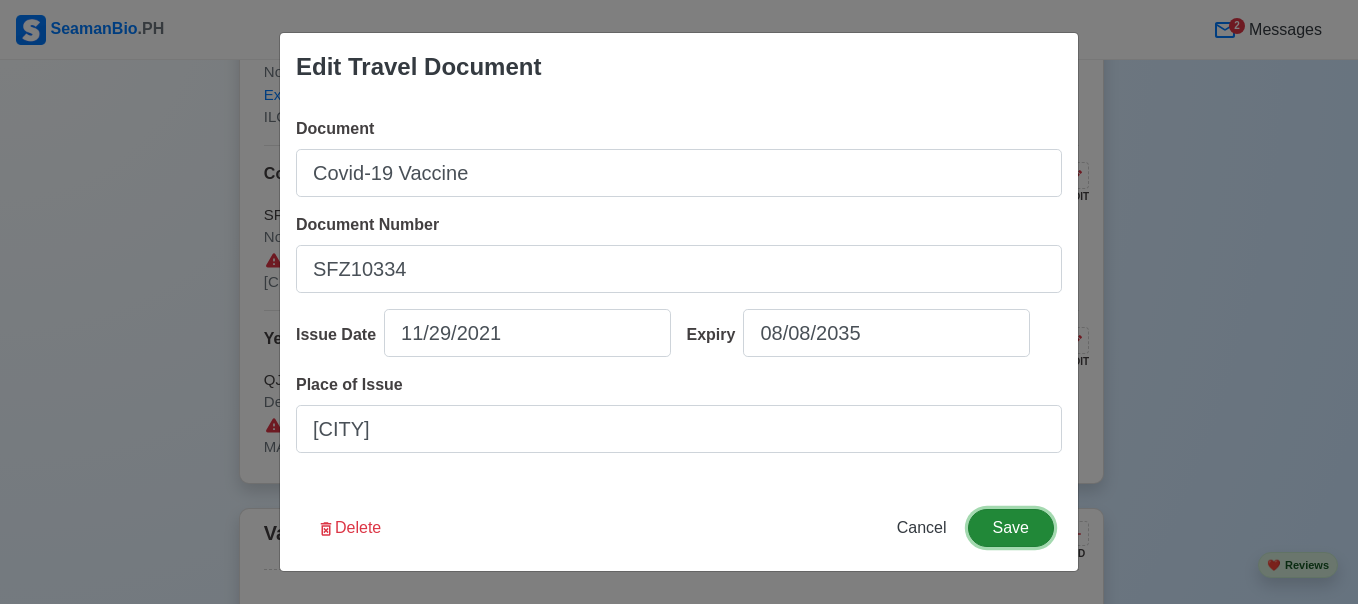 click on "Edit Travel Document Document Covid-19 Vaccine Document Number SFZ10334 Issue Date 11/29/2021 Expiry 08/08/2035 Place of Issue CEBU  Delete Cancel Save" at bounding box center (679, 302) 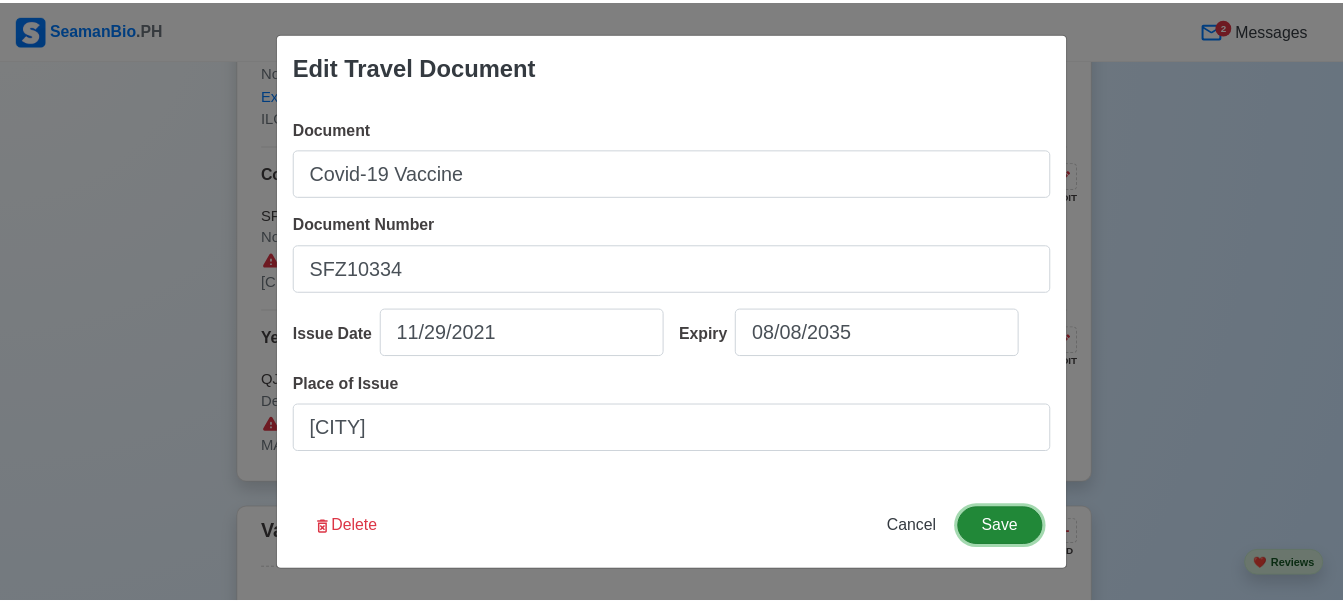 scroll, scrollTop: 0, scrollLeft: 0, axis: both 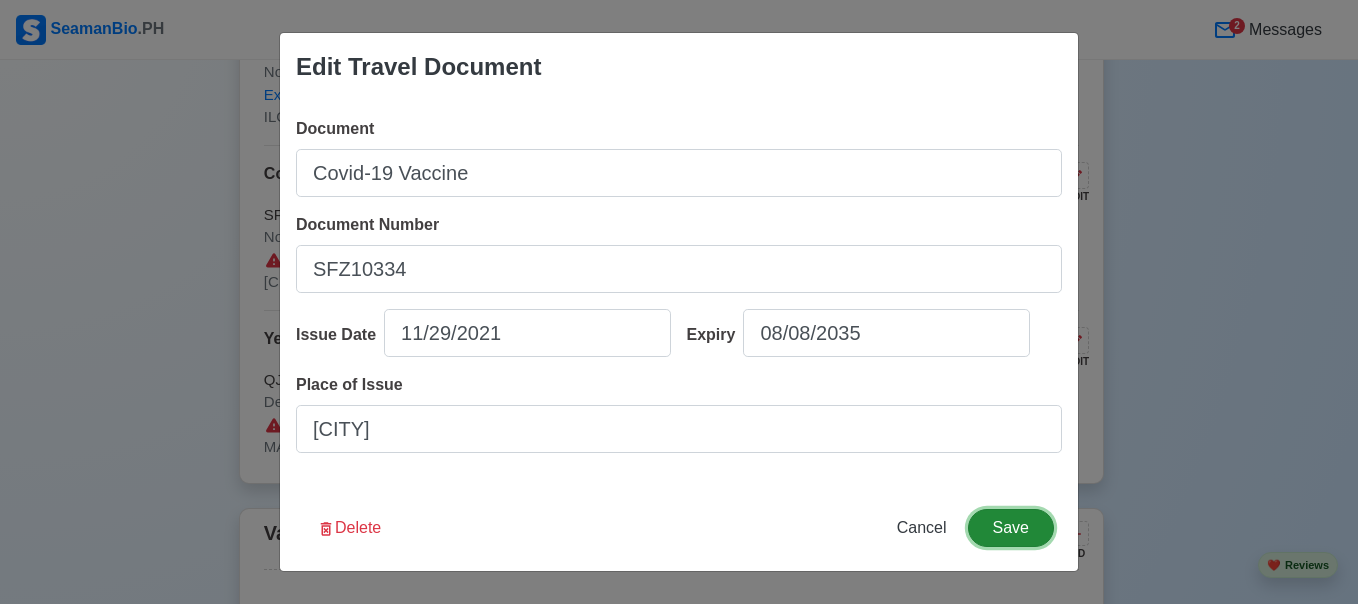 click on "Save" at bounding box center [1011, 528] 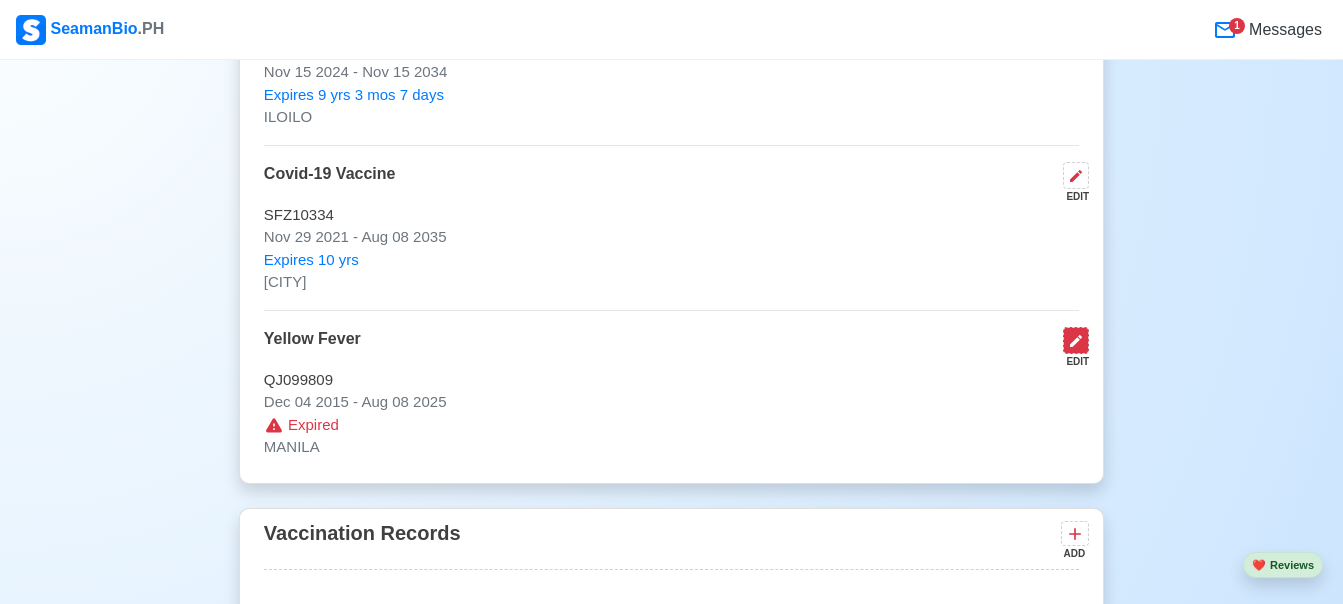 click 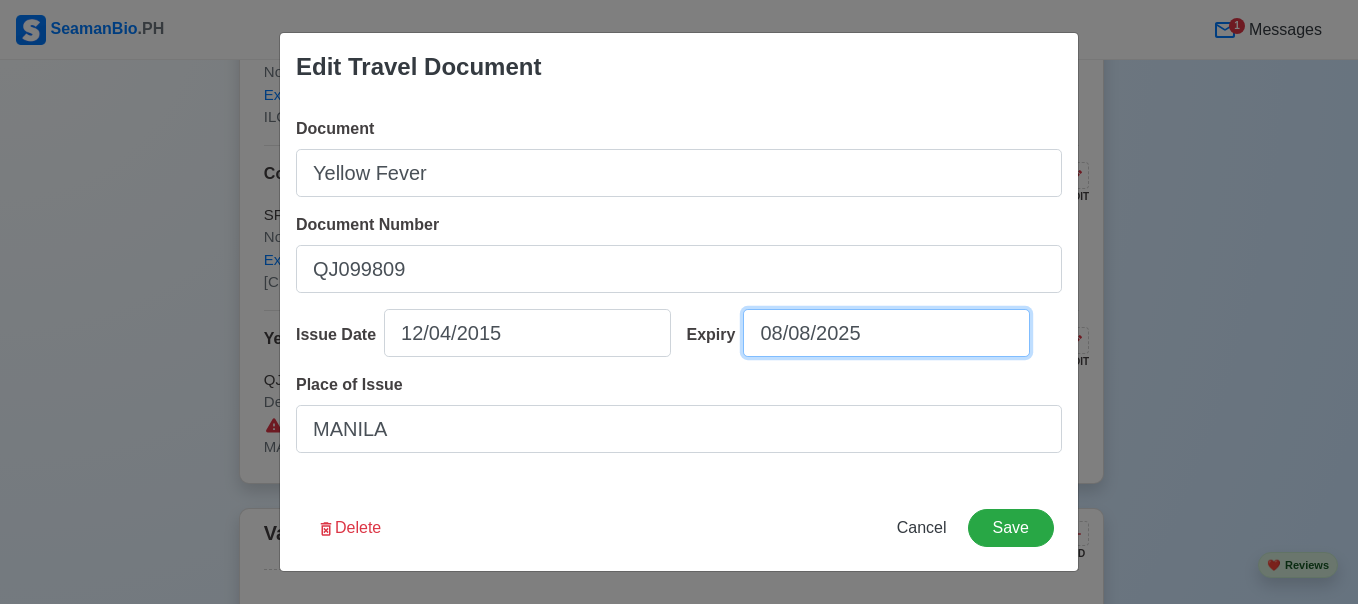 select on "****" 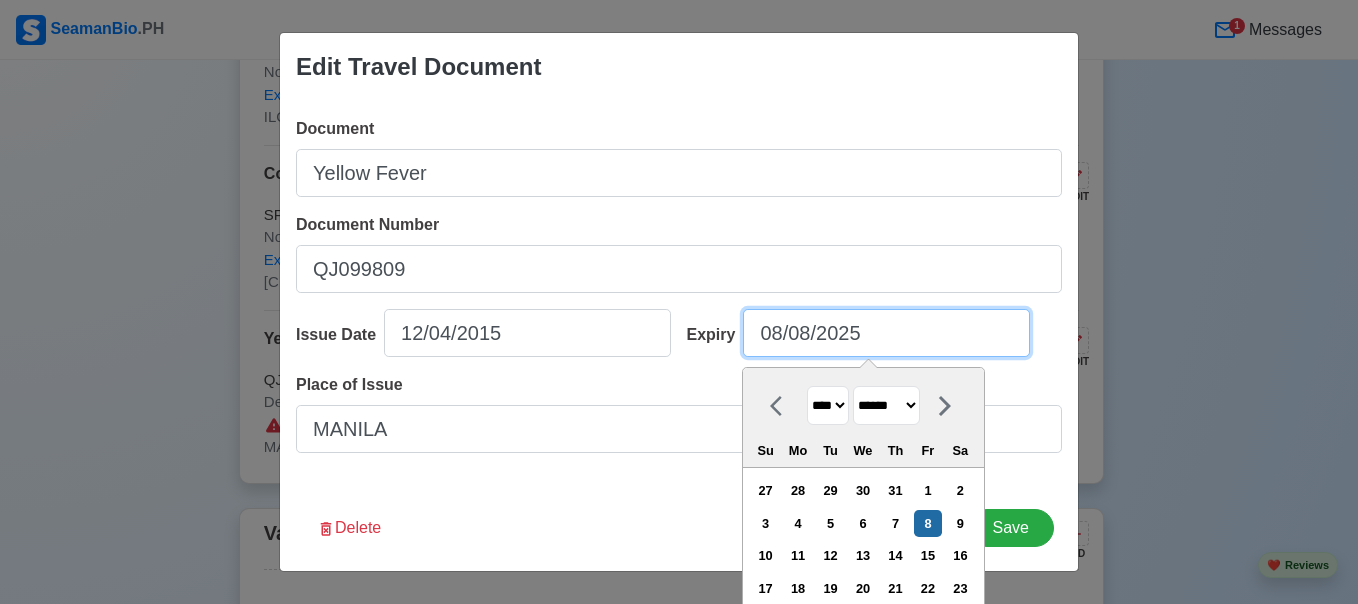 click on "08/08/2025" at bounding box center [886, 333] 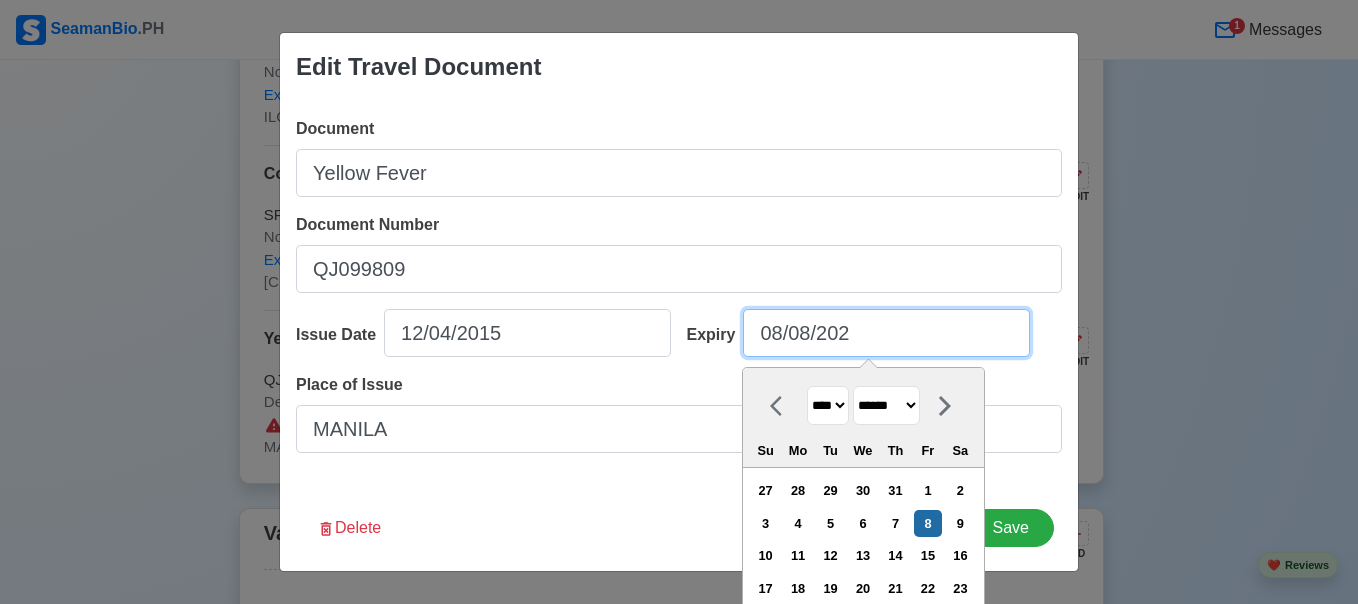 type on "08/08/20" 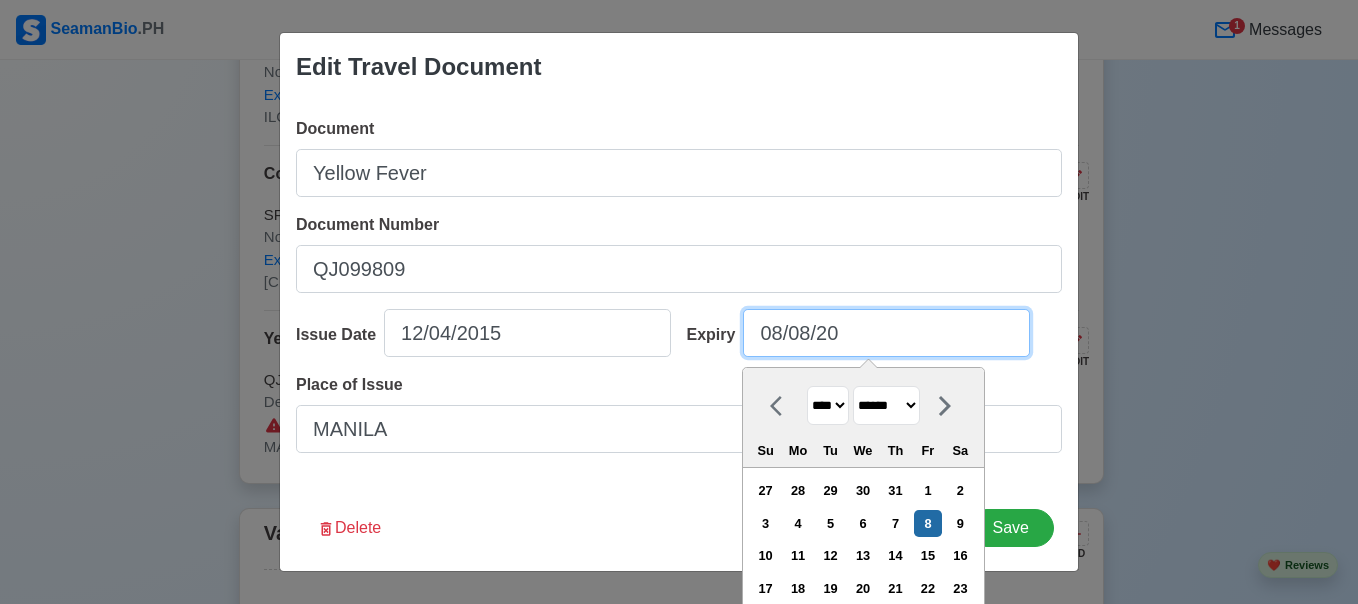 select on "****" 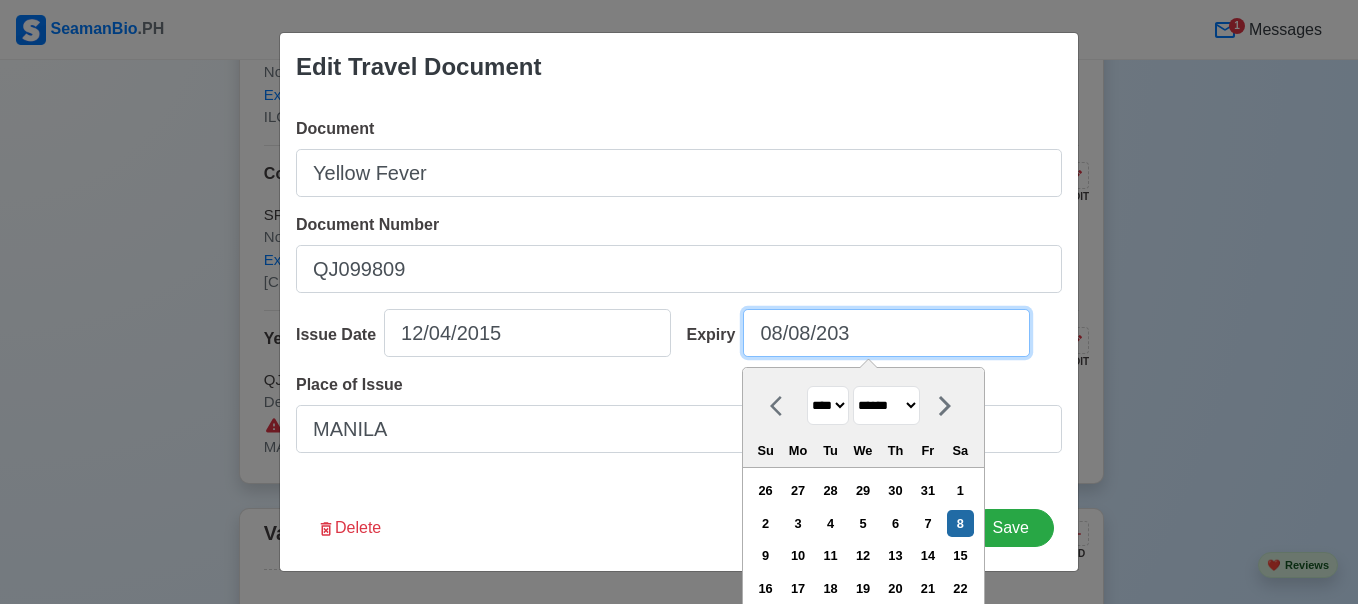type on "08/08/2035" 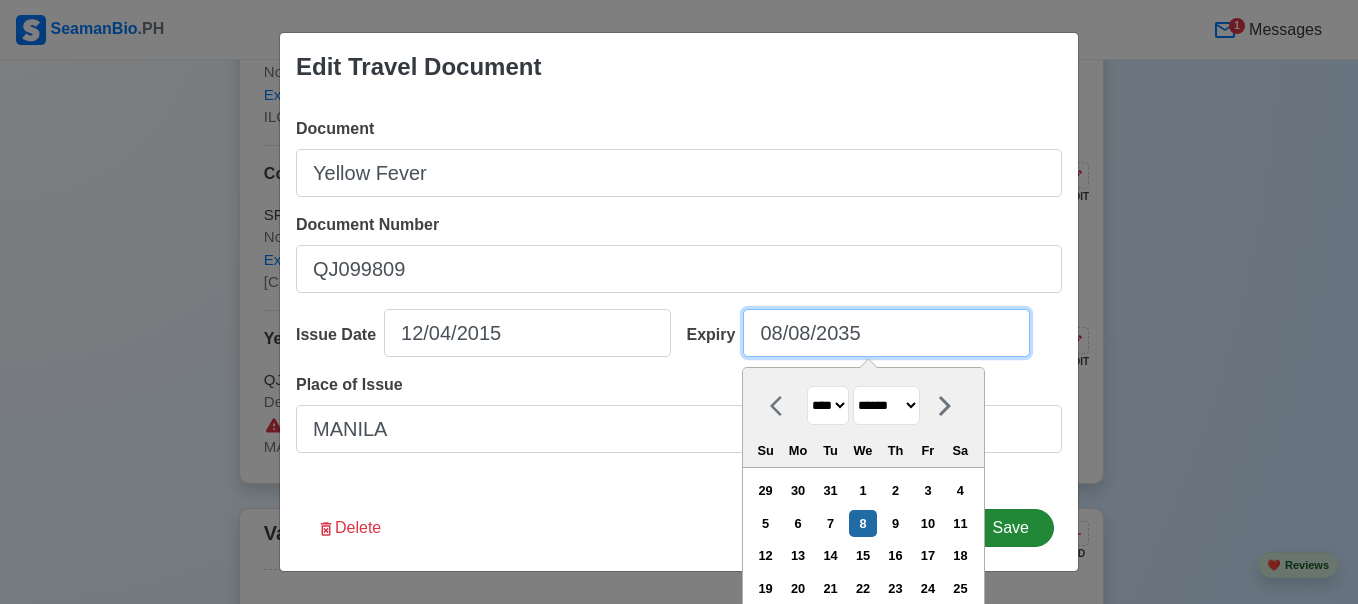 type on "08/08/2035" 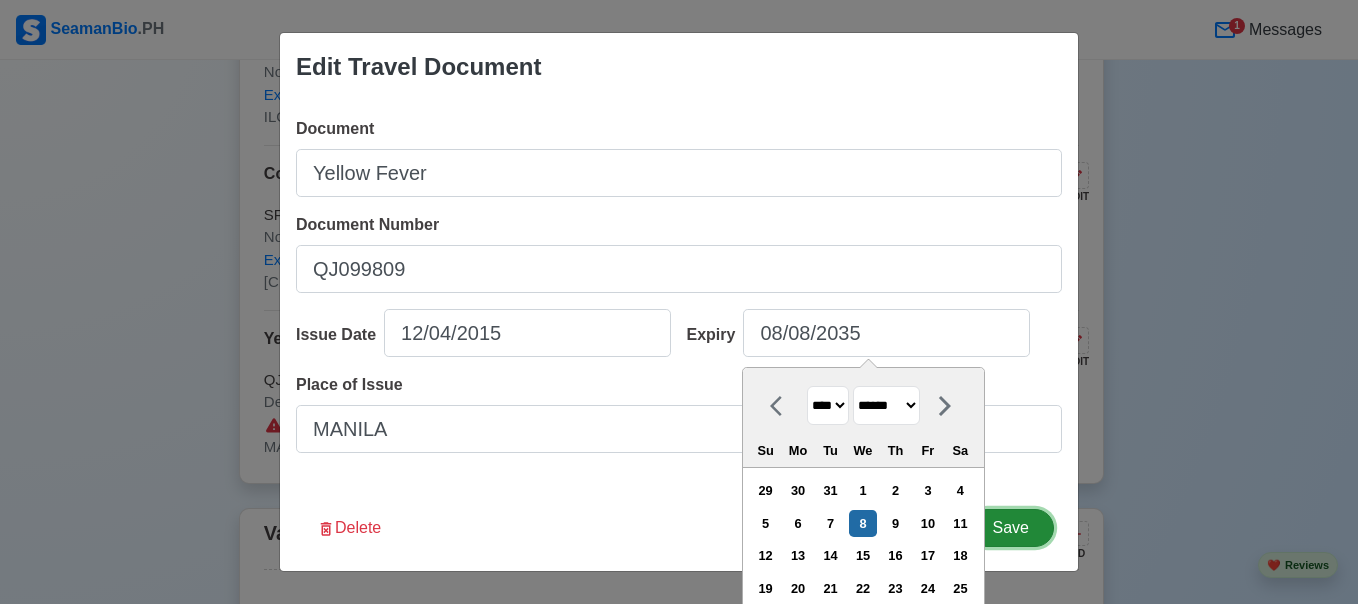 click on "Save" at bounding box center [1011, 528] 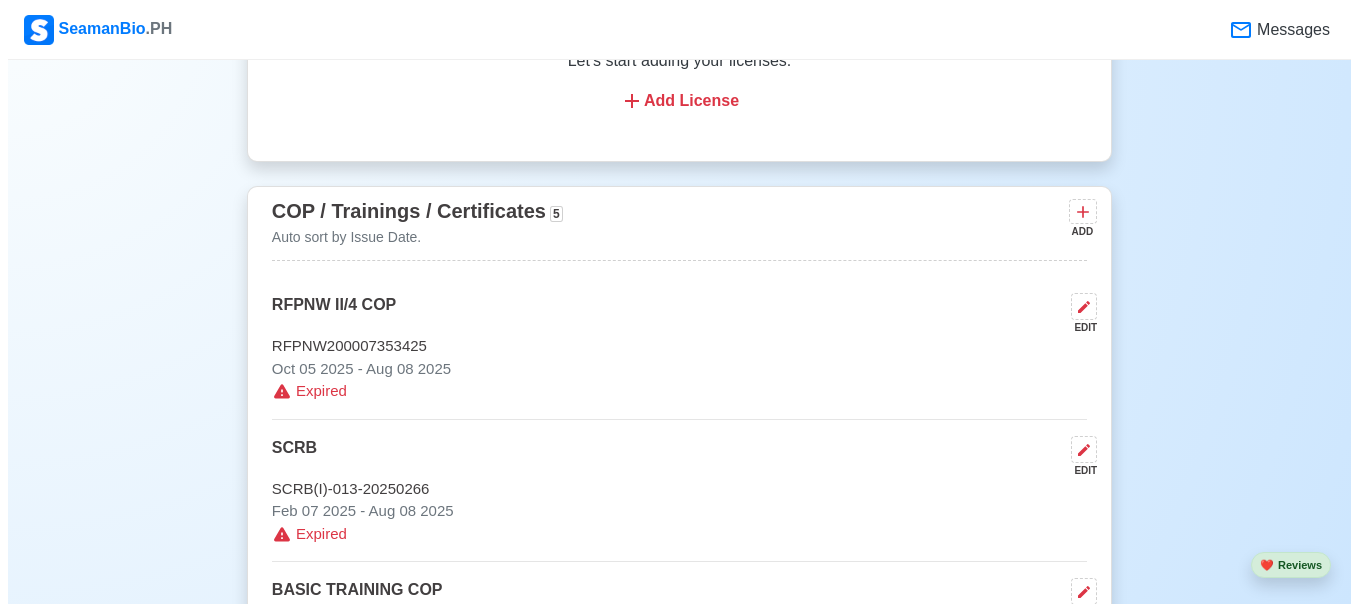 scroll, scrollTop: 3000, scrollLeft: 0, axis: vertical 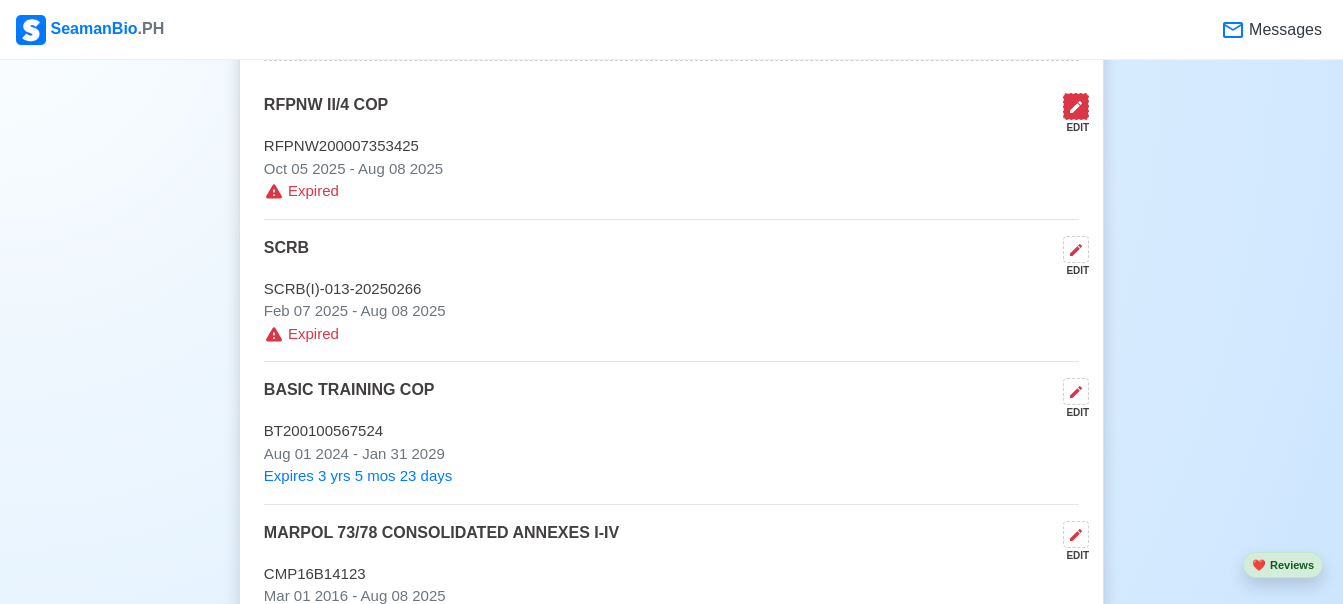 click 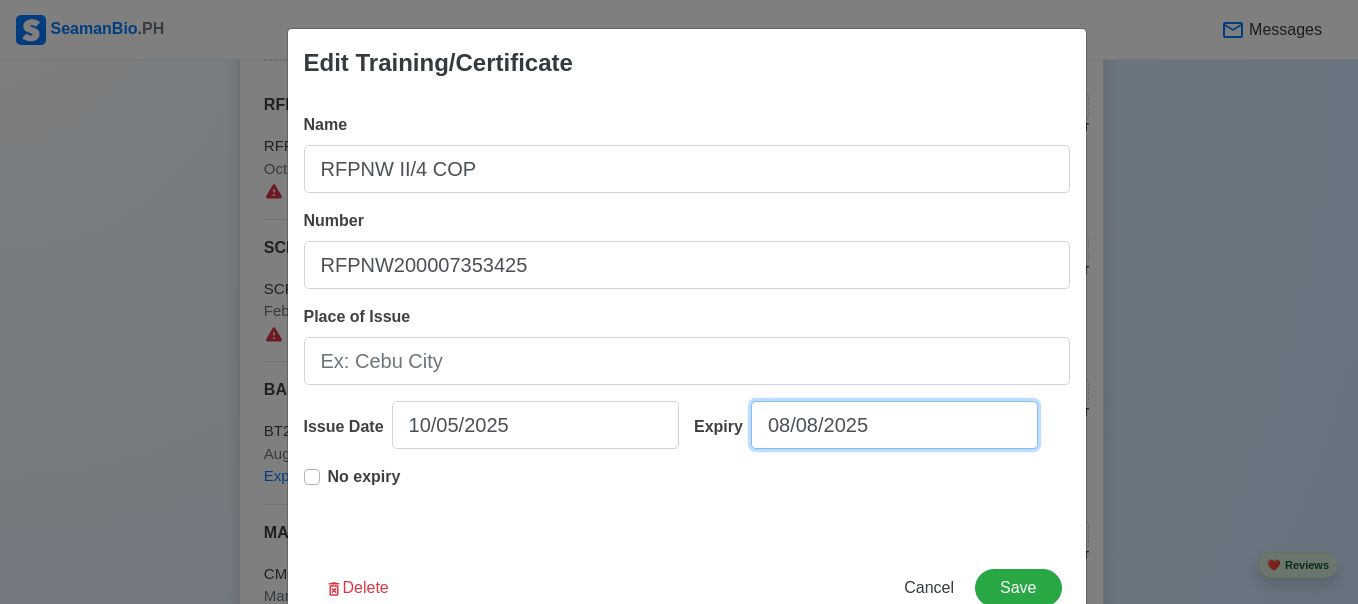 select on "****" 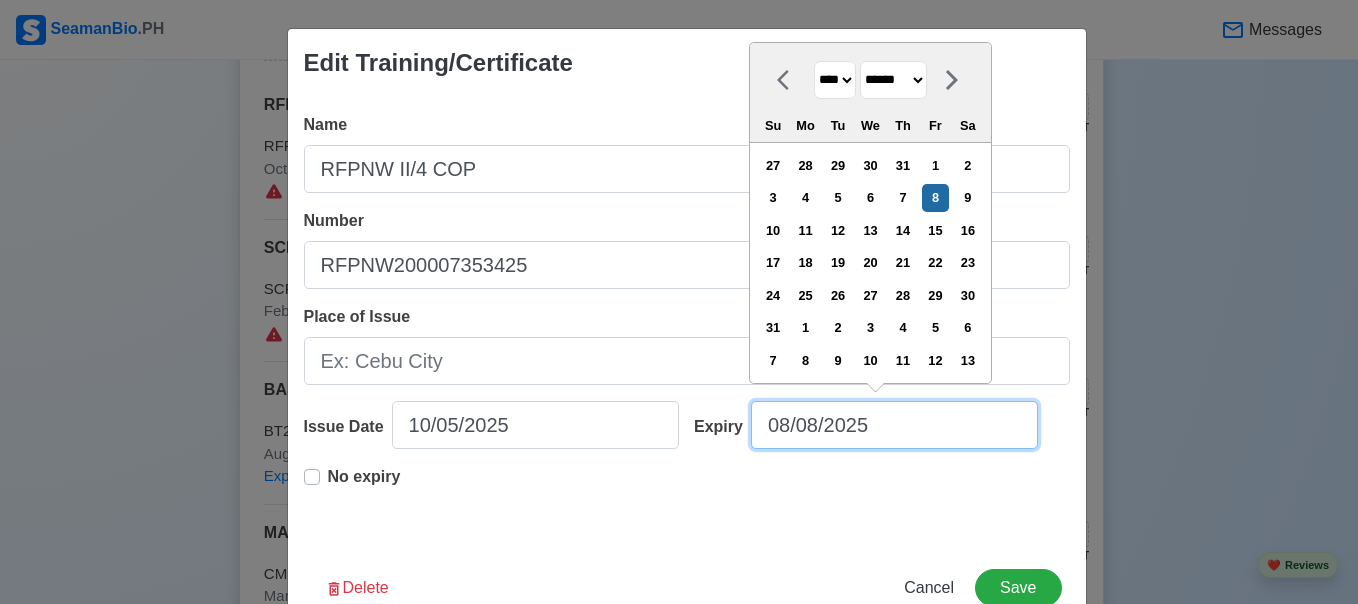 click on "08/08/2025" at bounding box center (894, 425) 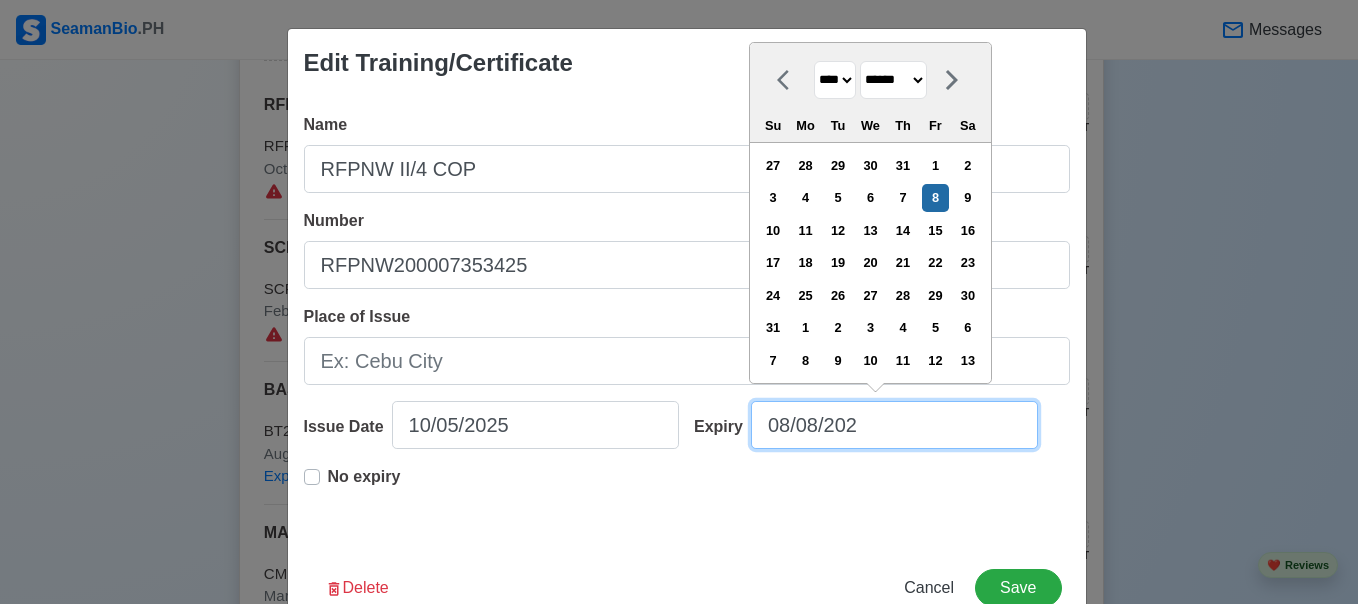type on "08/08/20" 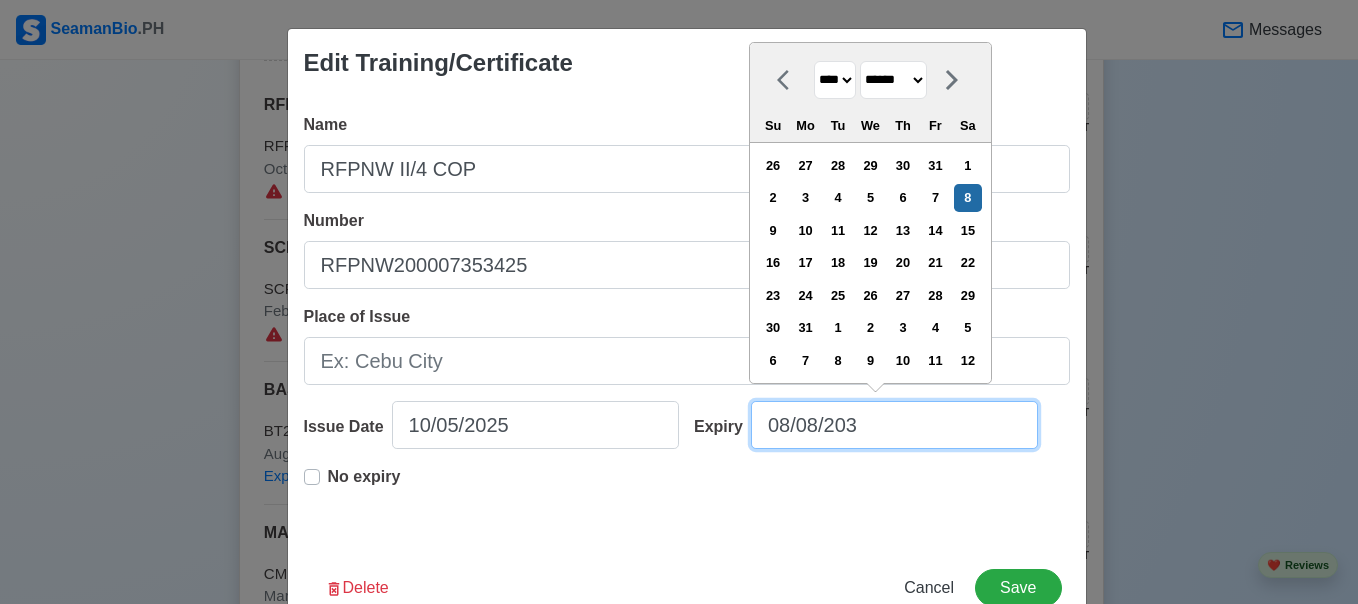type on "08/08/2035" 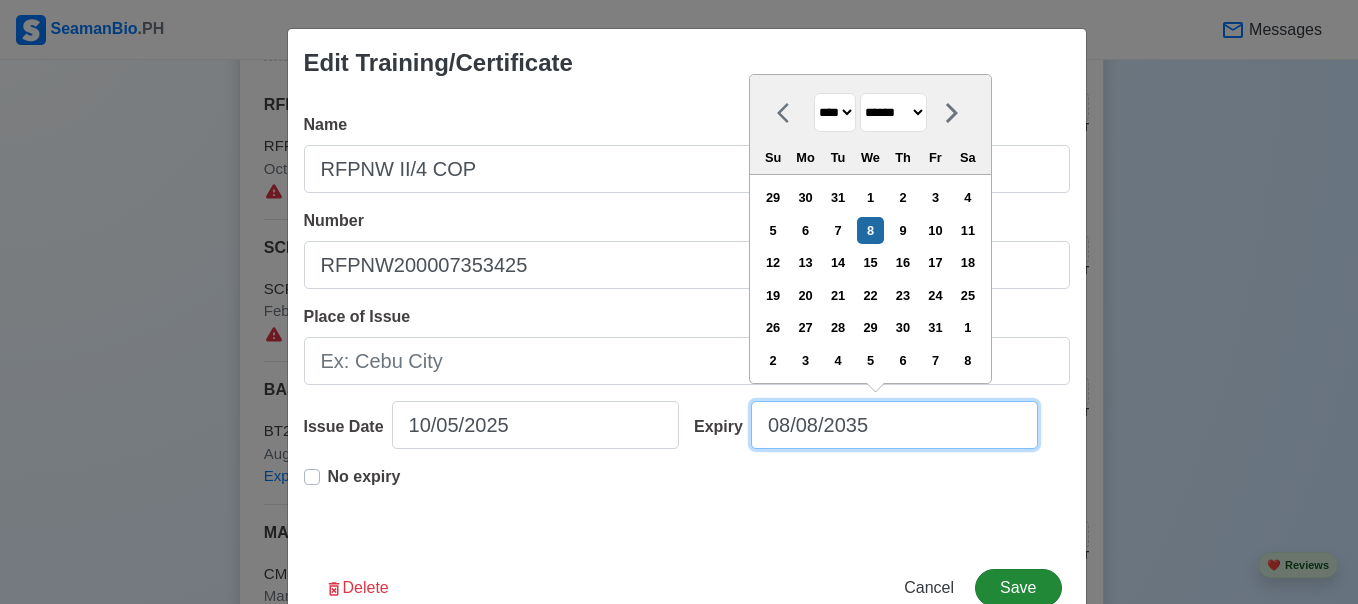 type on "08/08/2035" 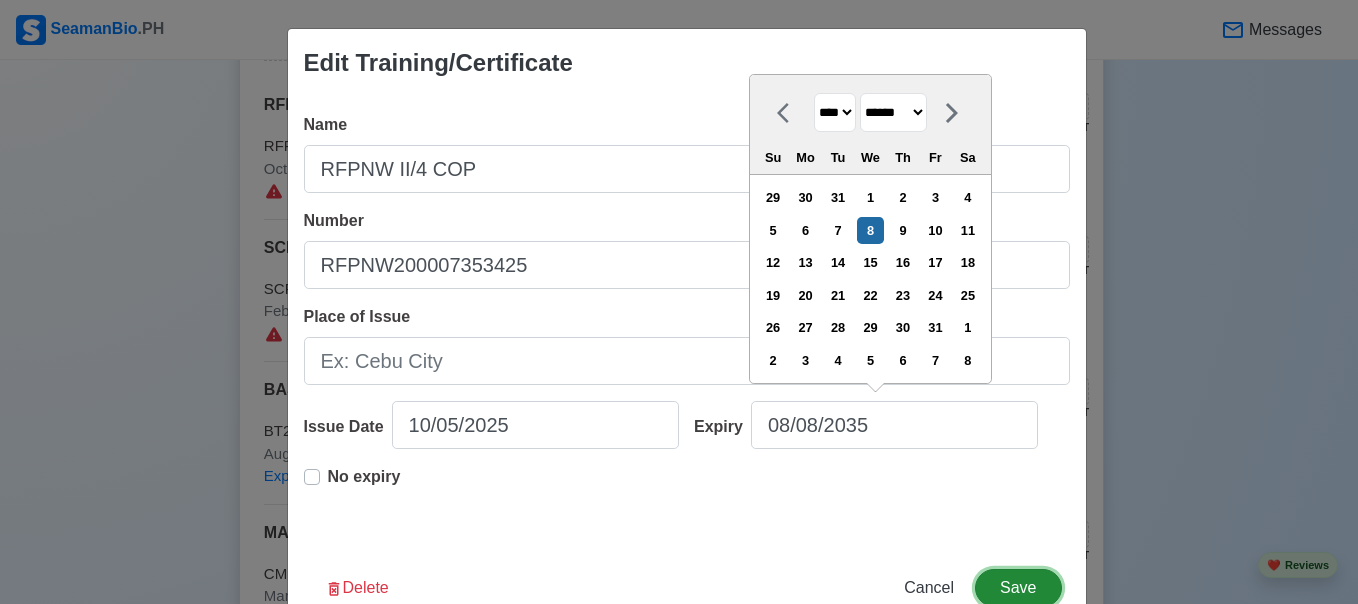 click on "Save" at bounding box center [1018, 588] 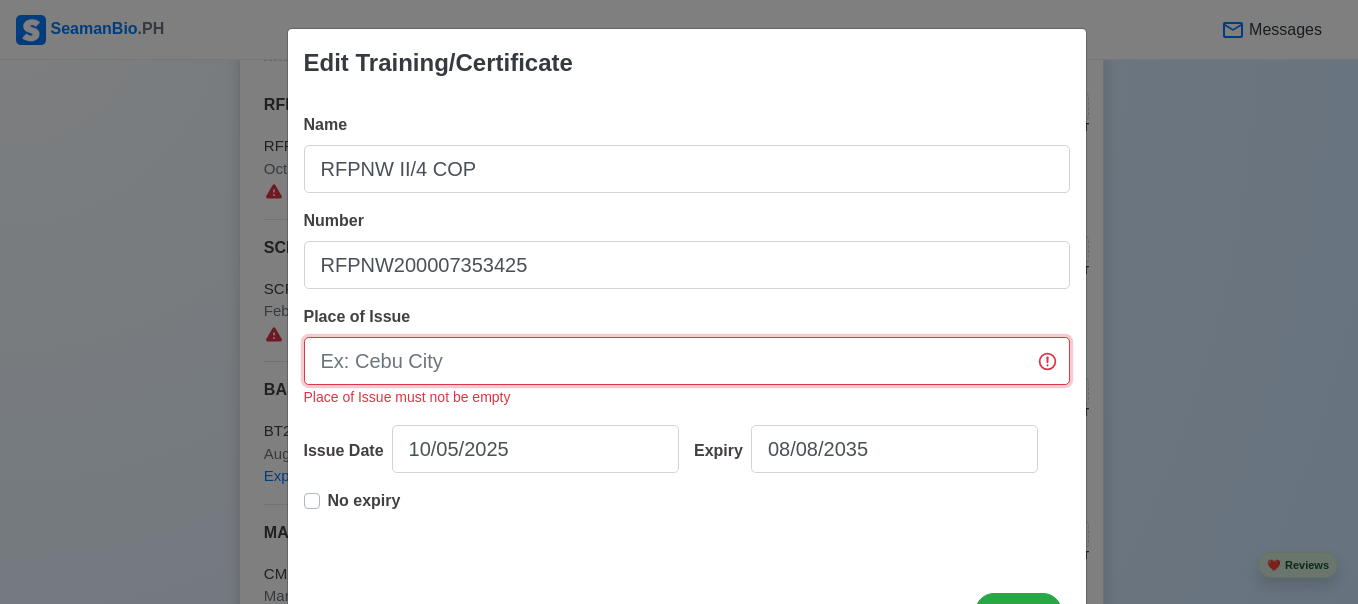 click on "Place of Issue" at bounding box center (687, 361) 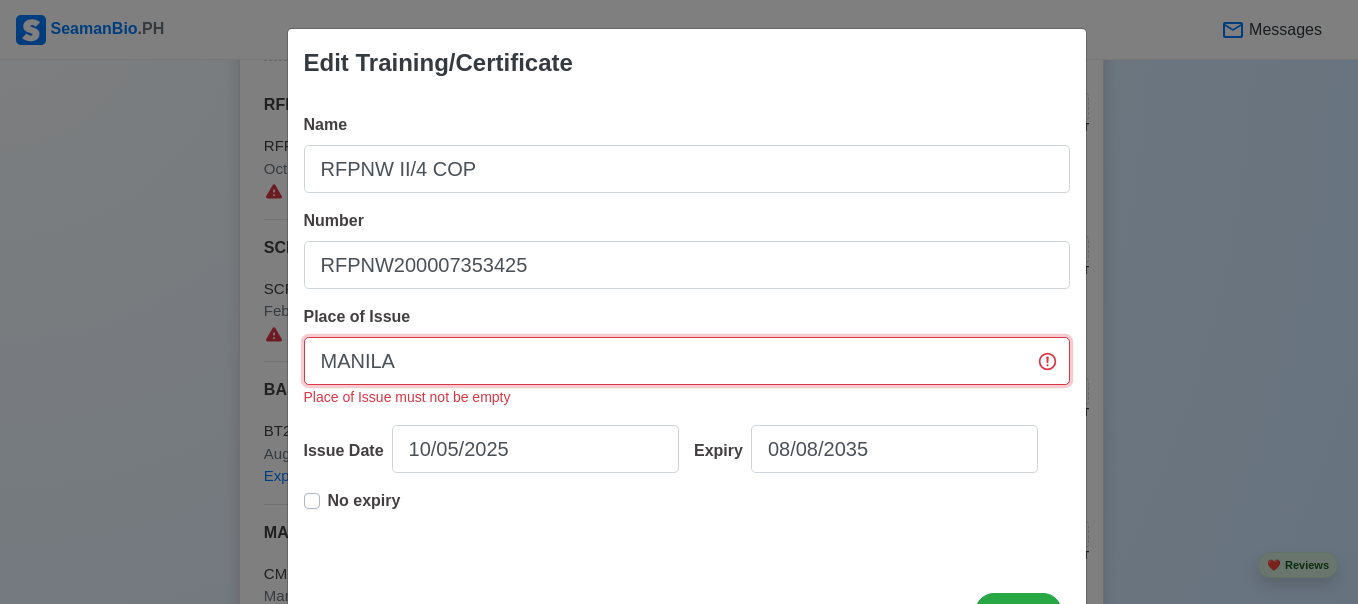 scroll, scrollTop: 80, scrollLeft: 0, axis: vertical 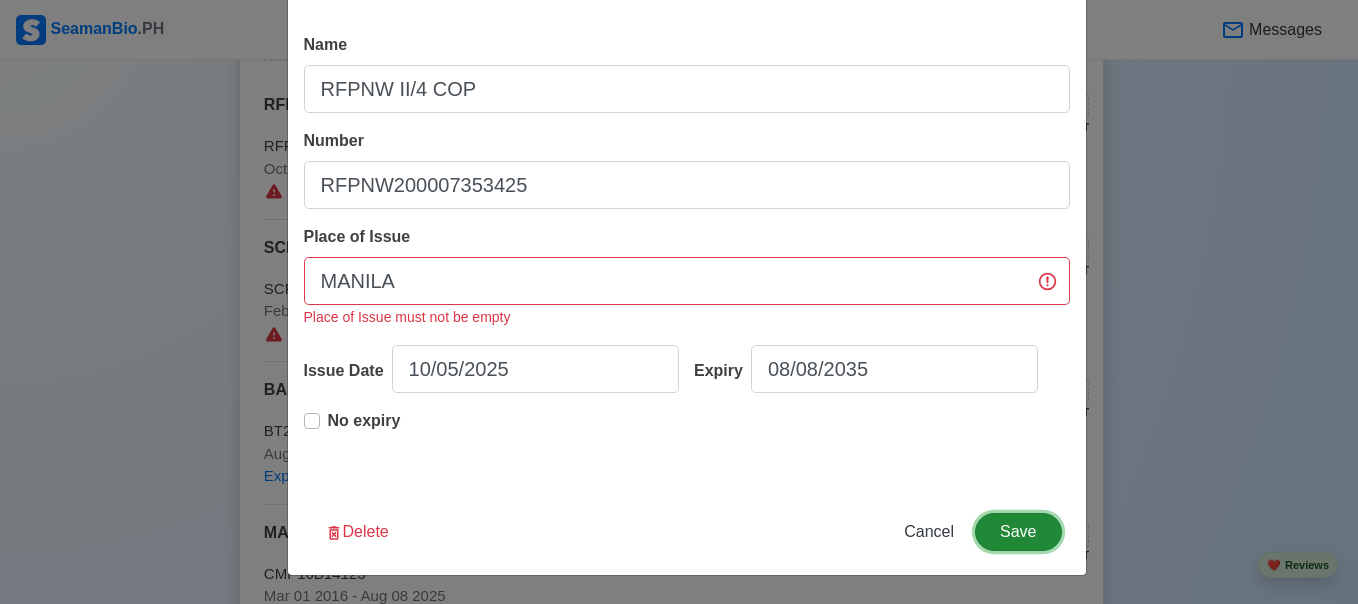 click on "Save" at bounding box center [1018, 532] 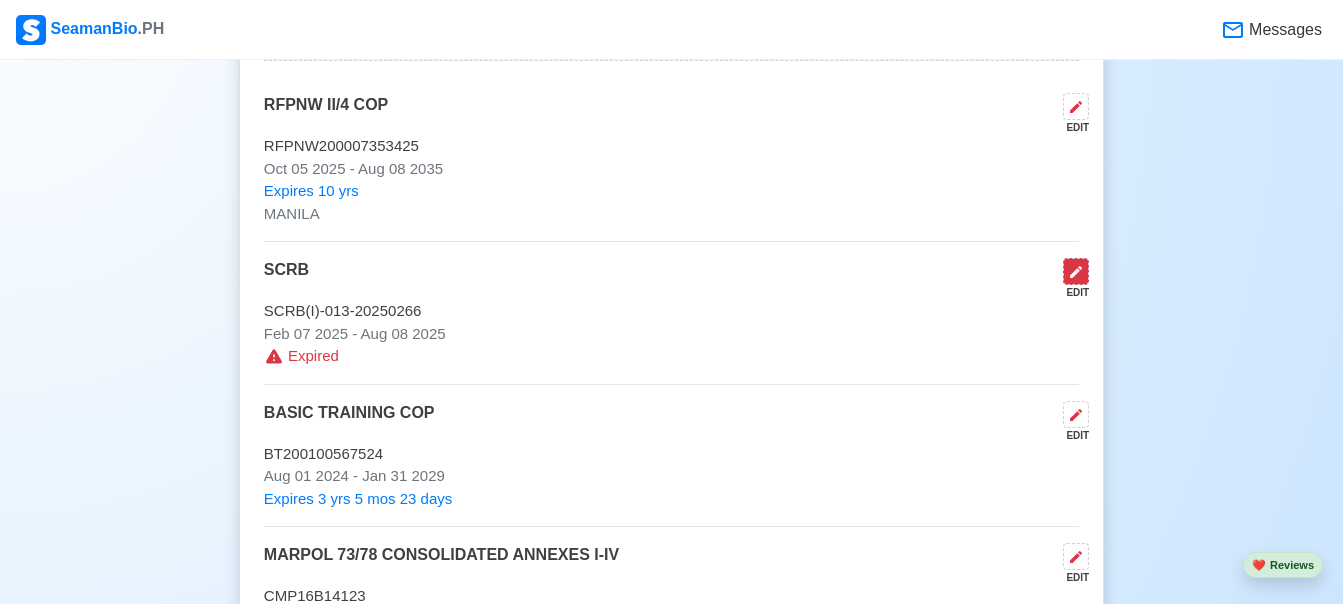 click at bounding box center [1076, 271] 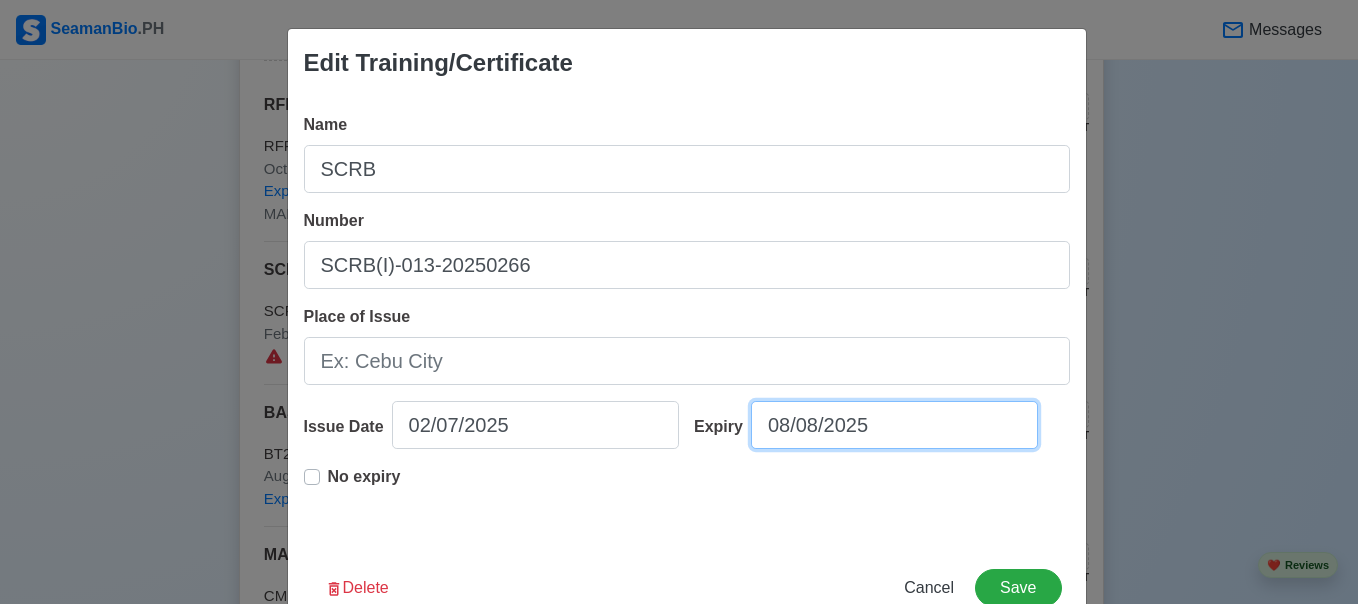 click on "08/08/2025" at bounding box center (894, 425) 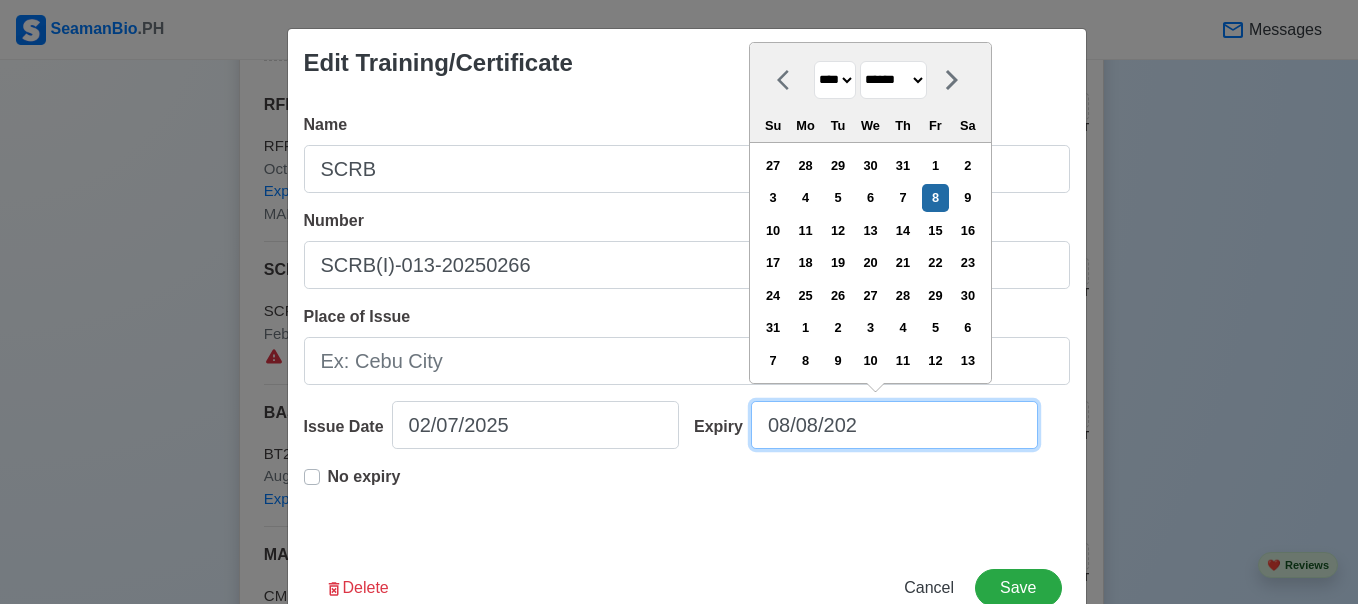 type on "08/08/20" 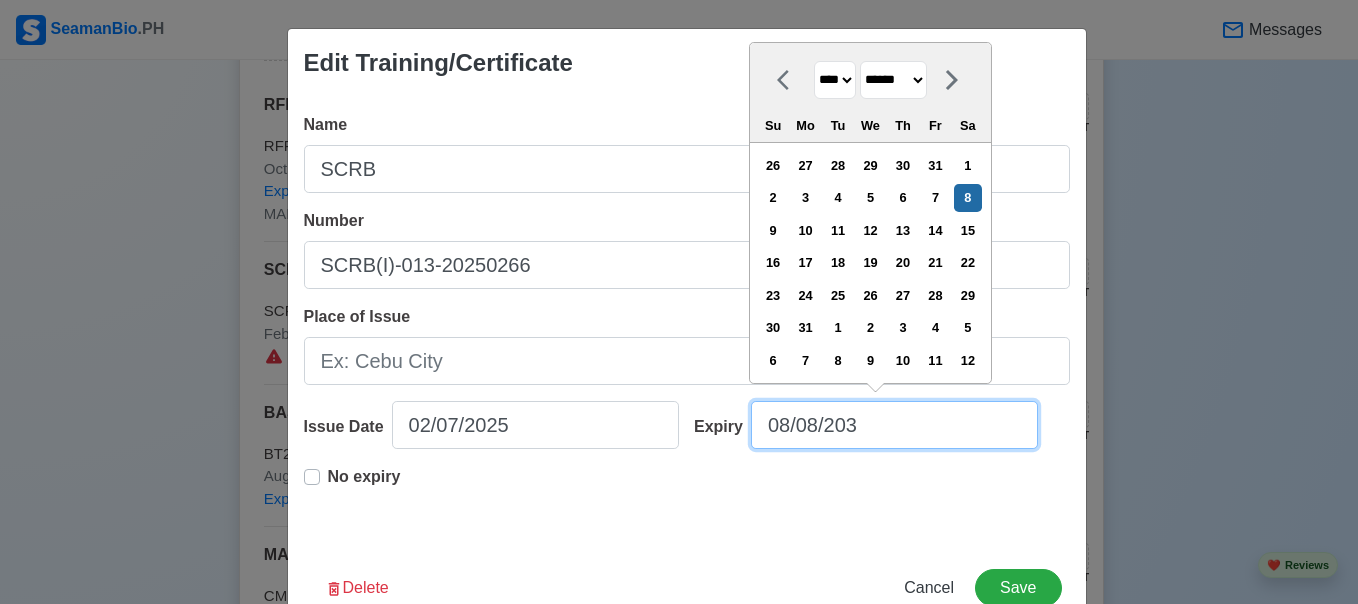 type on "08/08/2035" 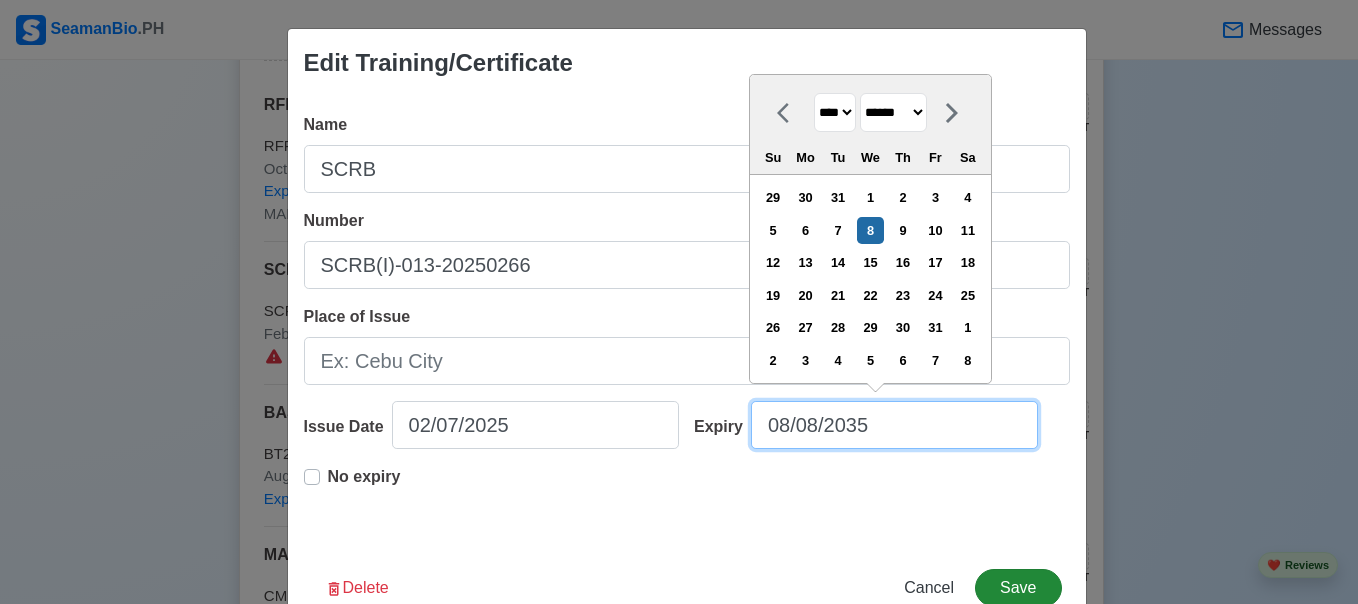 type on "08/08/2035" 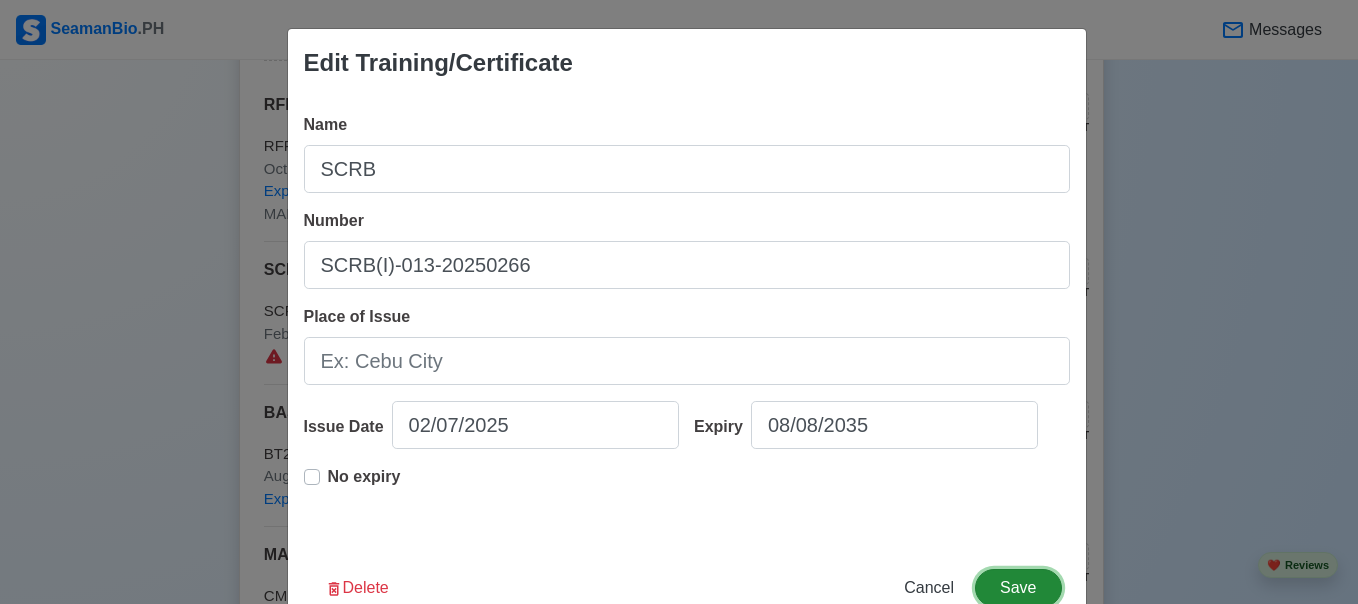 click on "Save" at bounding box center [1018, 588] 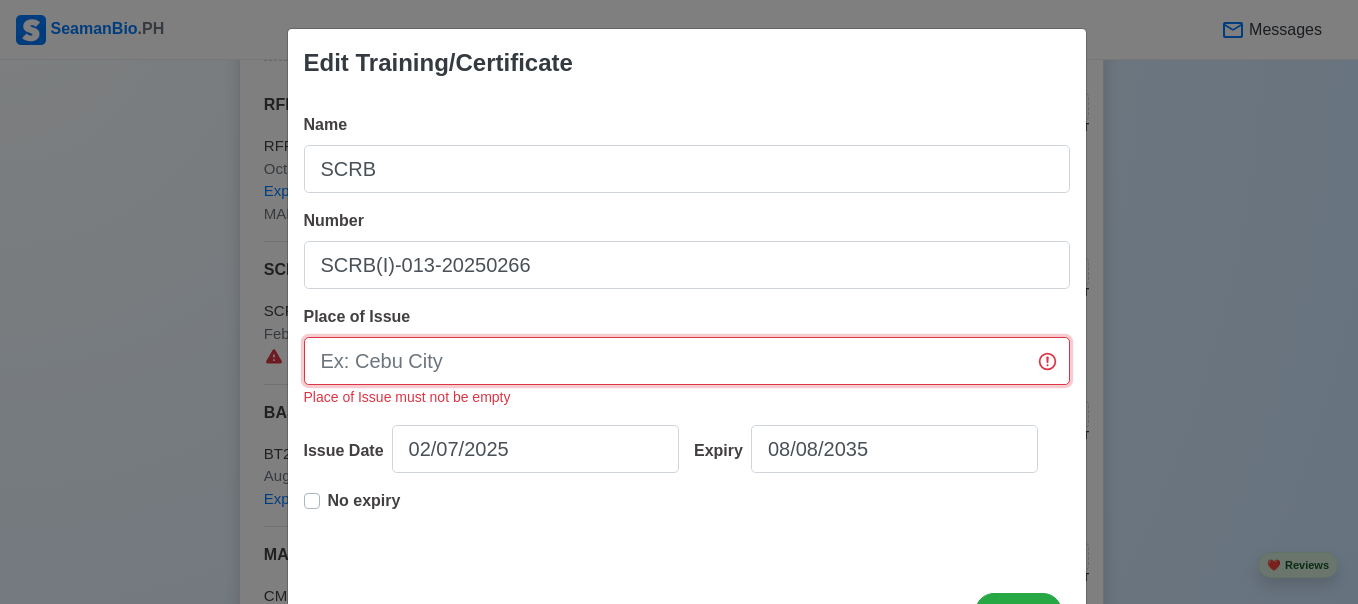 click on "Place of Issue" at bounding box center (687, 361) 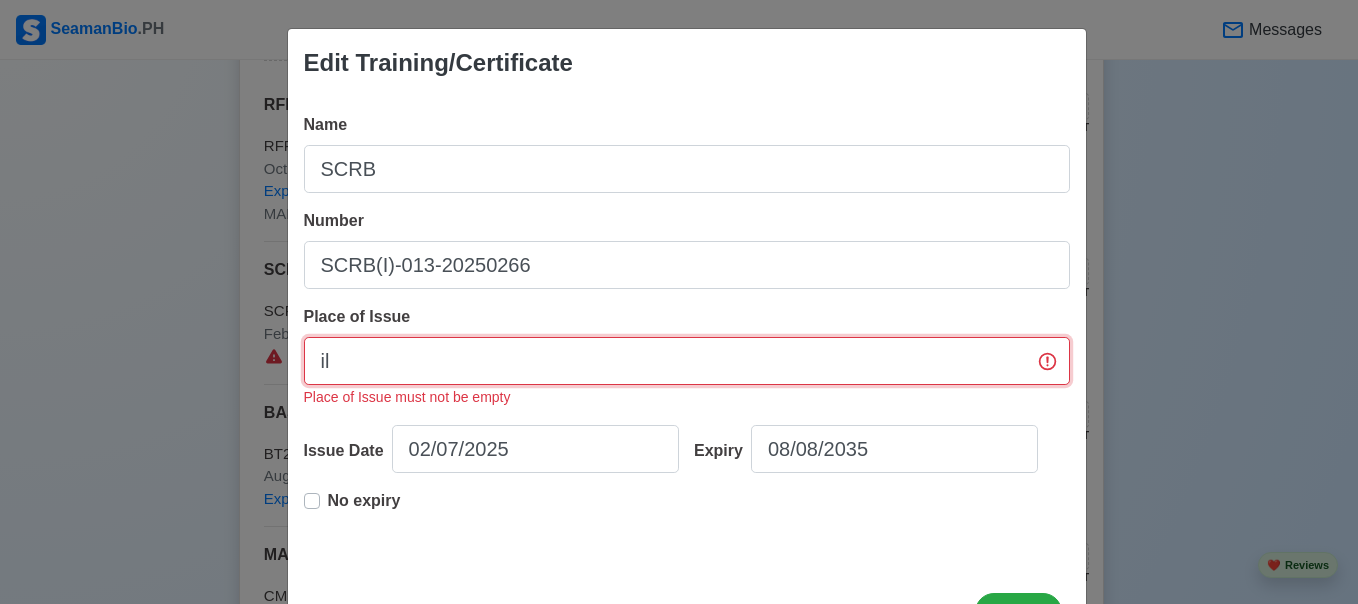 type on "i" 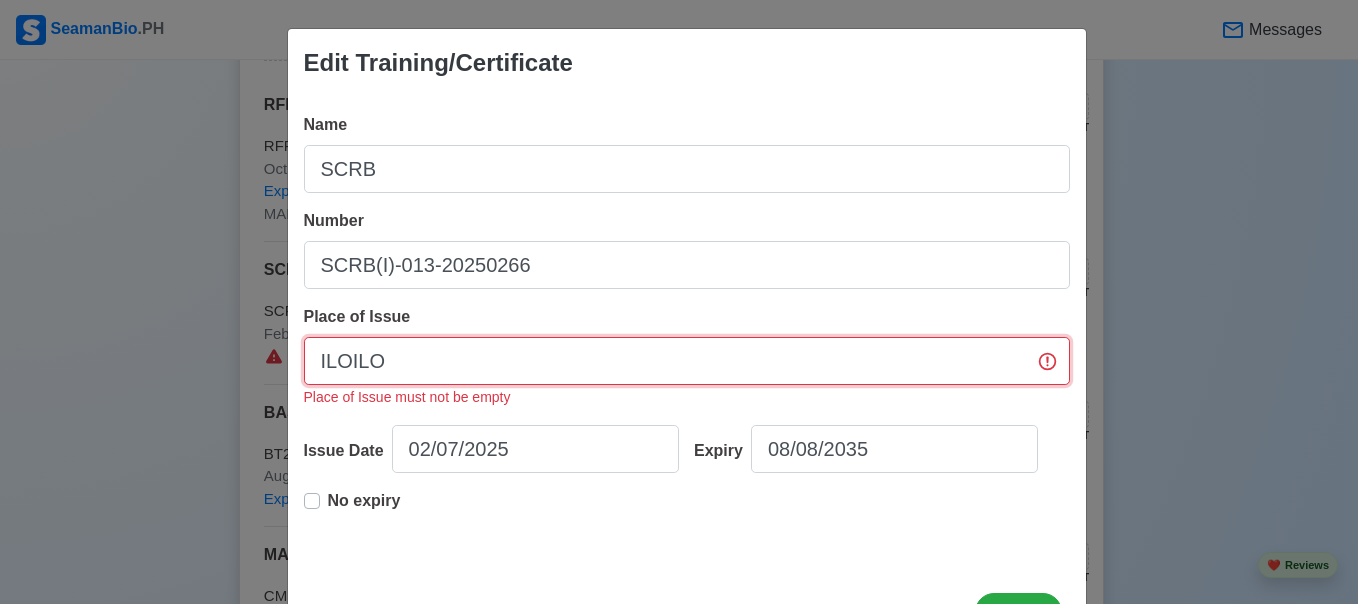 type on "ILOILO" 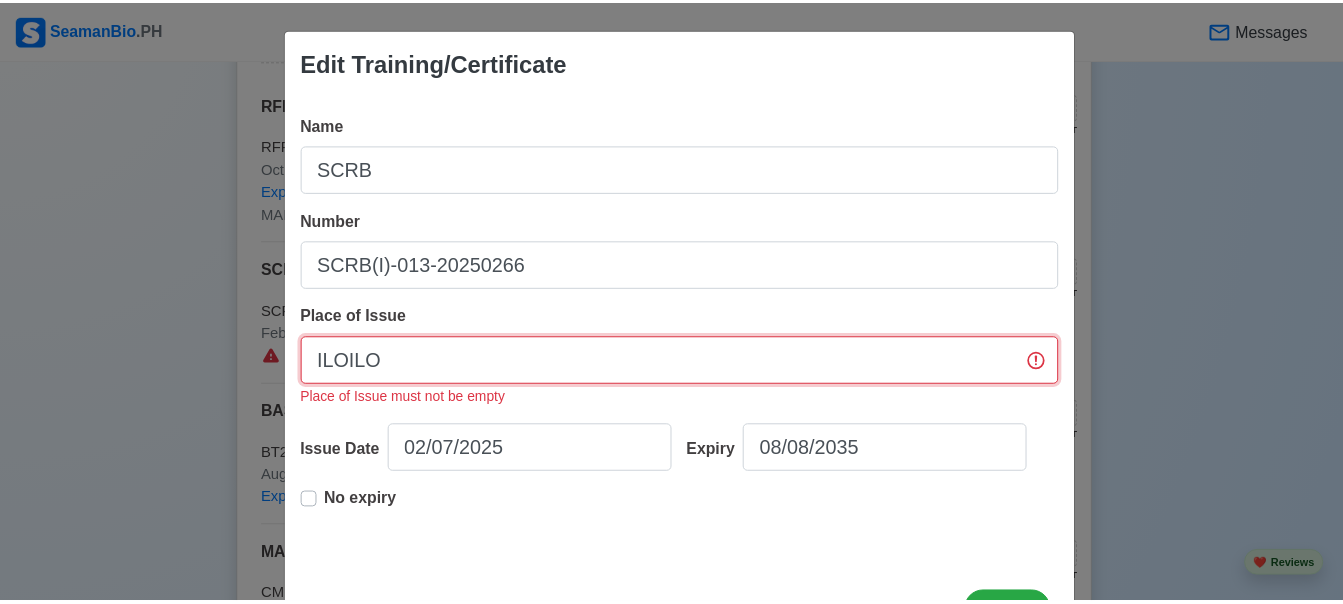 scroll, scrollTop: 80, scrollLeft: 0, axis: vertical 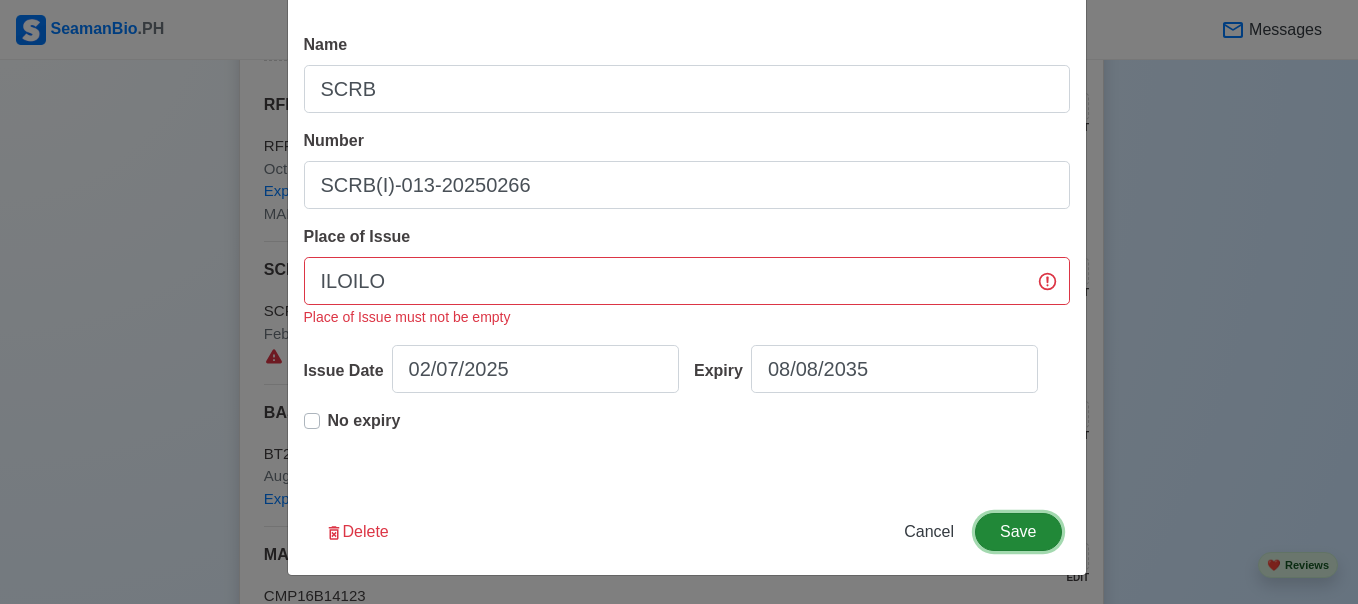 click on "Save" at bounding box center (1018, 532) 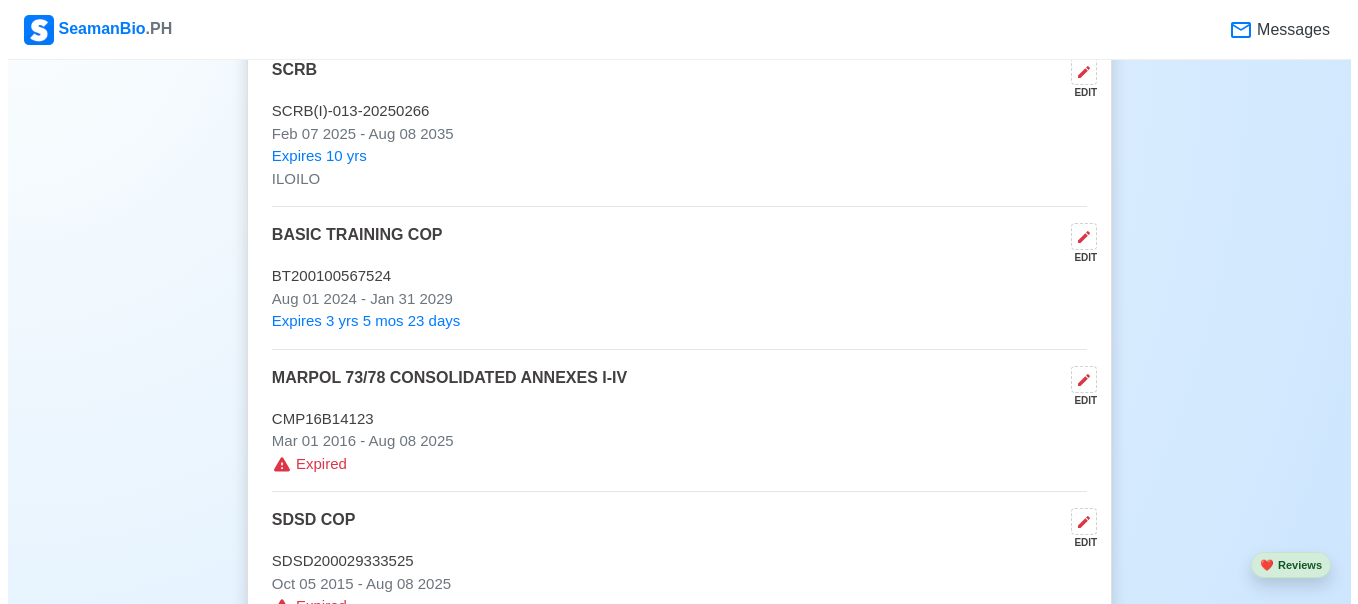 scroll, scrollTop: 3100, scrollLeft: 0, axis: vertical 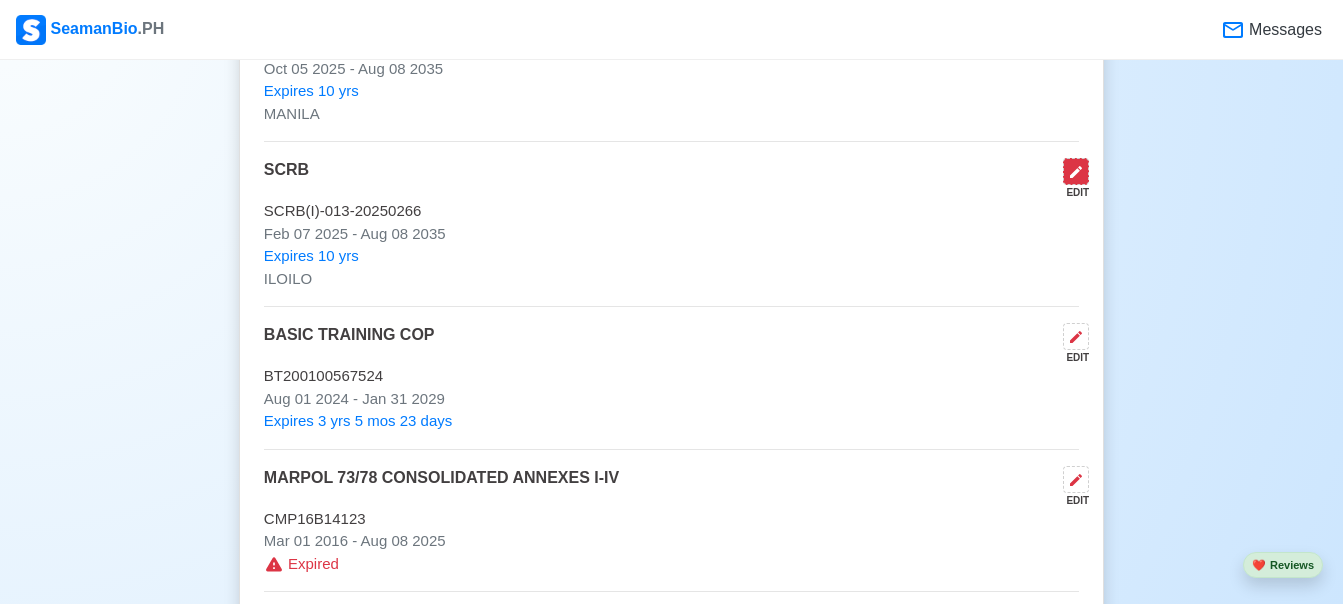 click 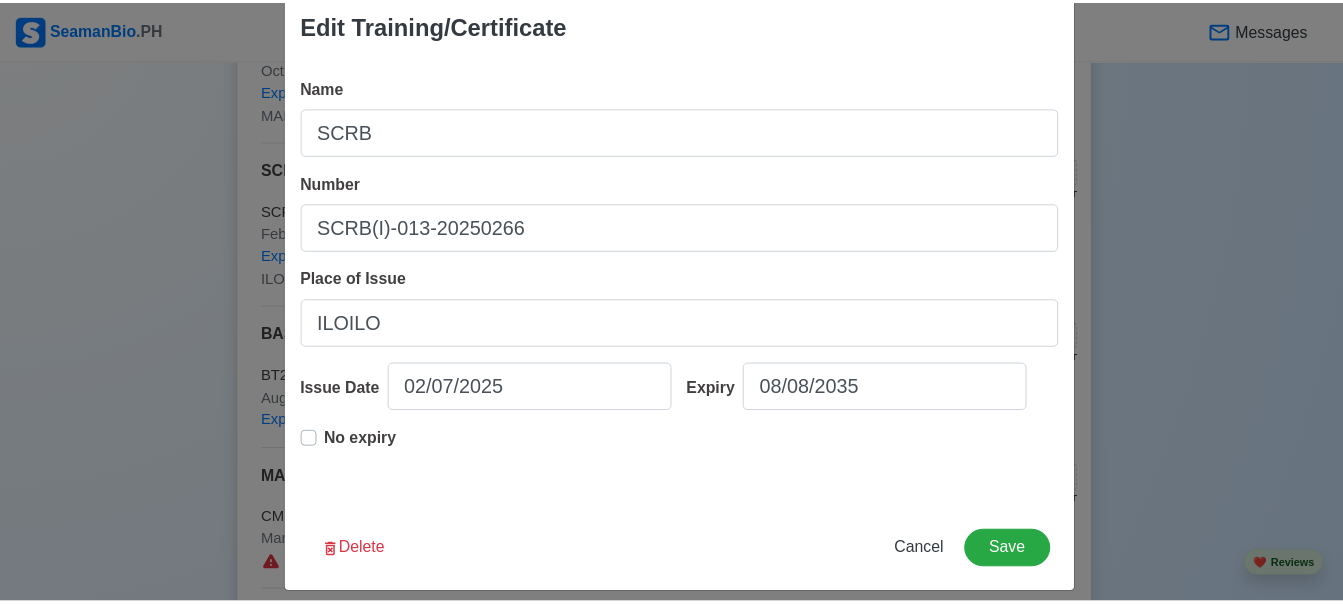 scroll, scrollTop: 56, scrollLeft: 0, axis: vertical 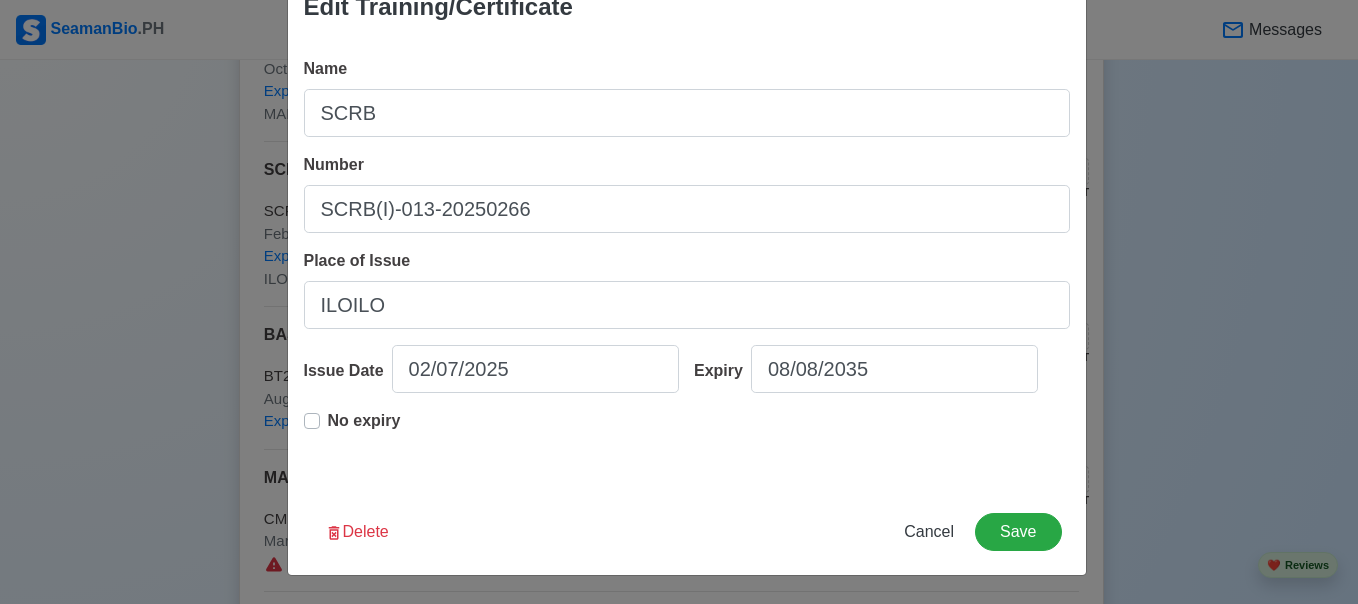 click on "No expiry" at bounding box center (364, 429) 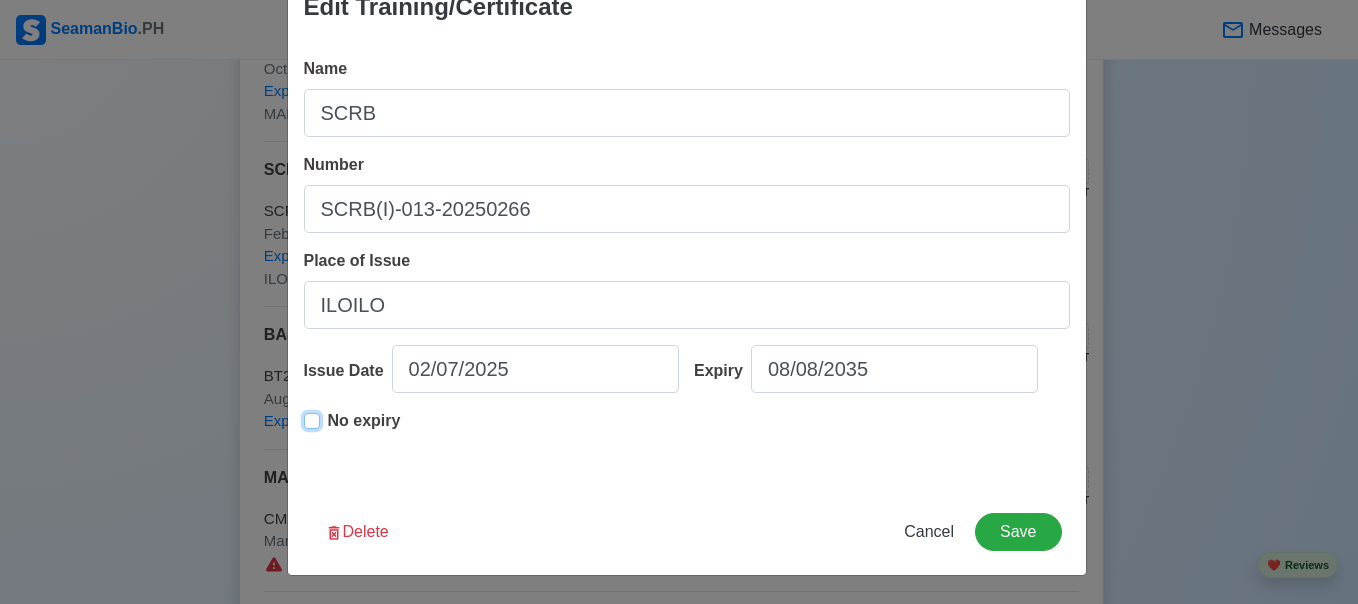 type on "02/07/2025" 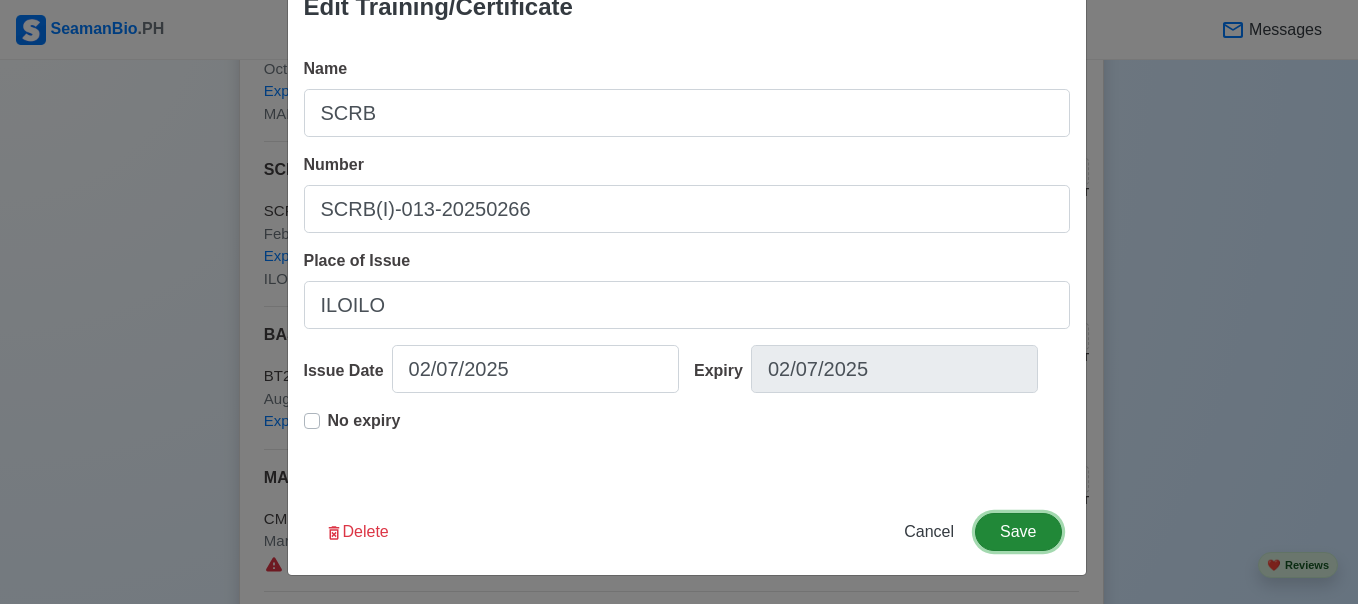 click on "Save" at bounding box center (1018, 532) 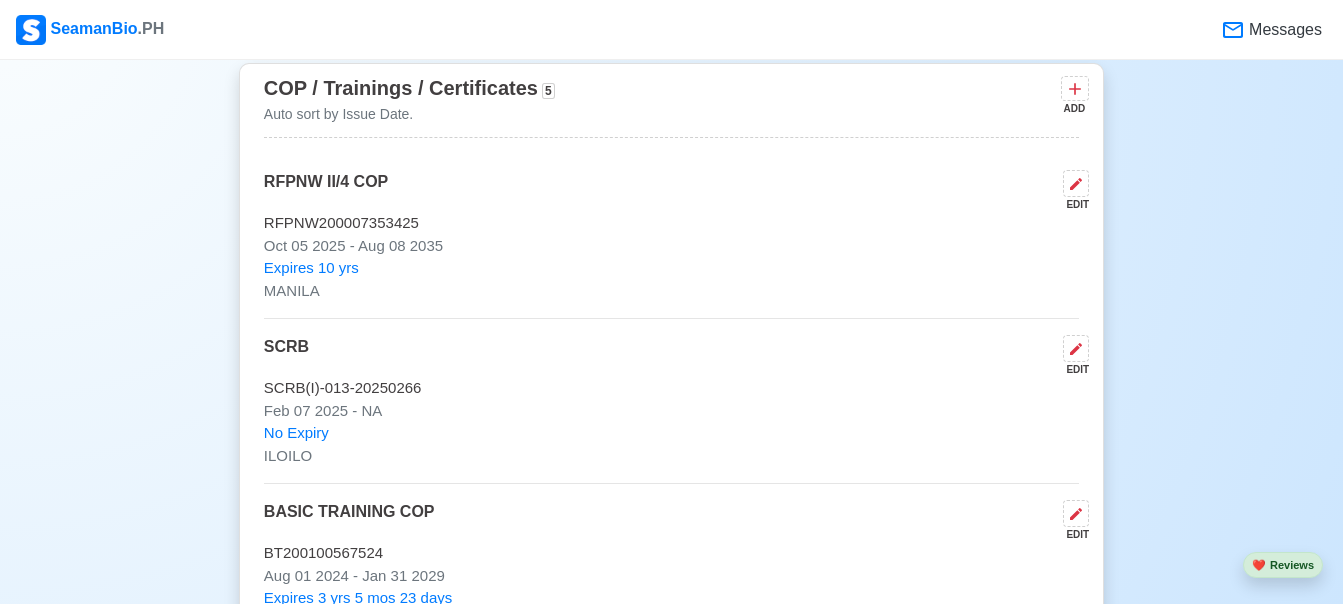 scroll, scrollTop: 2900, scrollLeft: 0, axis: vertical 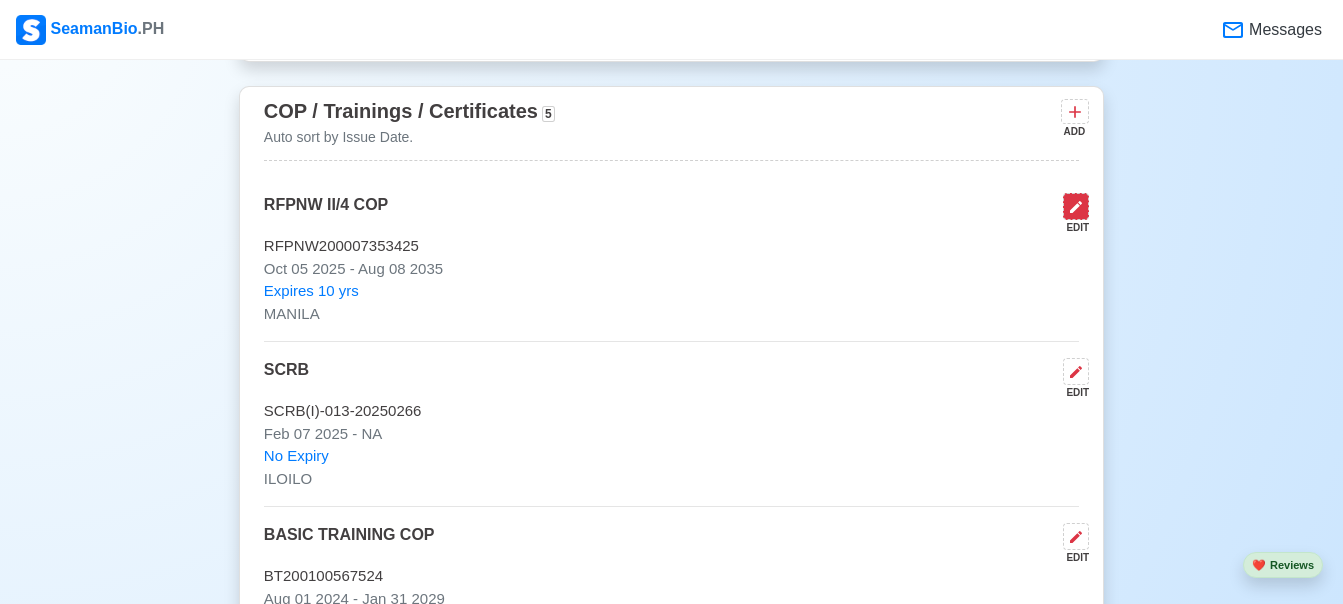 click 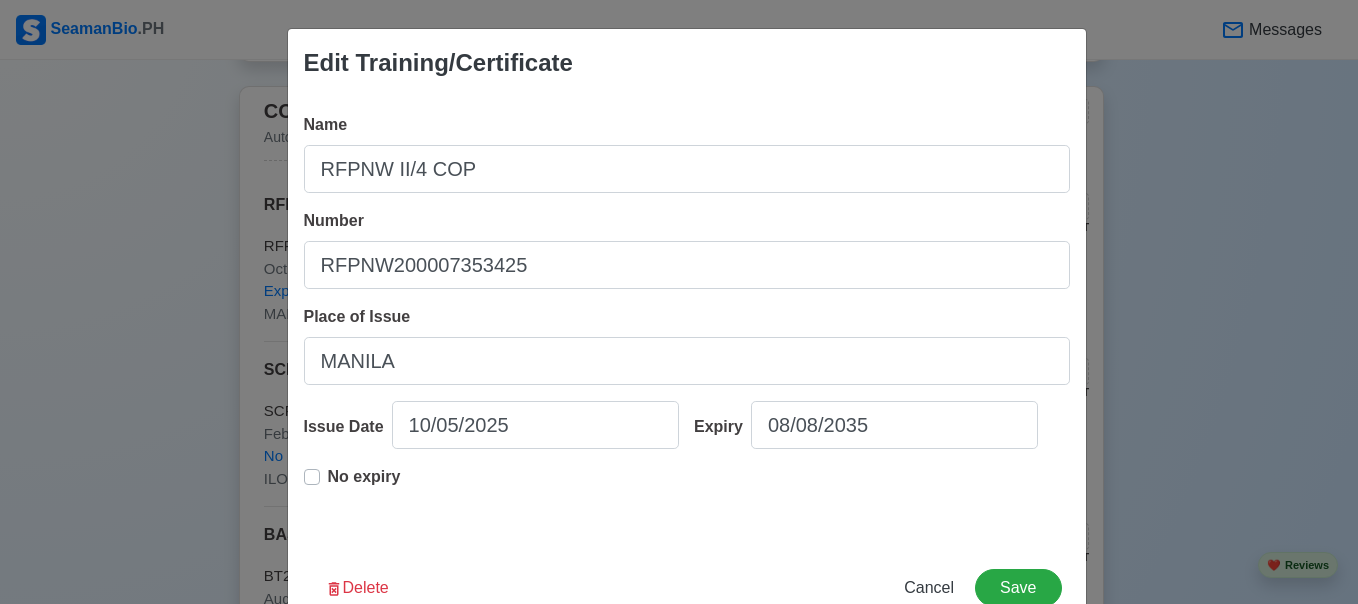 click on "No expiry" at bounding box center [364, 485] 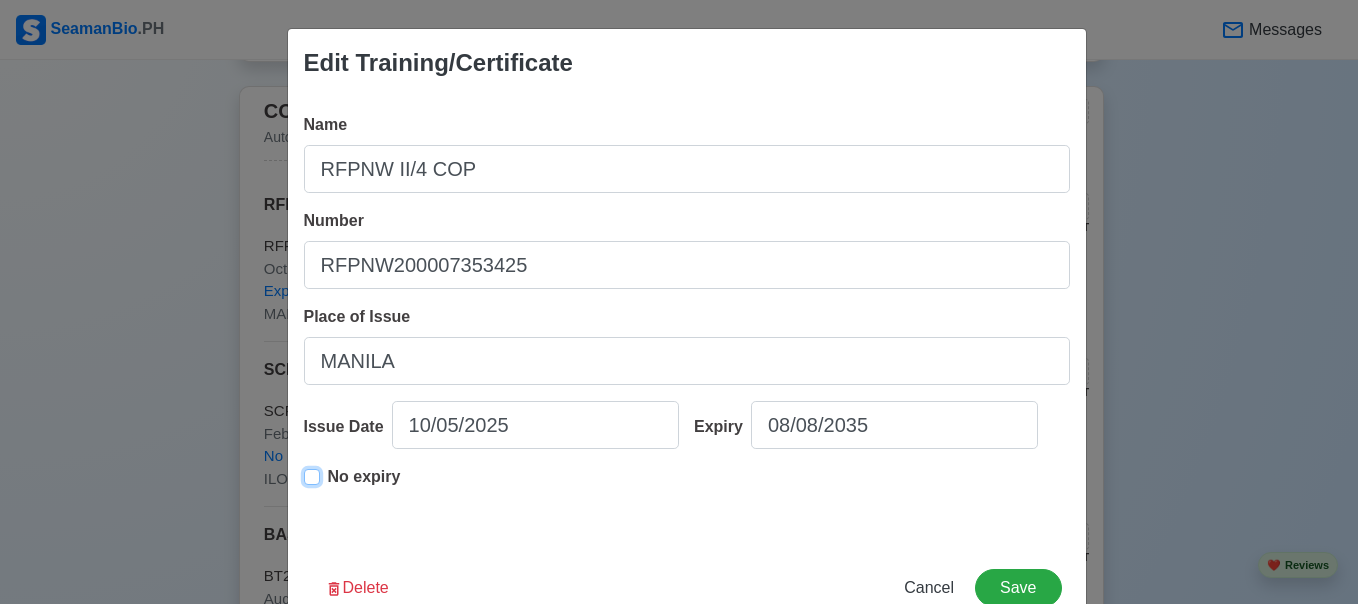 type on "10/05/2025" 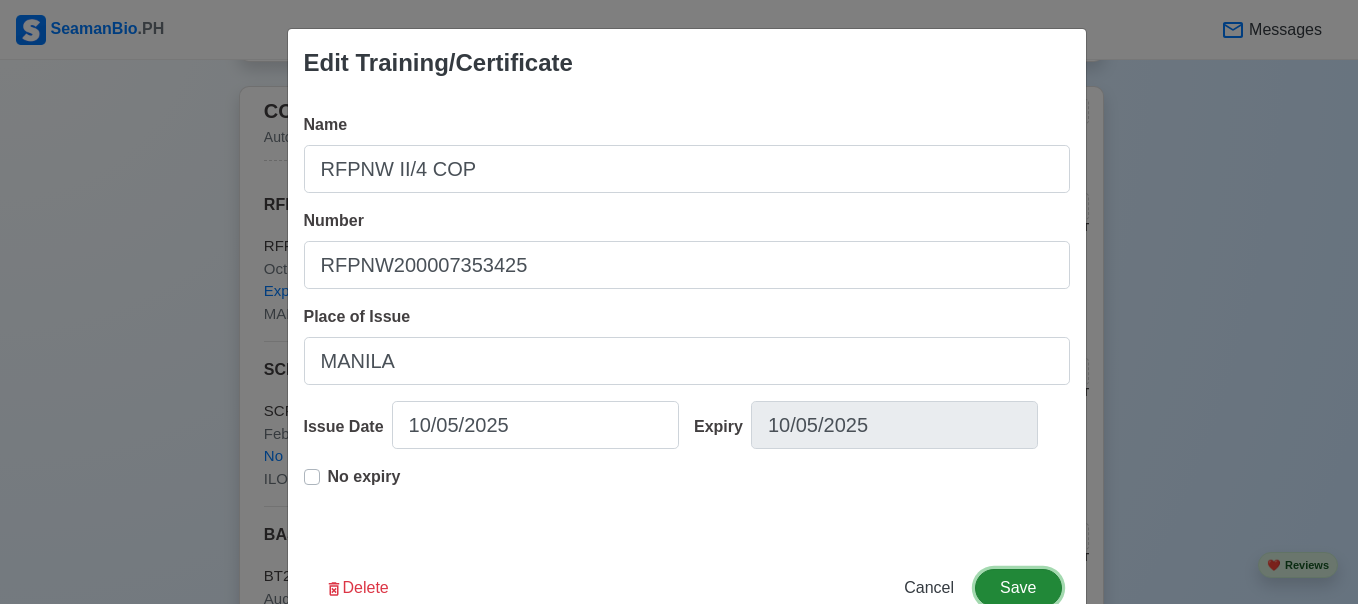 click on "Save" at bounding box center [1018, 588] 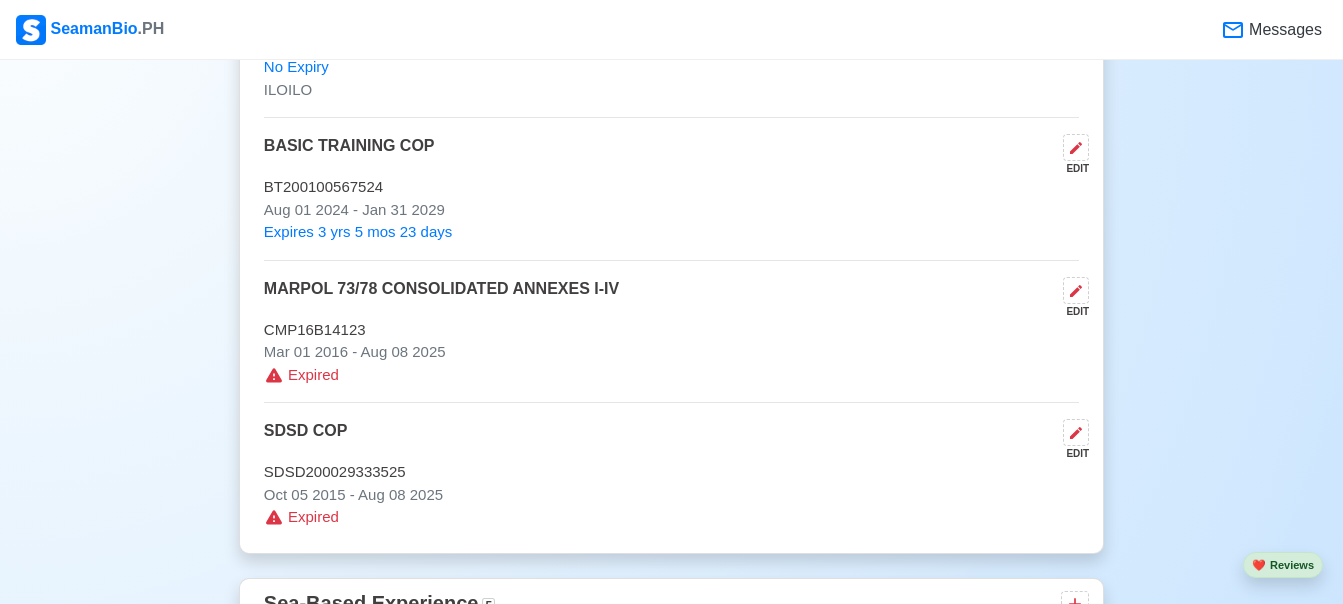 scroll, scrollTop: 3300, scrollLeft: 0, axis: vertical 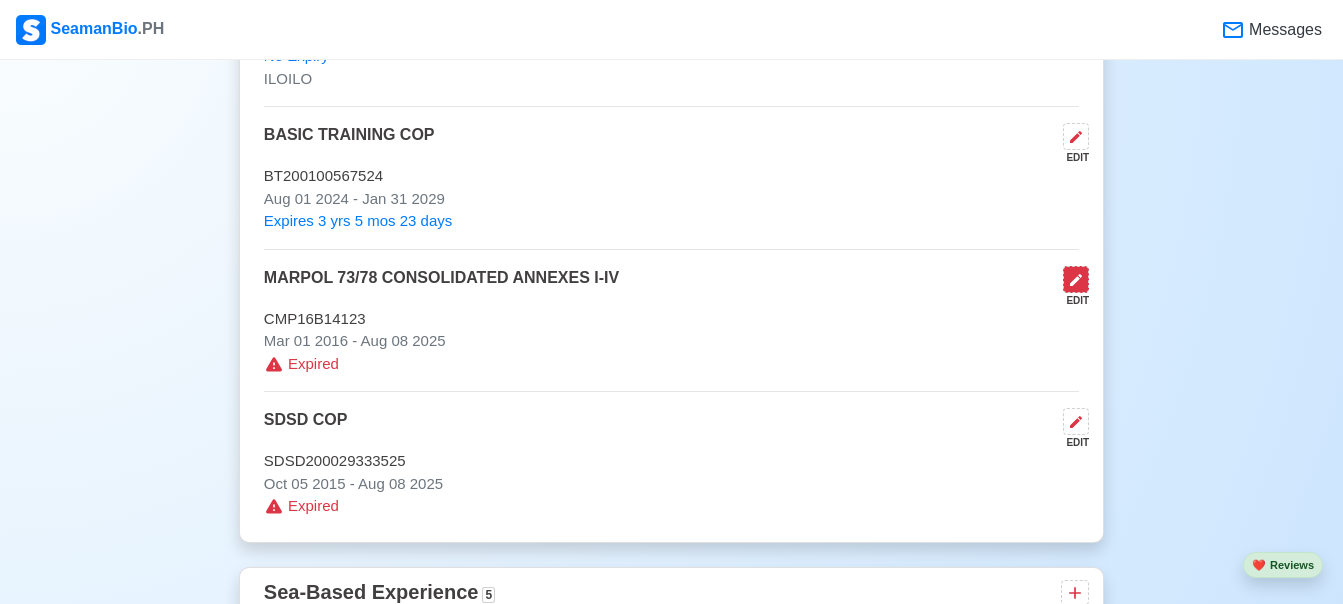 click 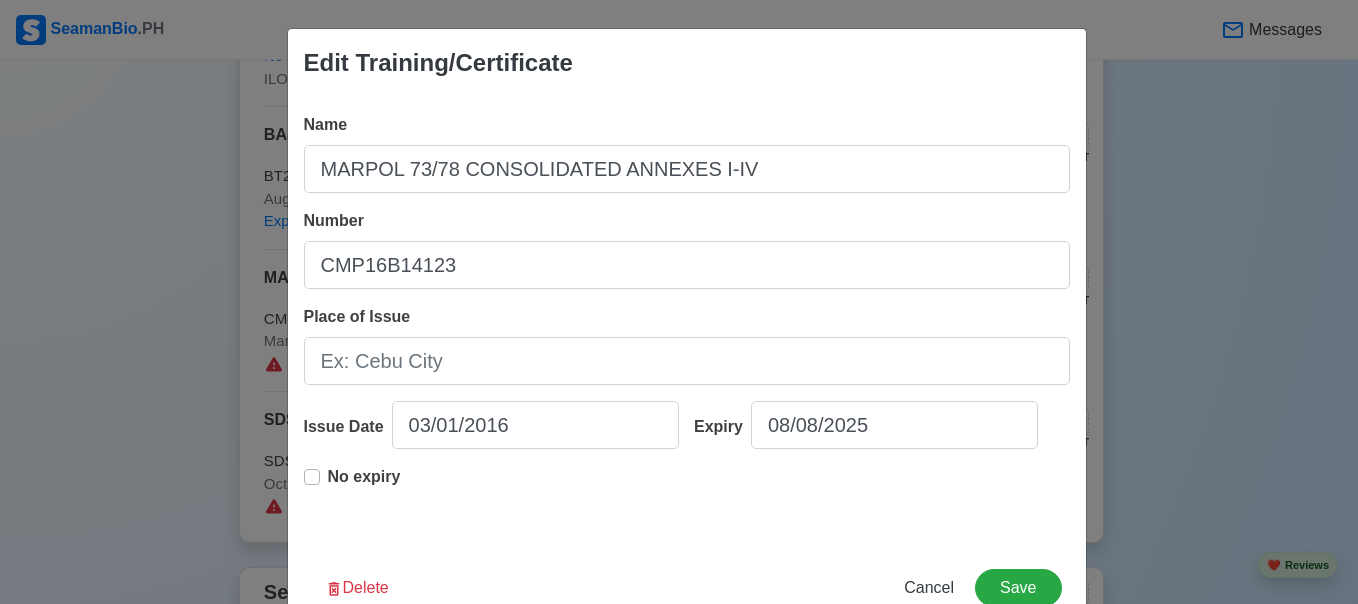 click on "No expiry" at bounding box center (364, 485) 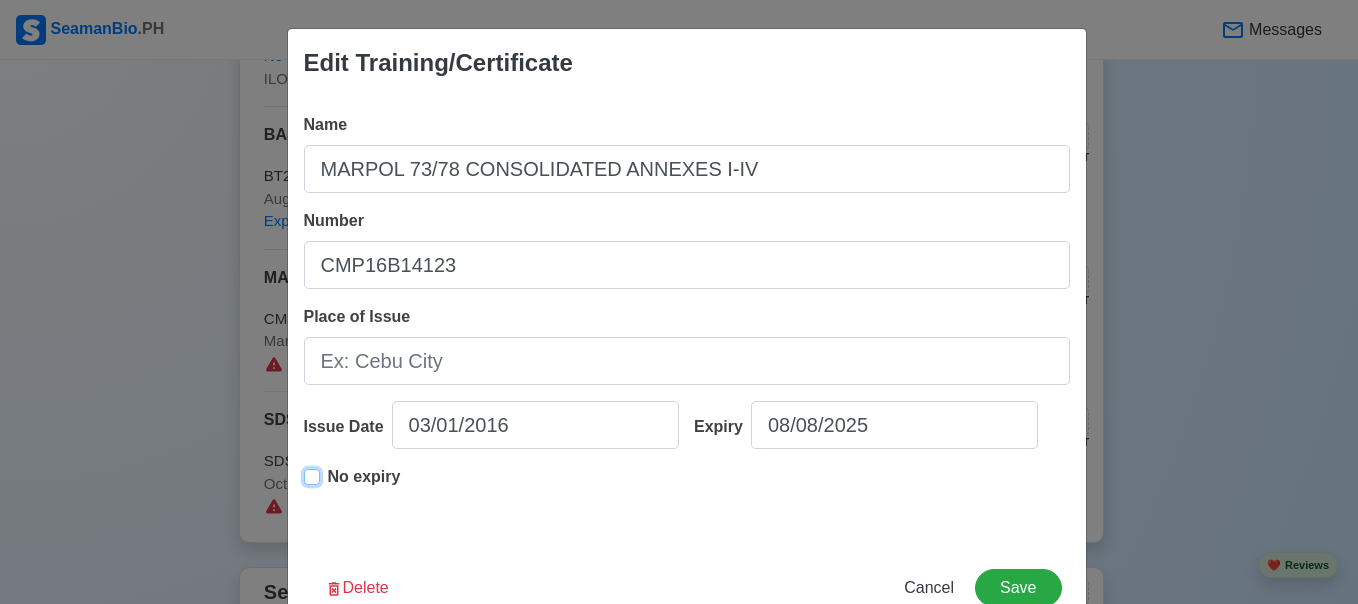 type on "03/01/2016" 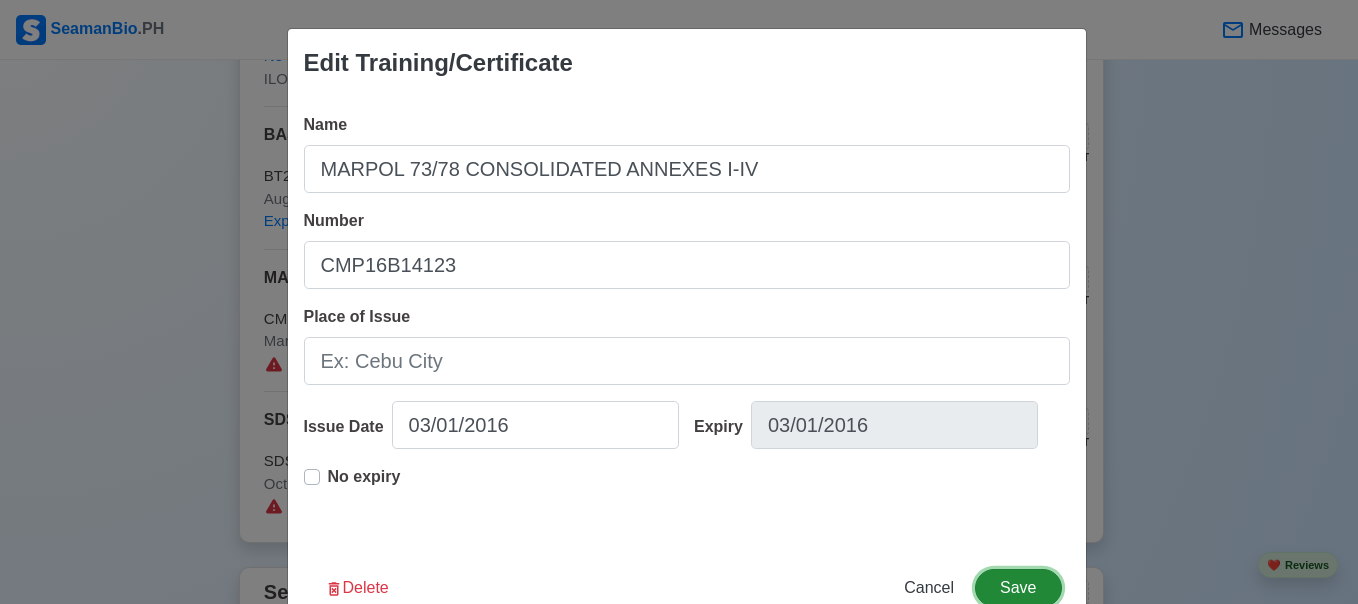 click on "Save" at bounding box center (1018, 588) 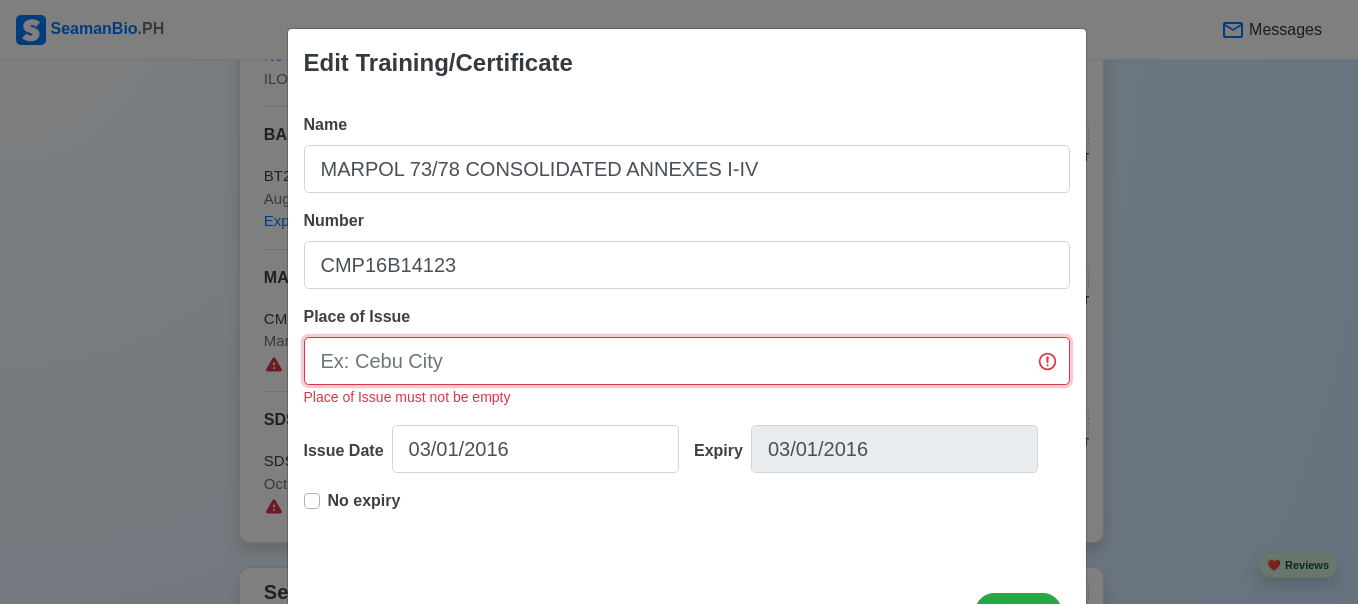 click on "Place of Issue" at bounding box center [687, 361] 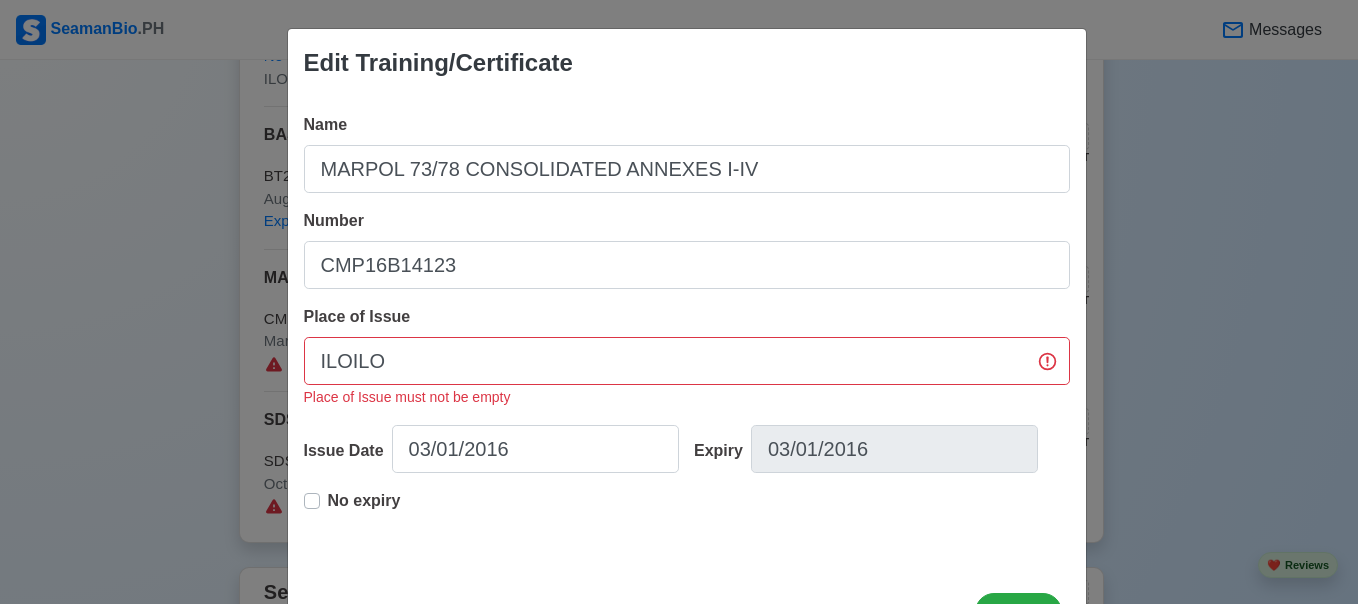 click on "Edit Training/Certificate Name MARPOL 73/78 CONSOLIDATED ANNEXES I-IV Number CMP16B14123 Place of Issue ILOILO Place of Issue must not be empty Issue Date 03/01/2016 Expiry 03/01/2016 No expiry  Delete Cancel Save" at bounding box center [687, 342] 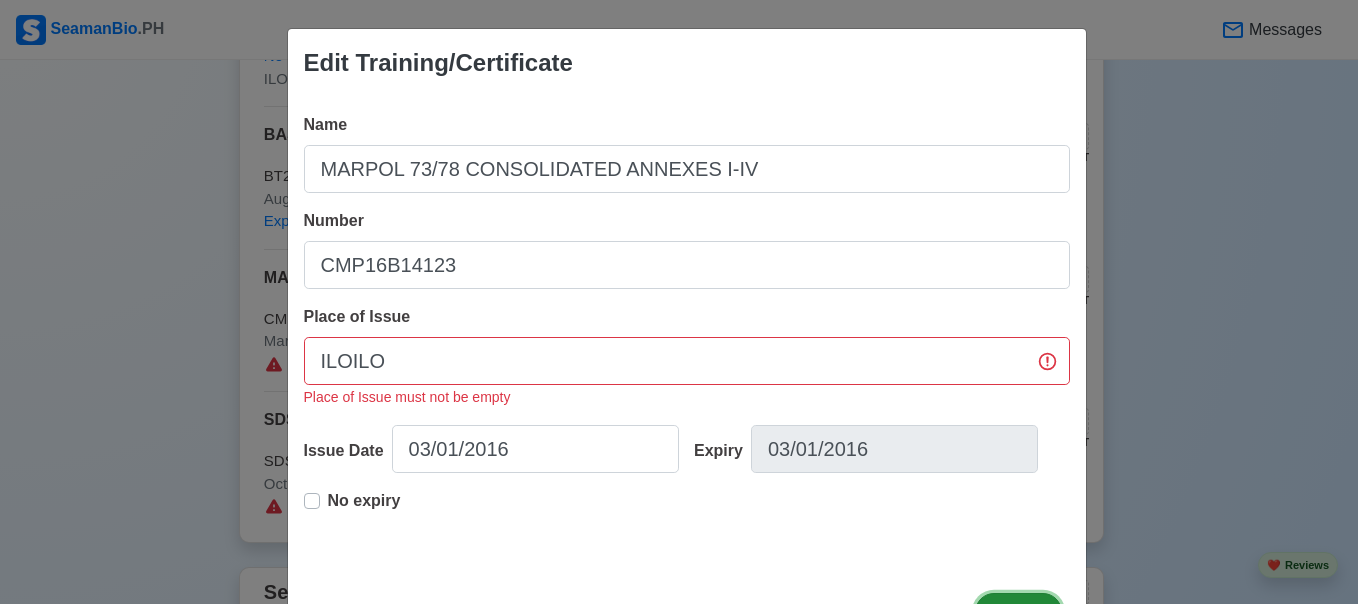 click on "Save" at bounding box center (1018, 612) 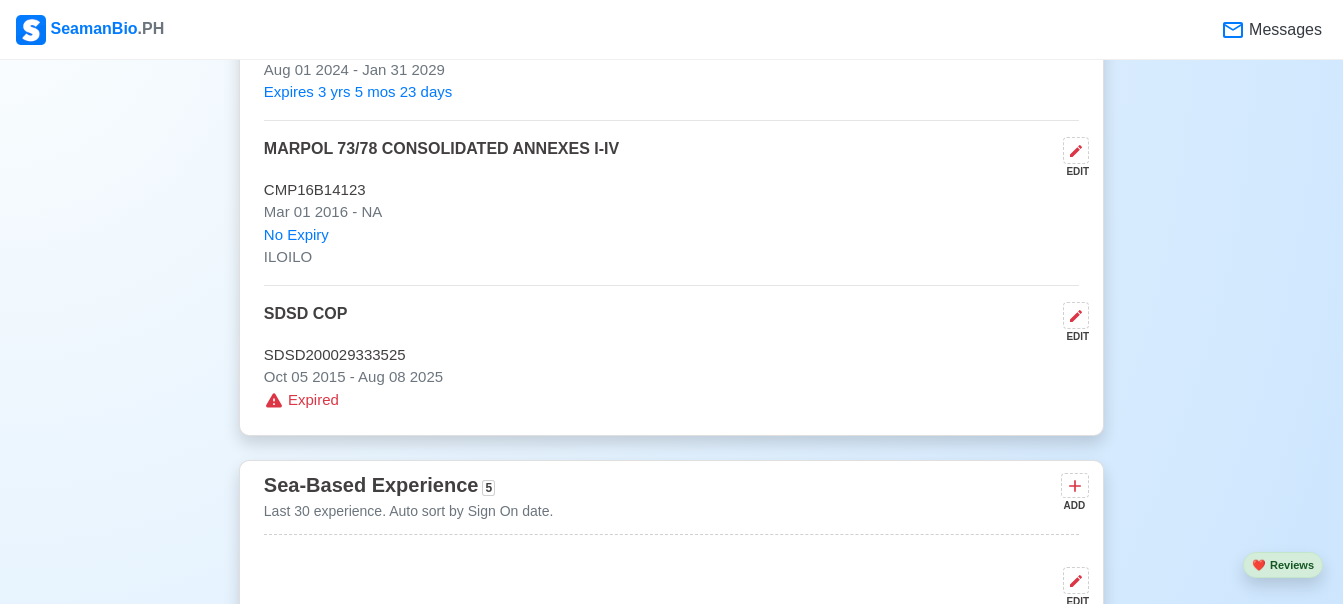 scroll, scrollTop: 3500, scrollLeft: 0, axis: vertical 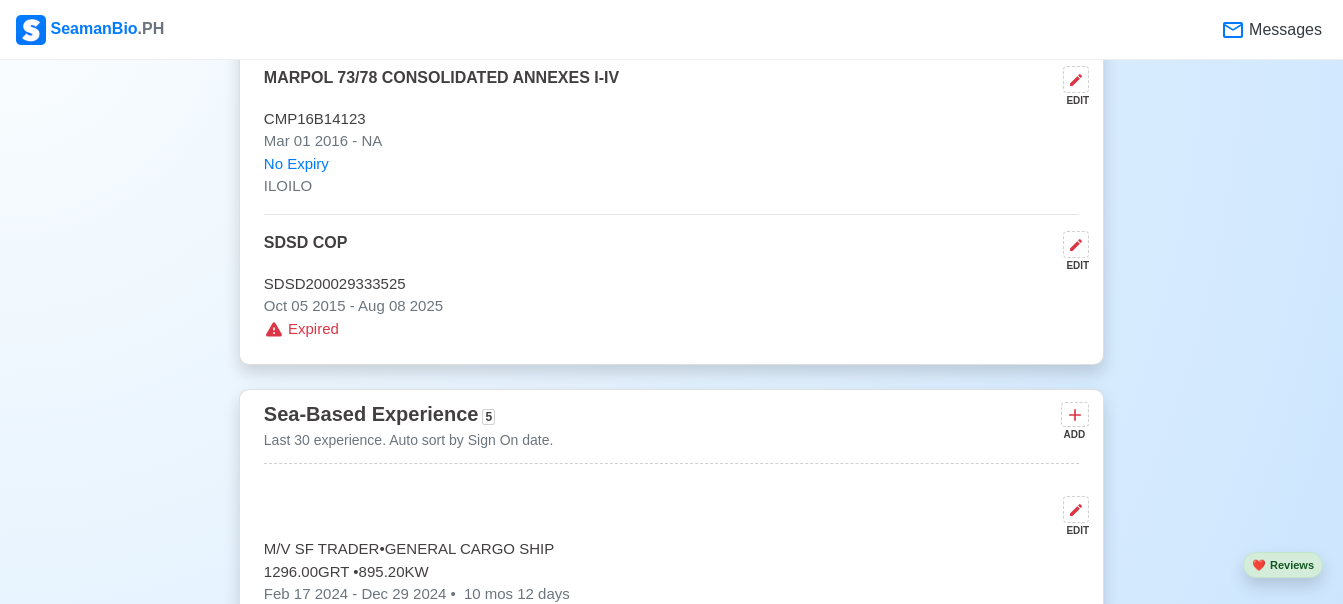 click on "EDIT" at bounding box center [1072, 252] 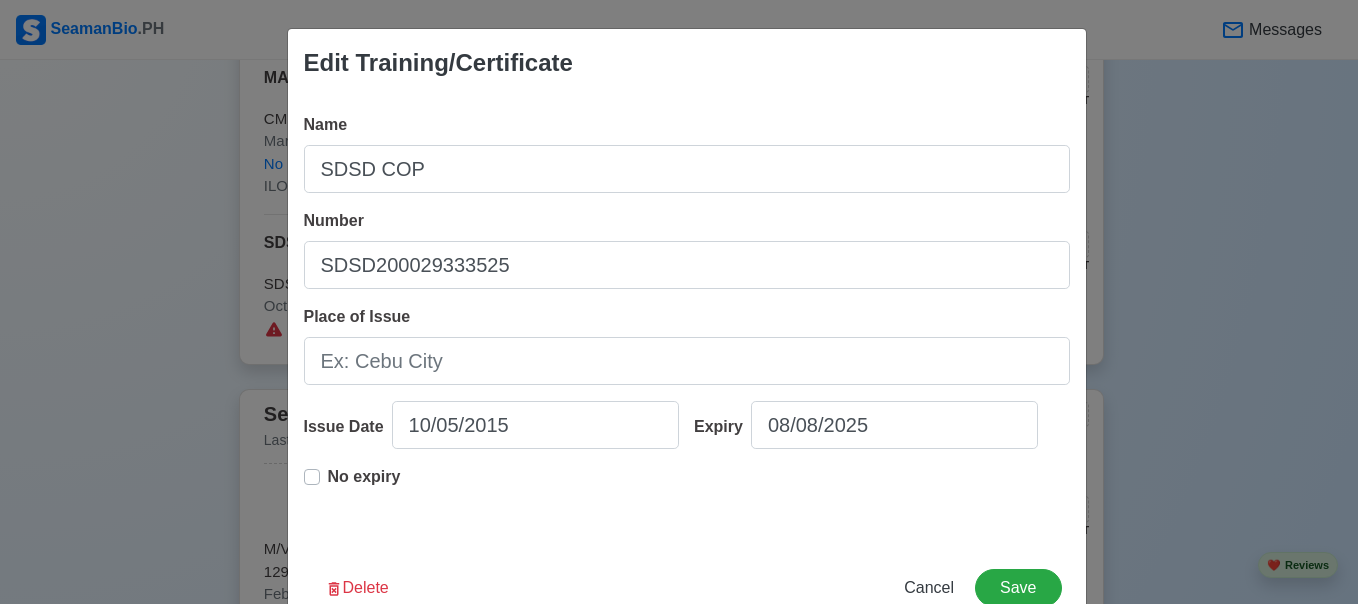click on "No expiry" at bounding box center (364, 485) 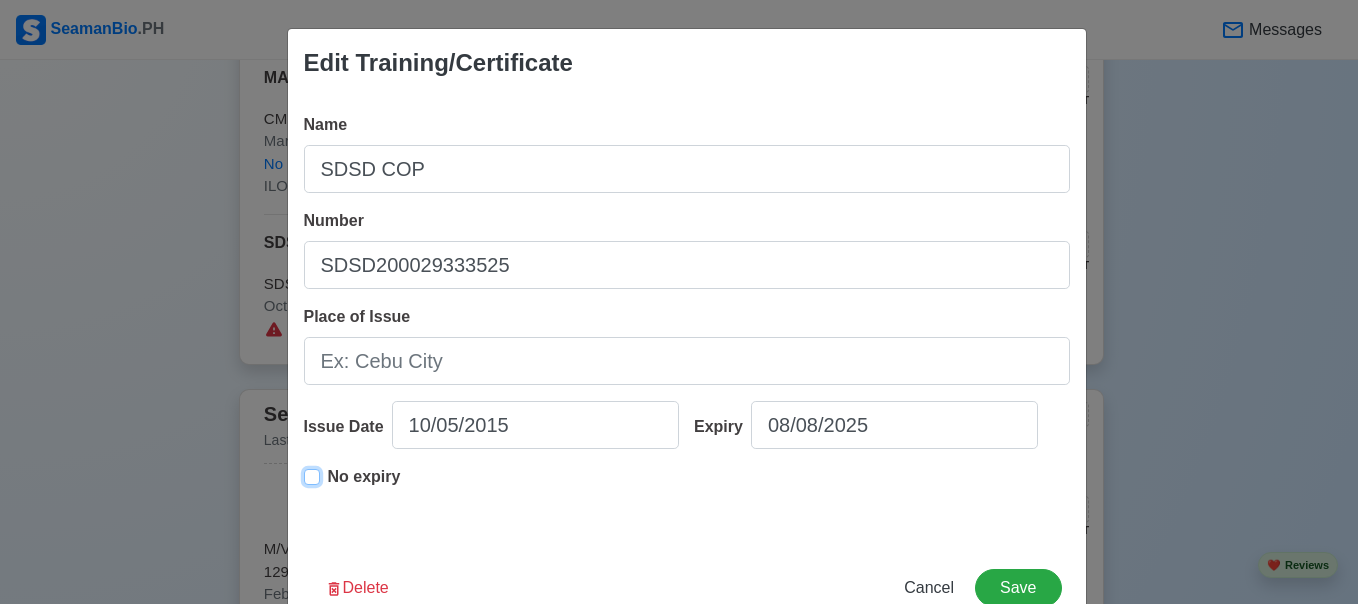 type on "10/05/2015" 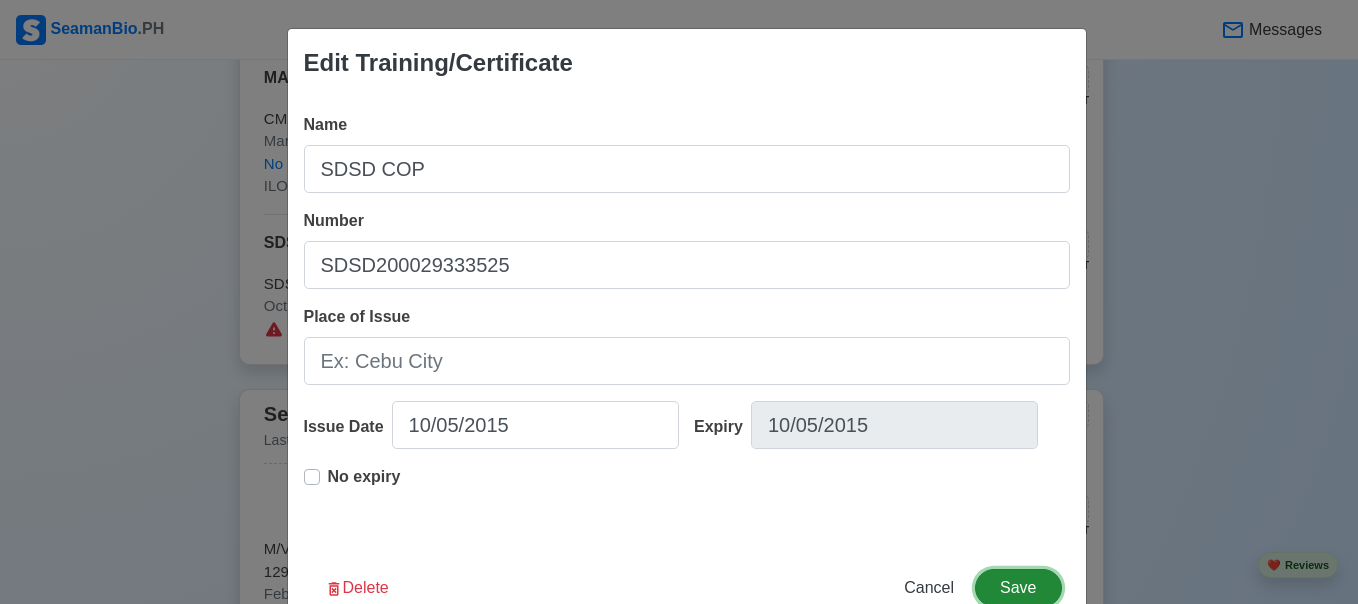 click on "Save" at bounding box center [1018, 588] 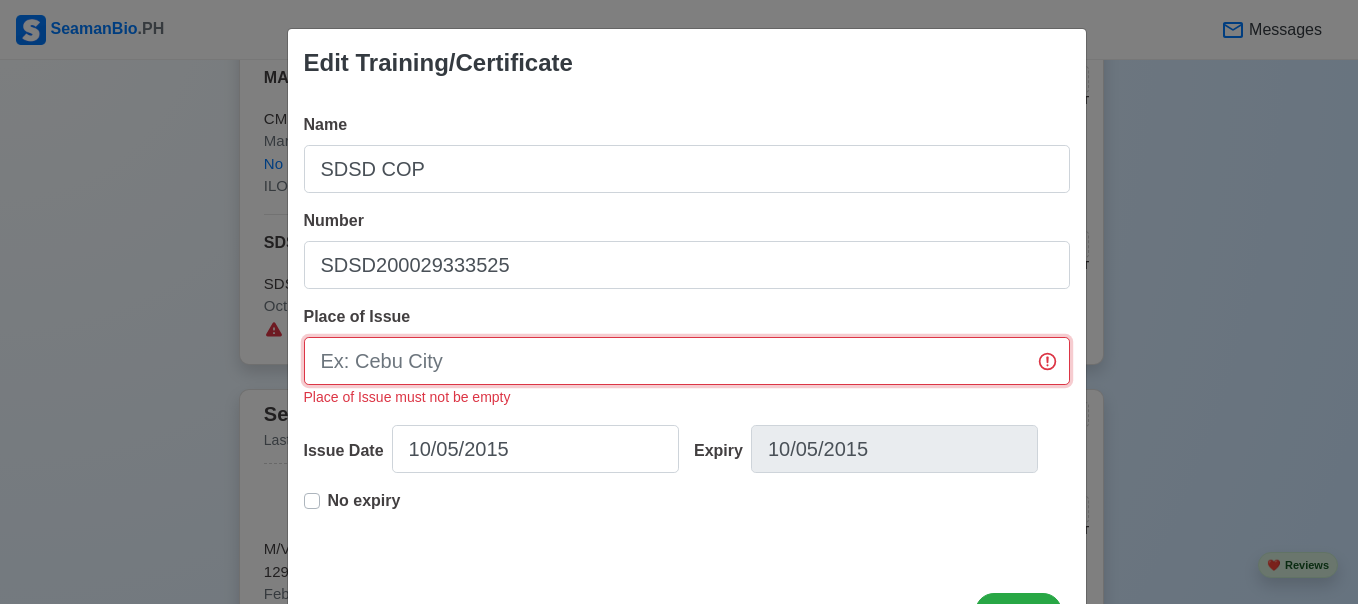 drag, startPoint x: 752, startPoint y: 354, endPoint x: 752, endPoint y: 367, distance: 13 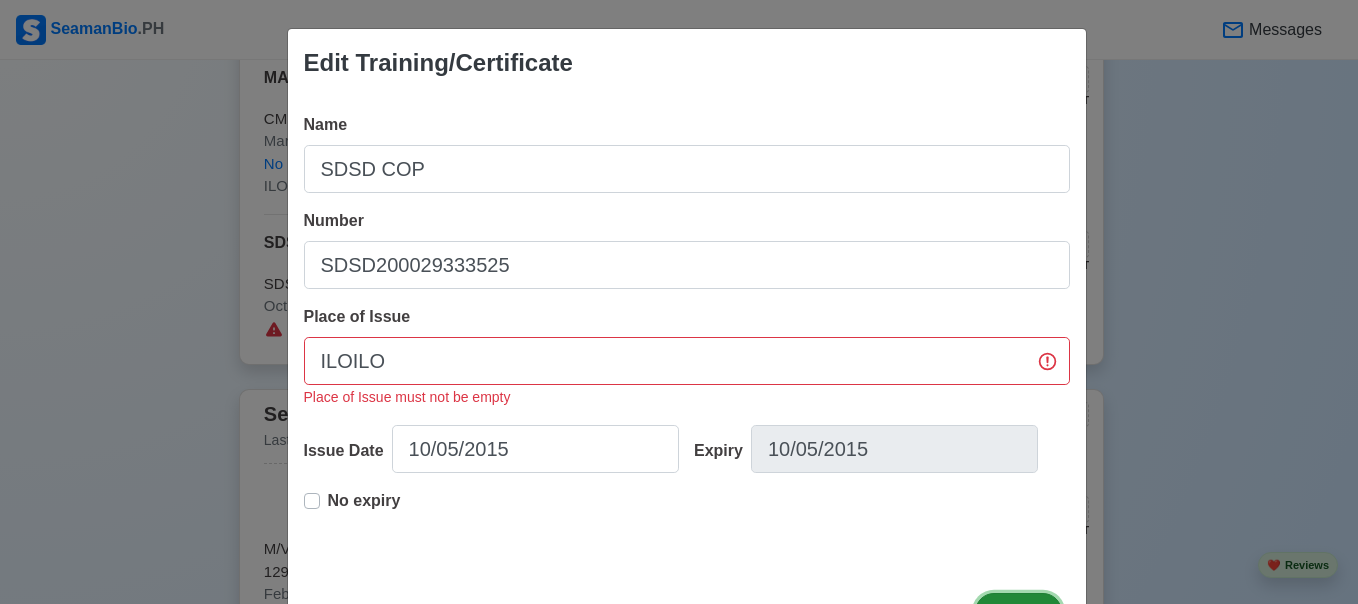 click on "Save" at bounding box center [1018, 612] 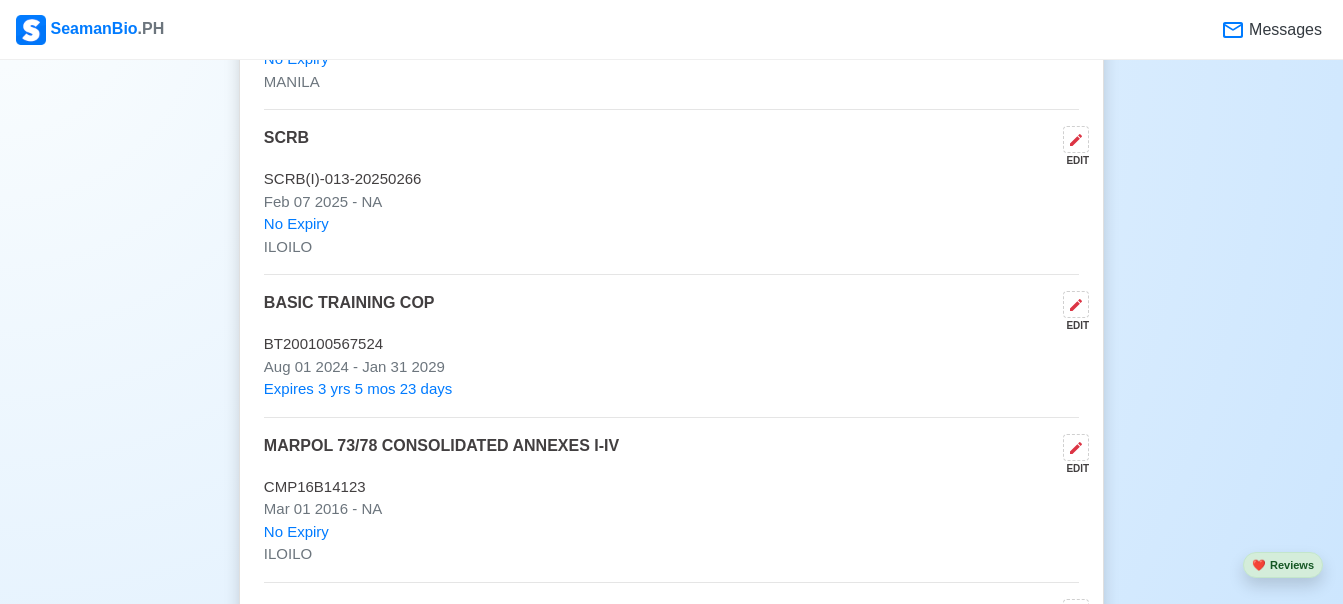 scroll, scrollTop: 3100, scrollLeft: 0, axis: vertical 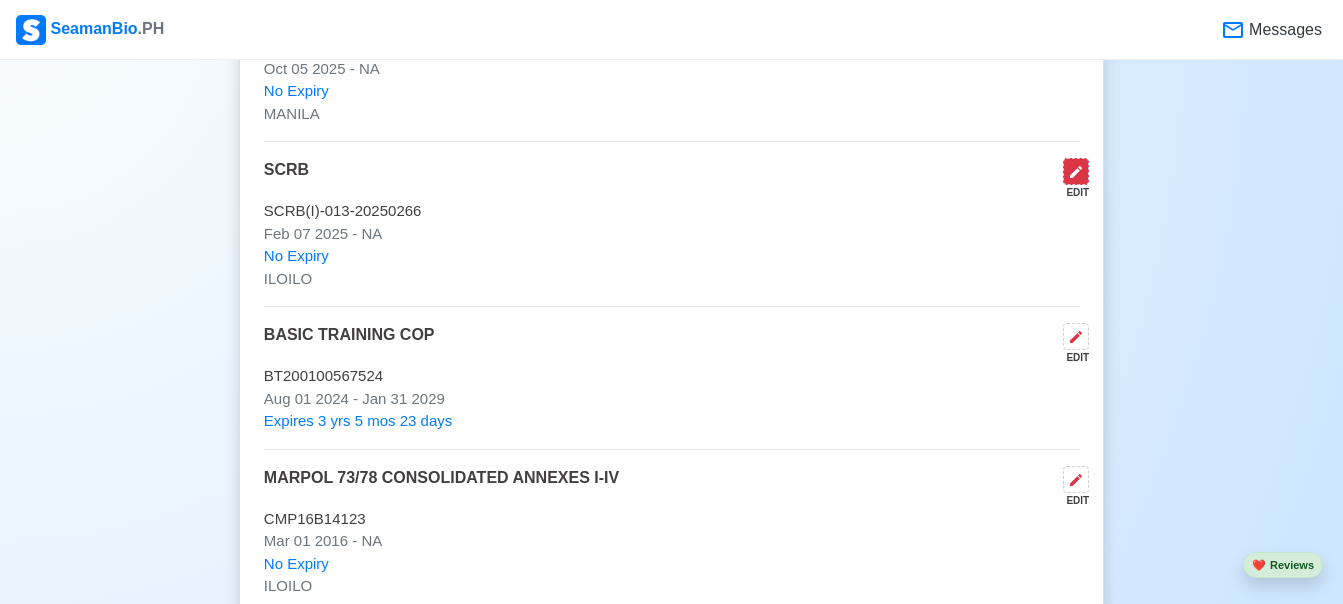 click at bounding box center [1076, 171] 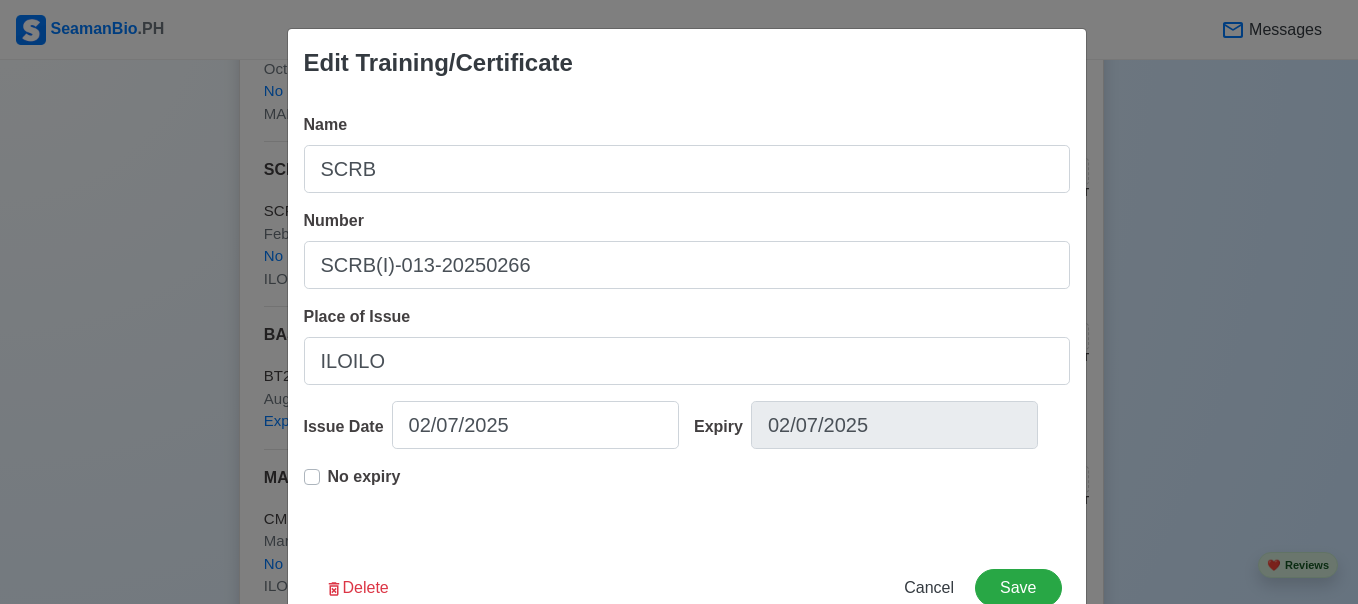 click on "No expiry" at bounding box center (364, 485) 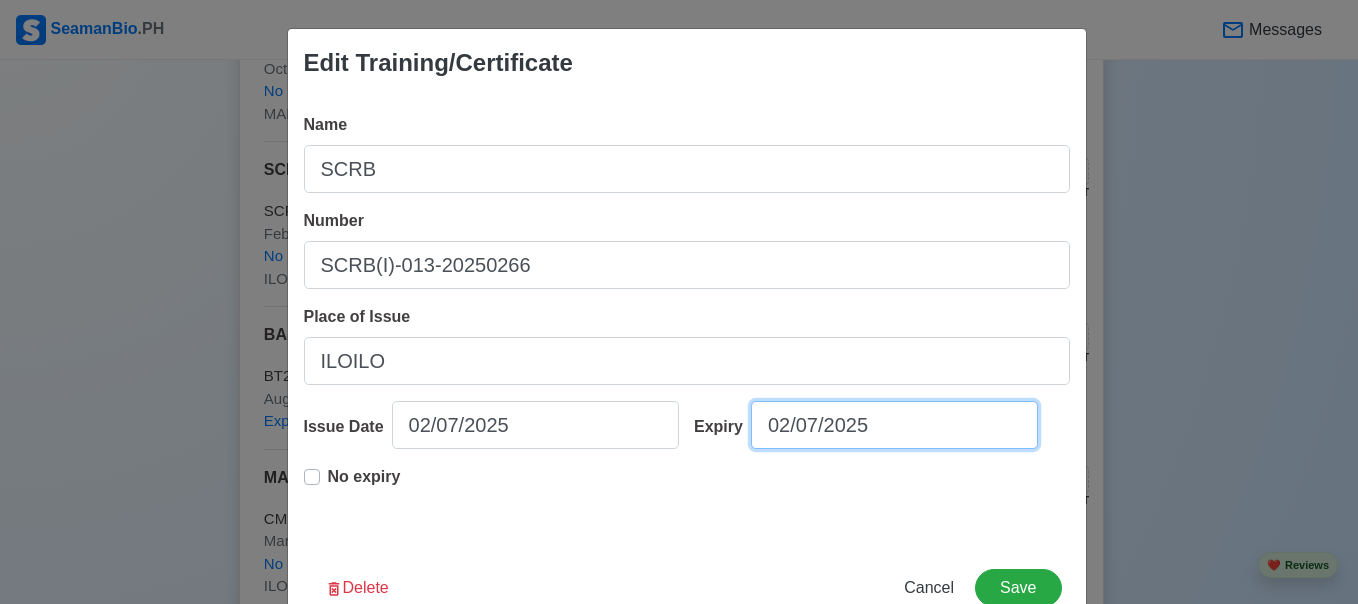 click on "02/07/2025" at bounding box center (894, 425) 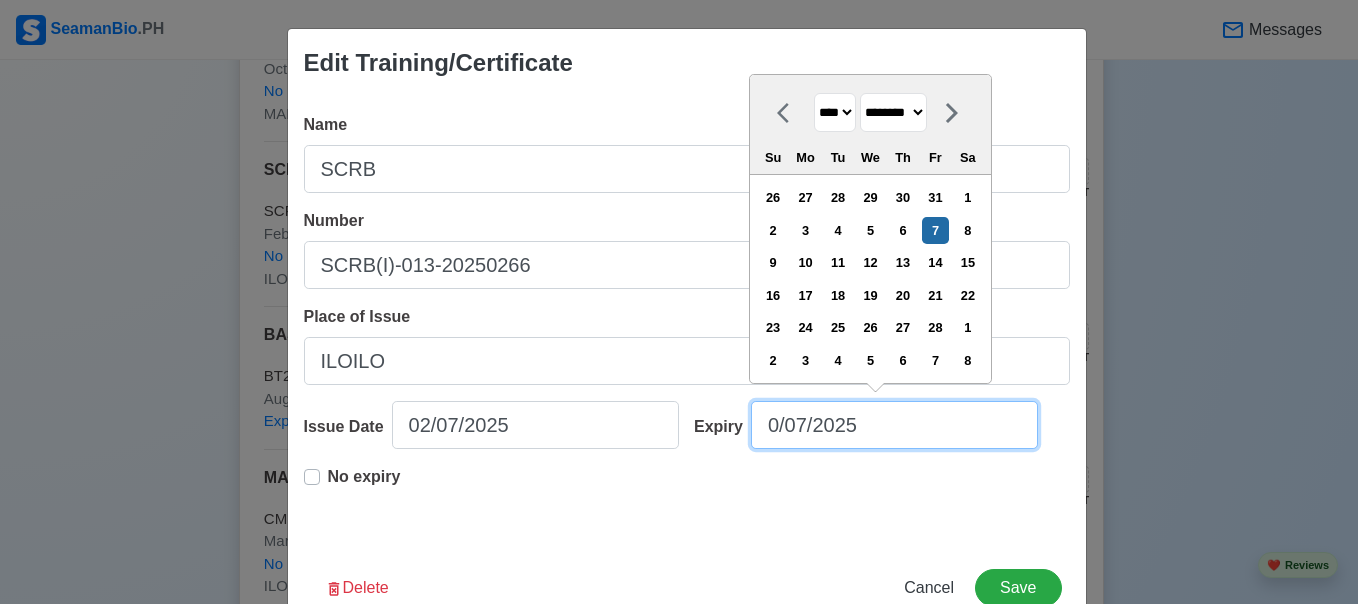 type on "04/07/2025" 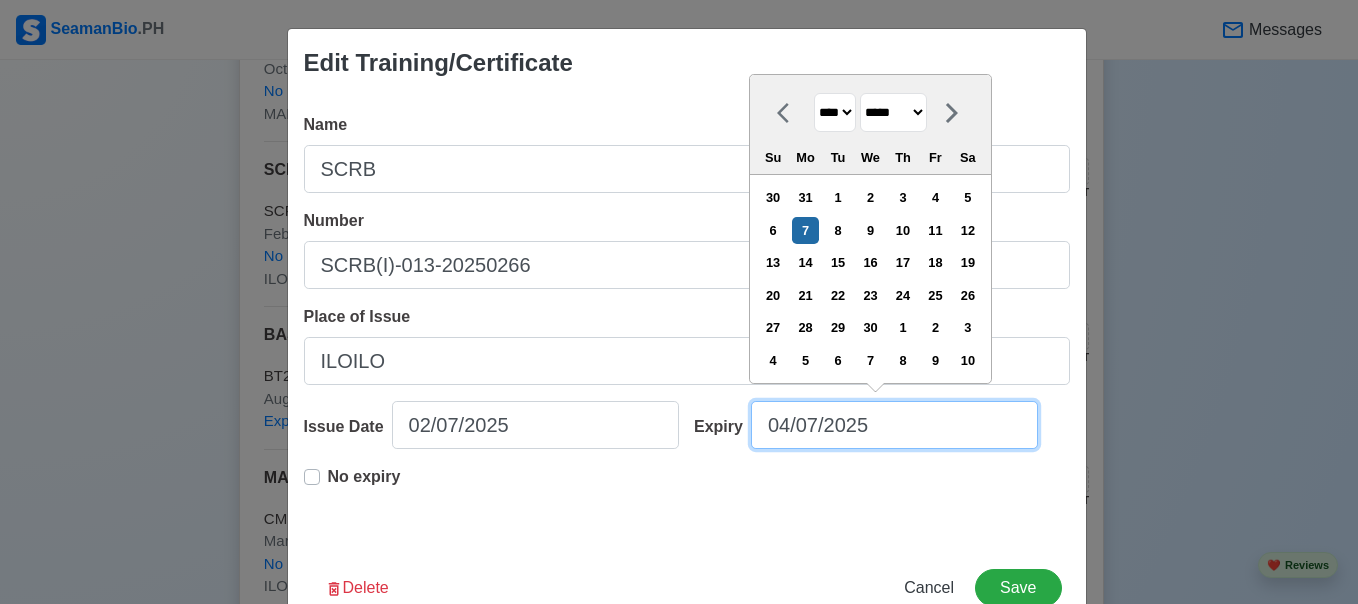 click on "04/07/2025" at bounding box center (894, 425) 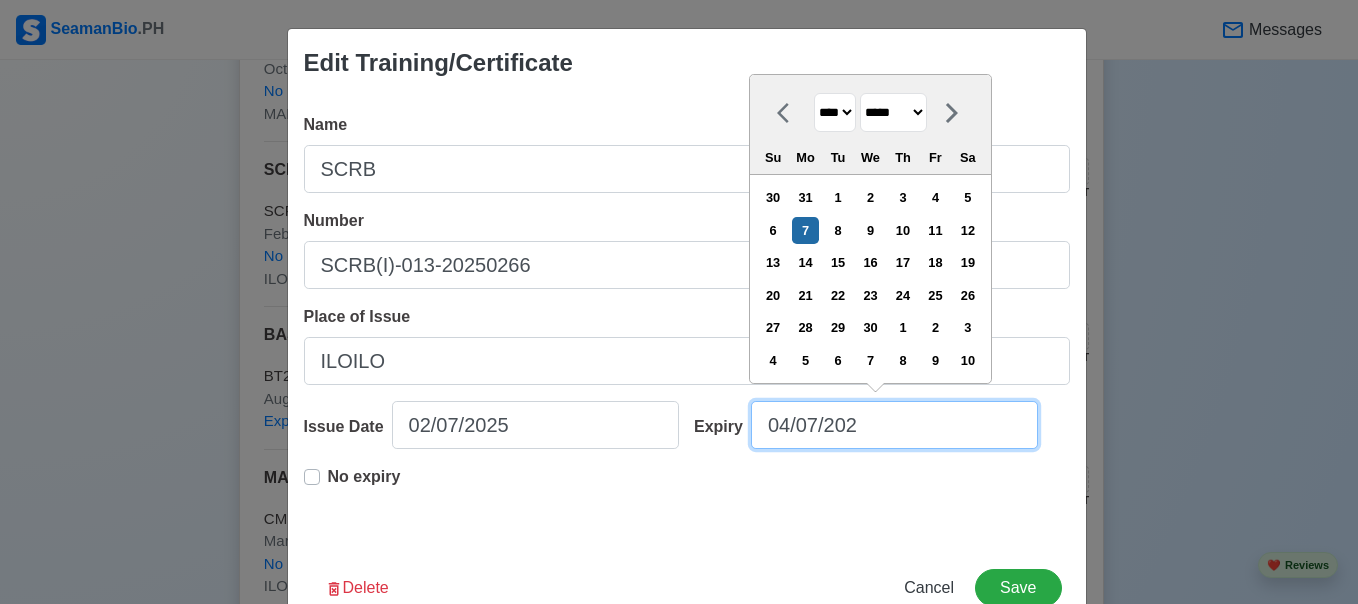 type on "04/07/20" 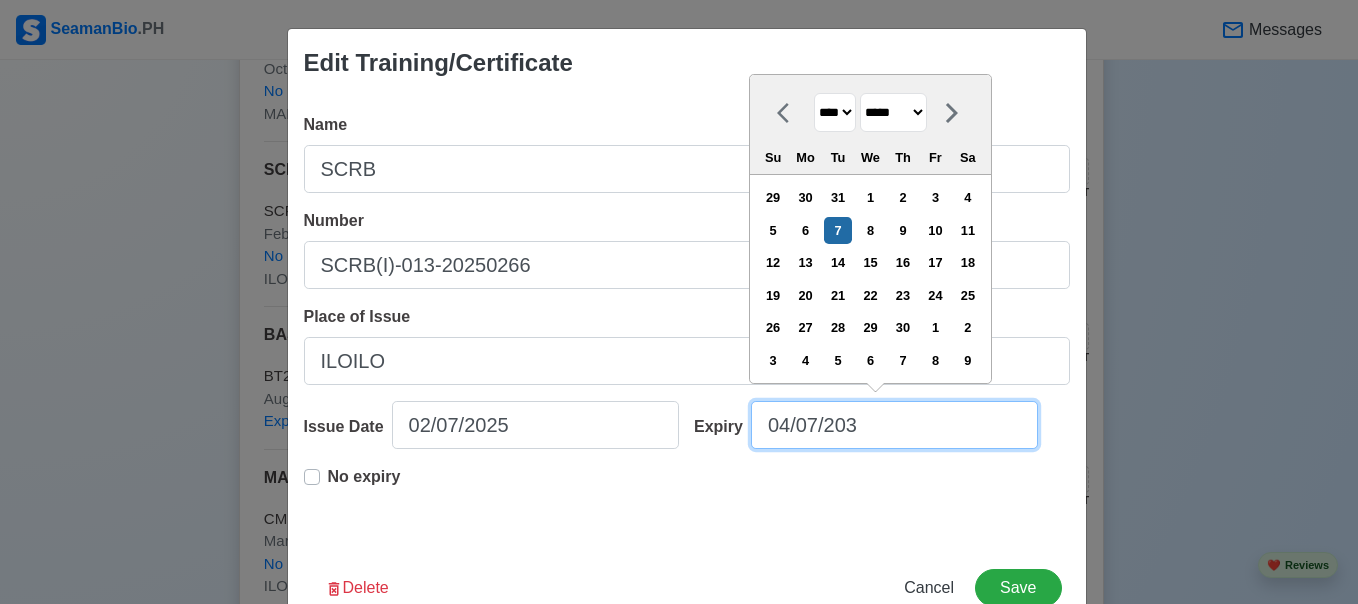 type on "04/07/2030" 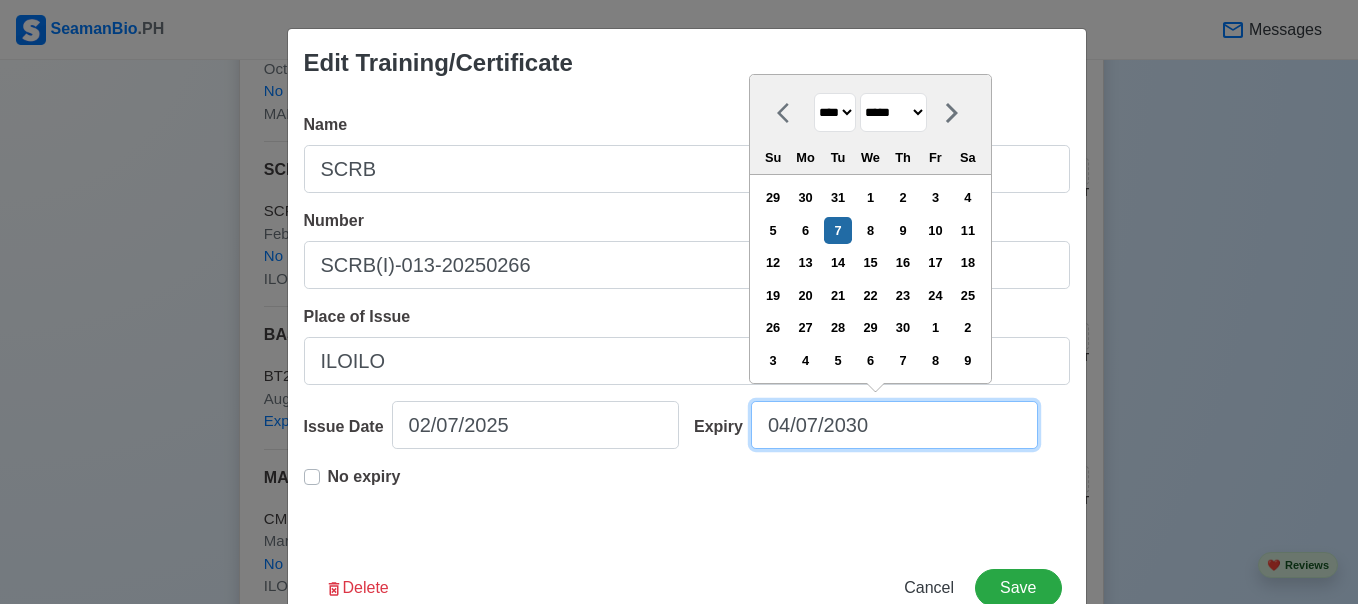 select on "****" 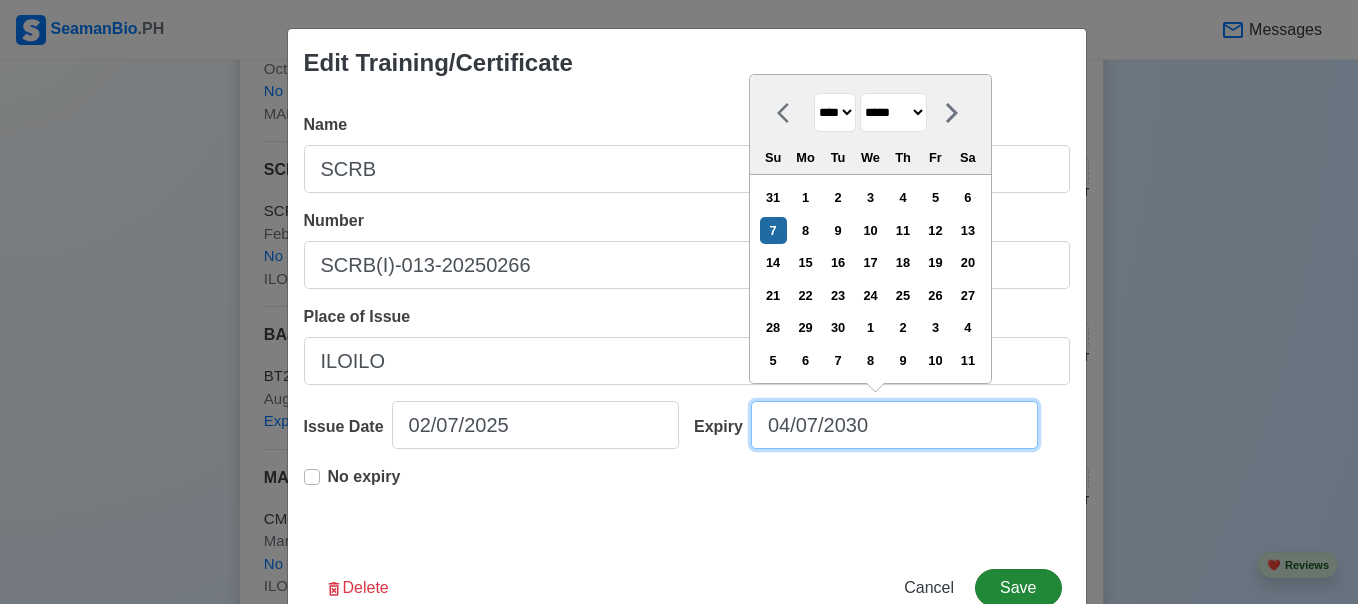 type on "04/07/2030" 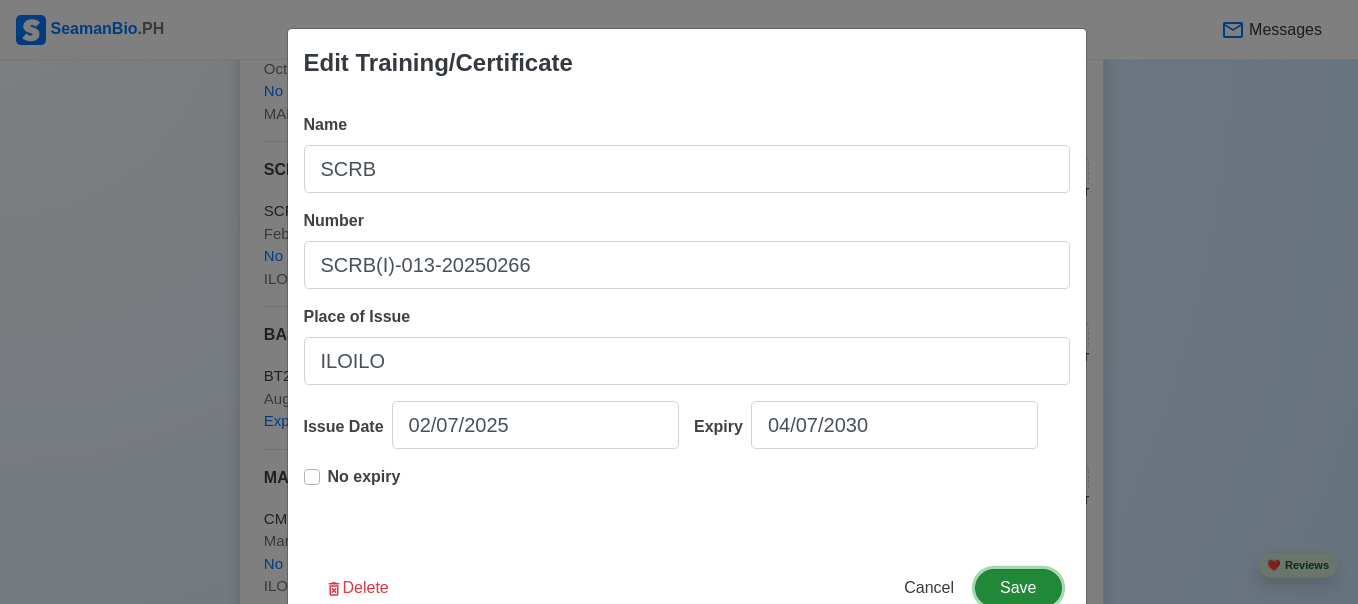 click on "Save" at bounding box center [1018, 588] 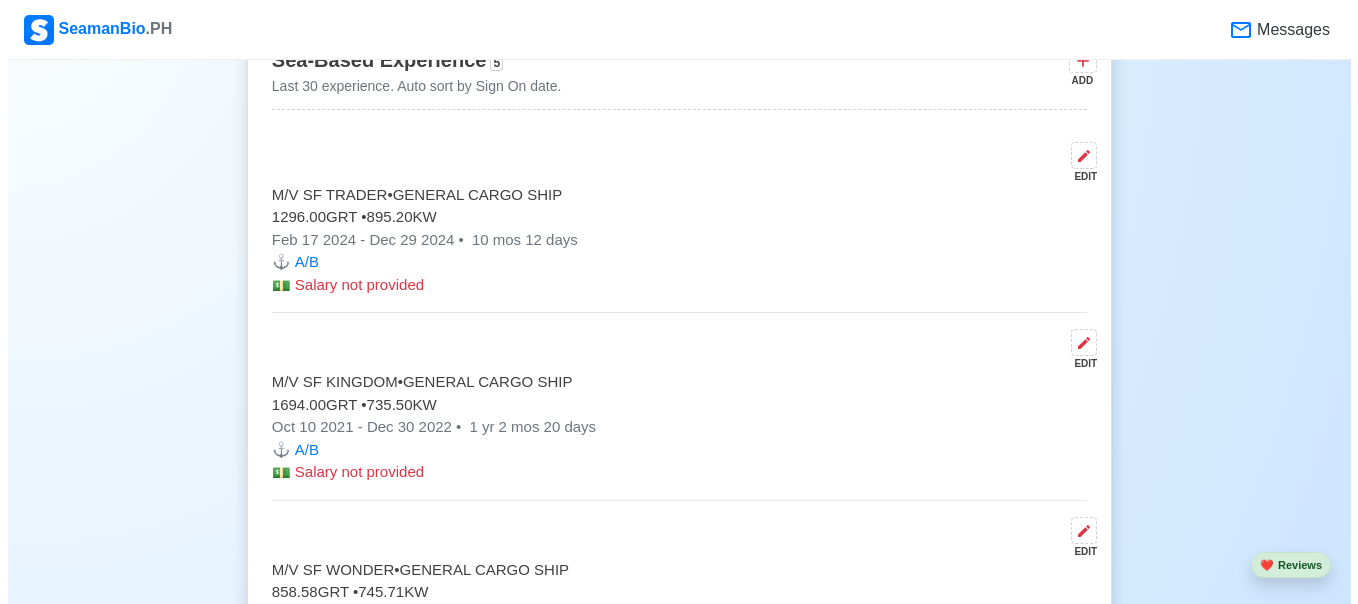 scroll, scrollTop: 3900, scrollLeft: 0, axis: vertical 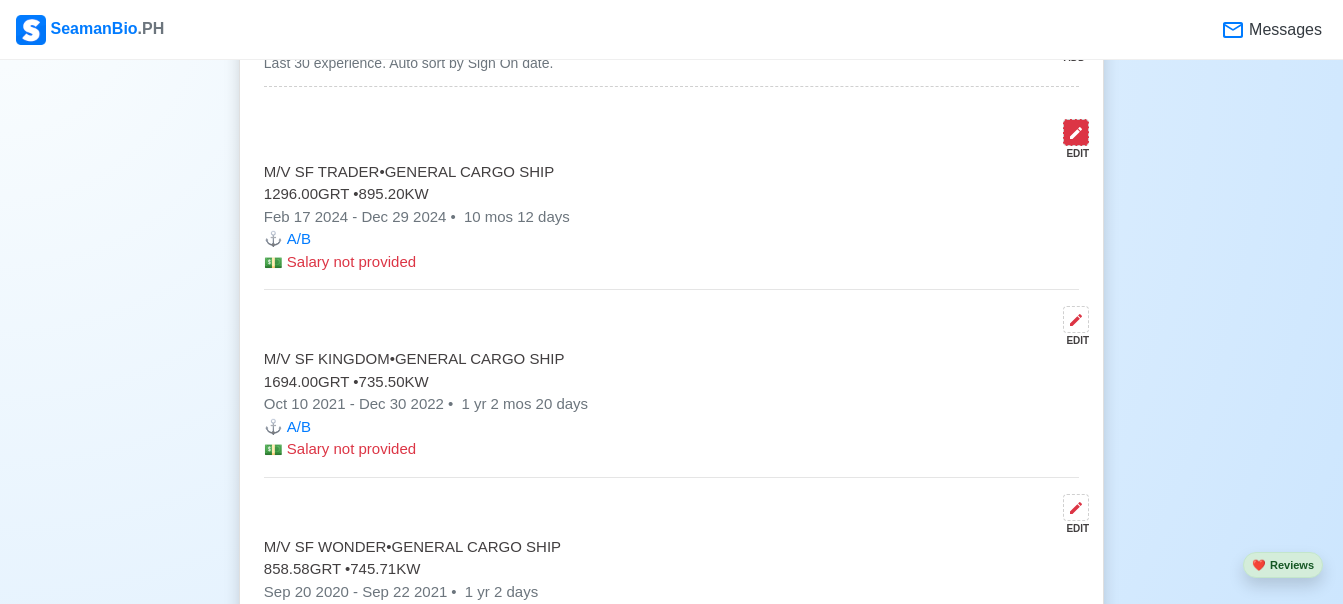 click 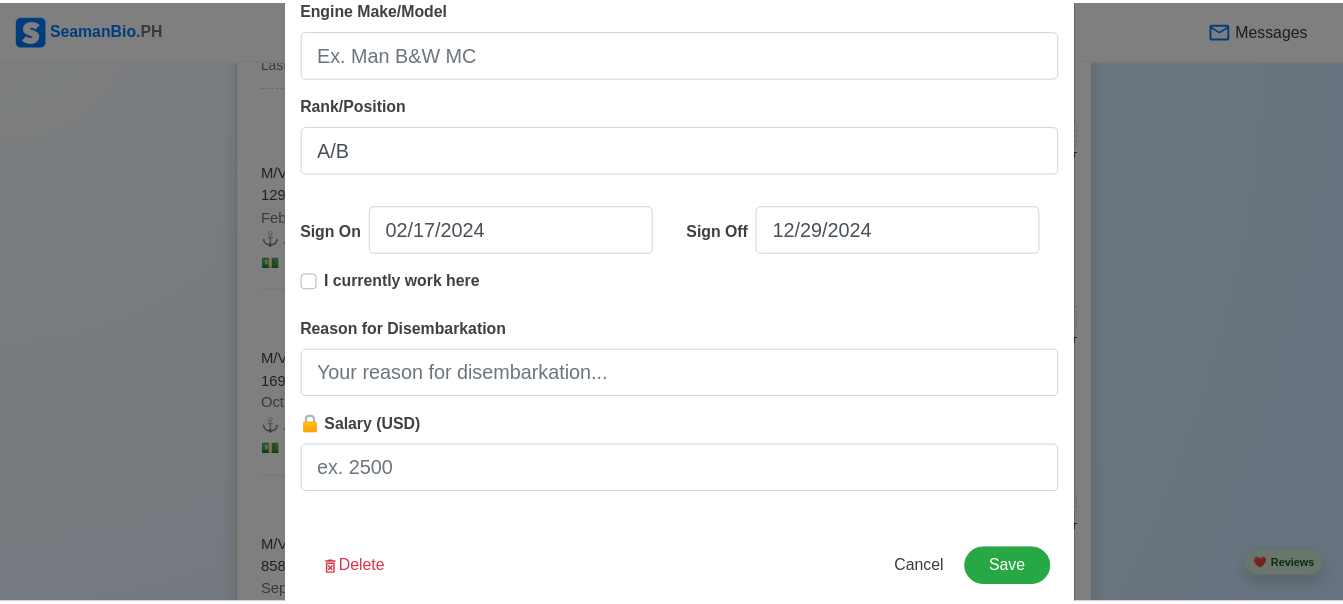 scroll, scrollTop: 536, scrollLeft: 0, axis: vertical 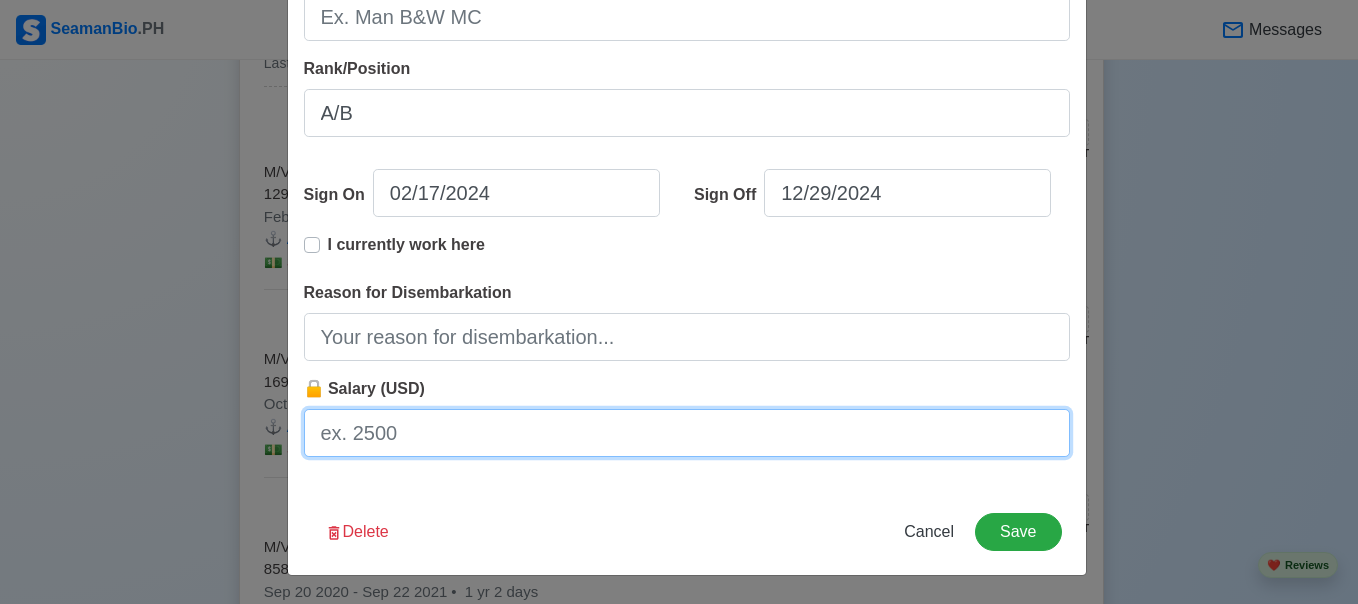 click on "🔒 Salary (USD)" at bounding box center [687, 433] 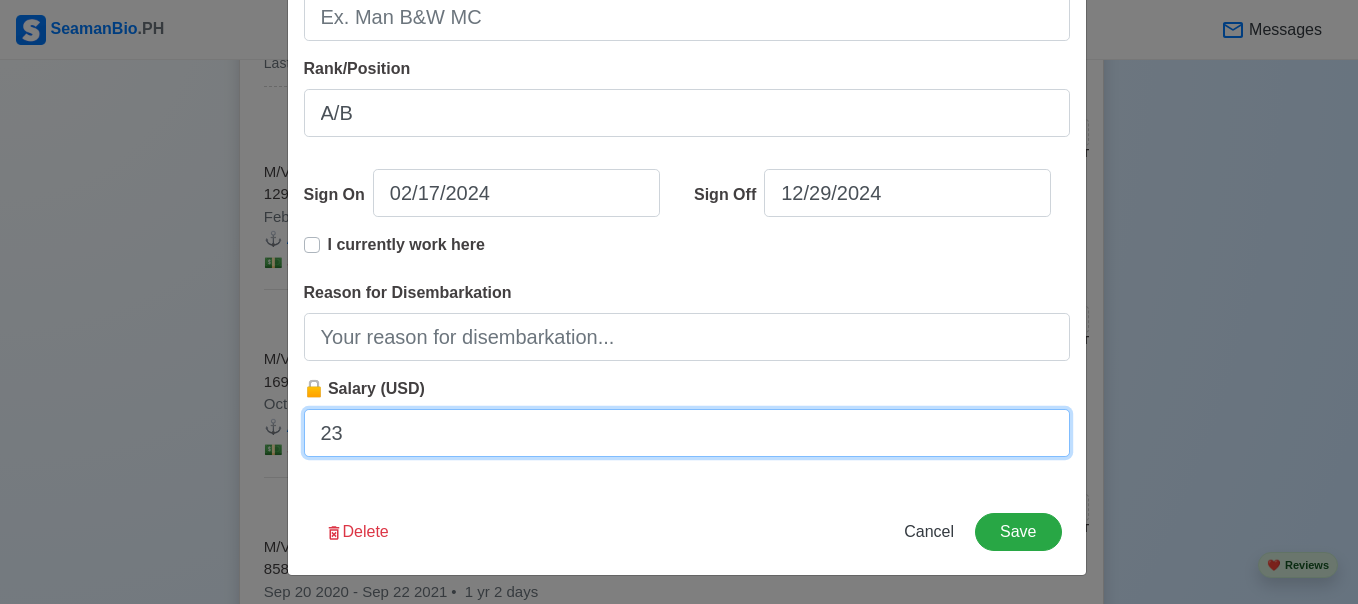 type on "2" 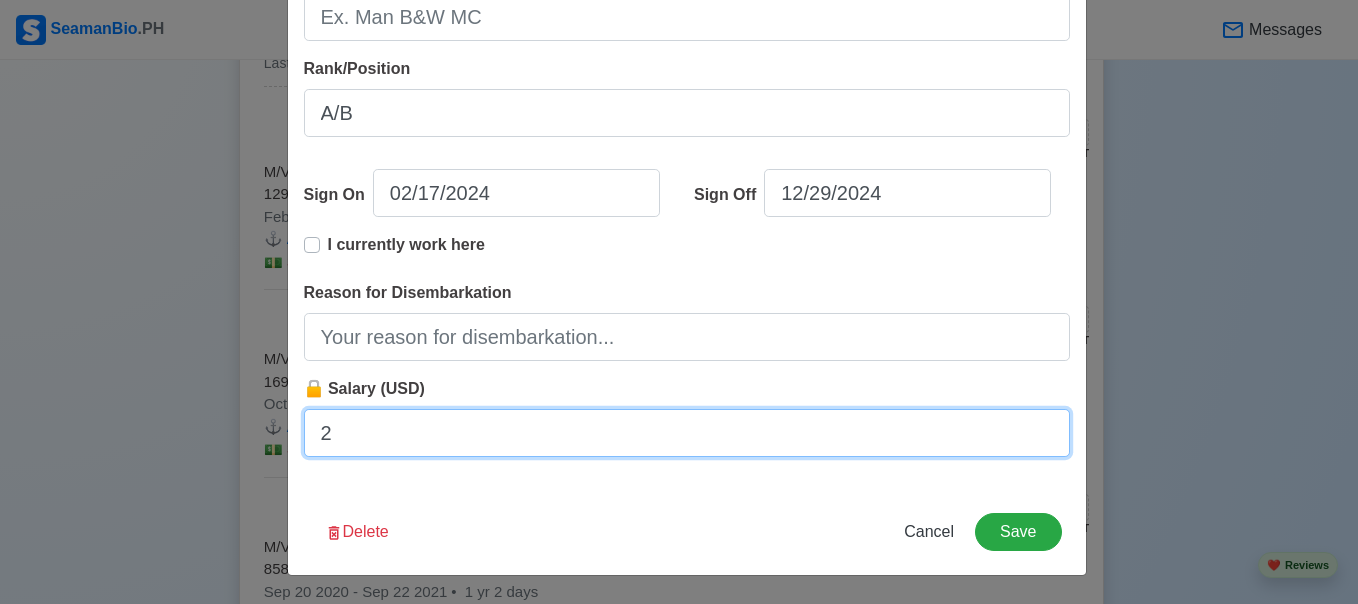 type 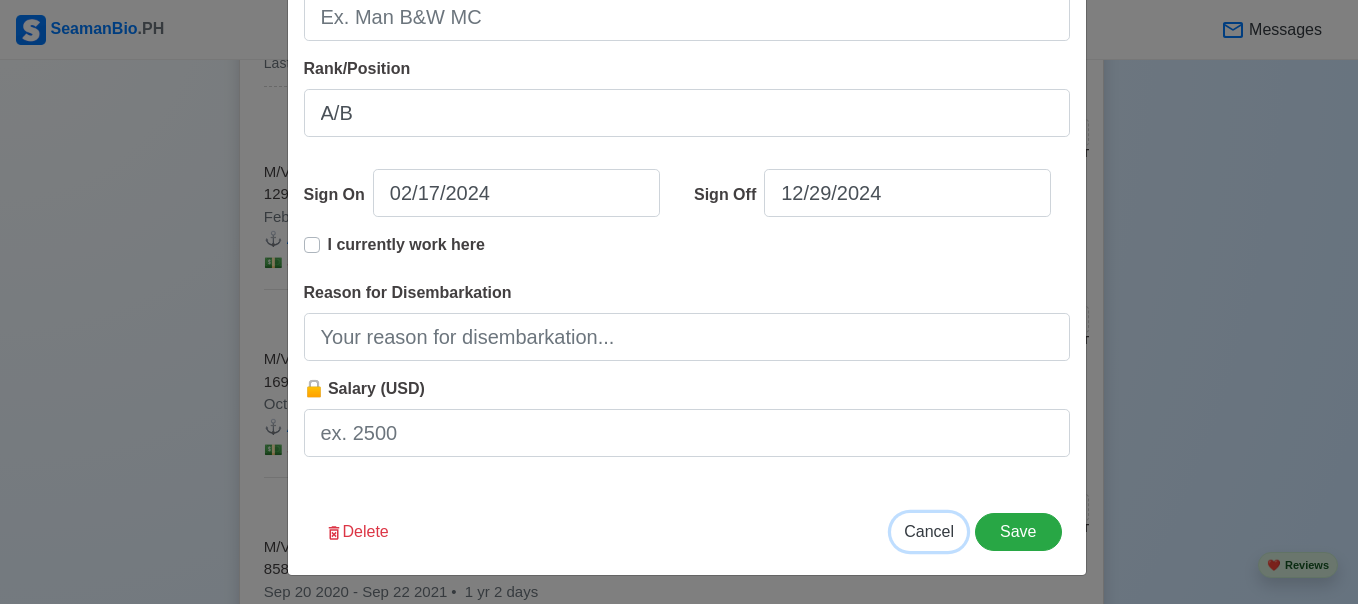 click on "Cancel" at bounding box center [929, 531] 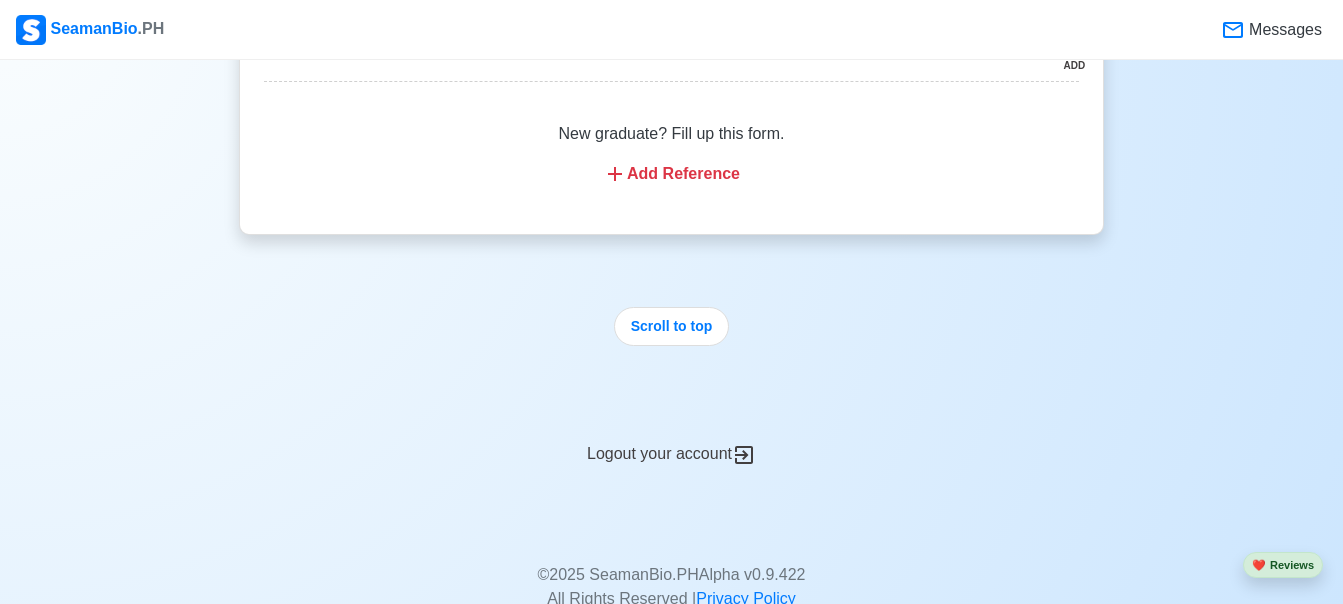scroll, scrollTop: 5000, scrollLeft: 0, axis: vertical 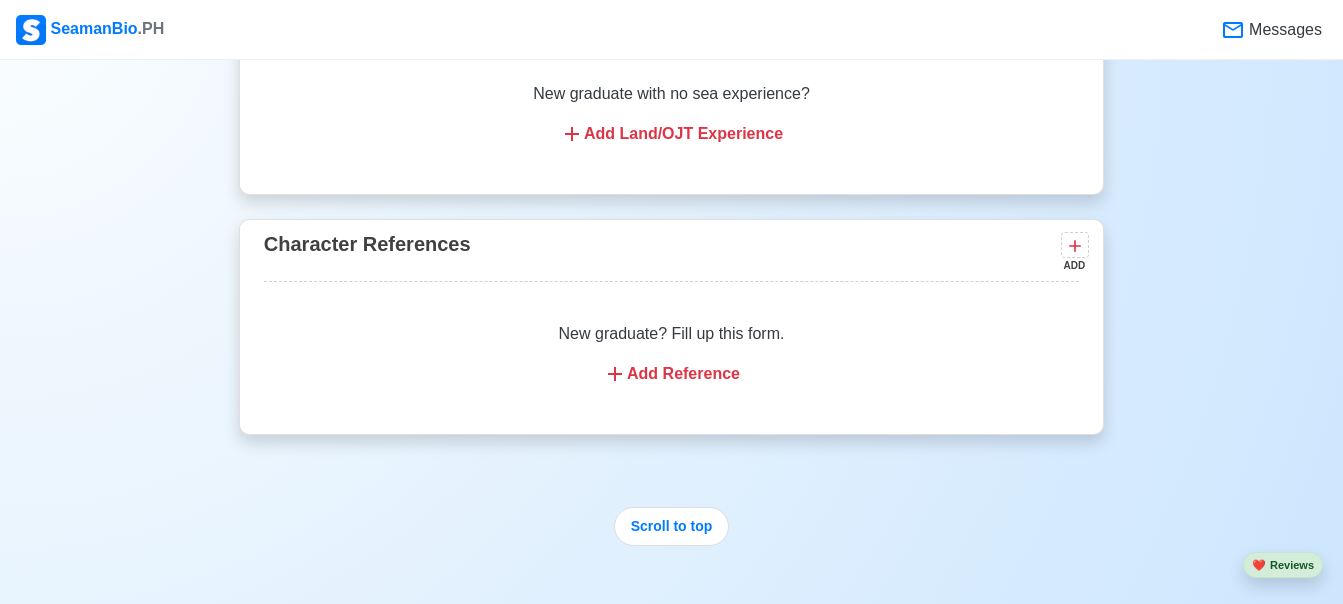 click on "Add Reference" at bounding box center (671, 374) 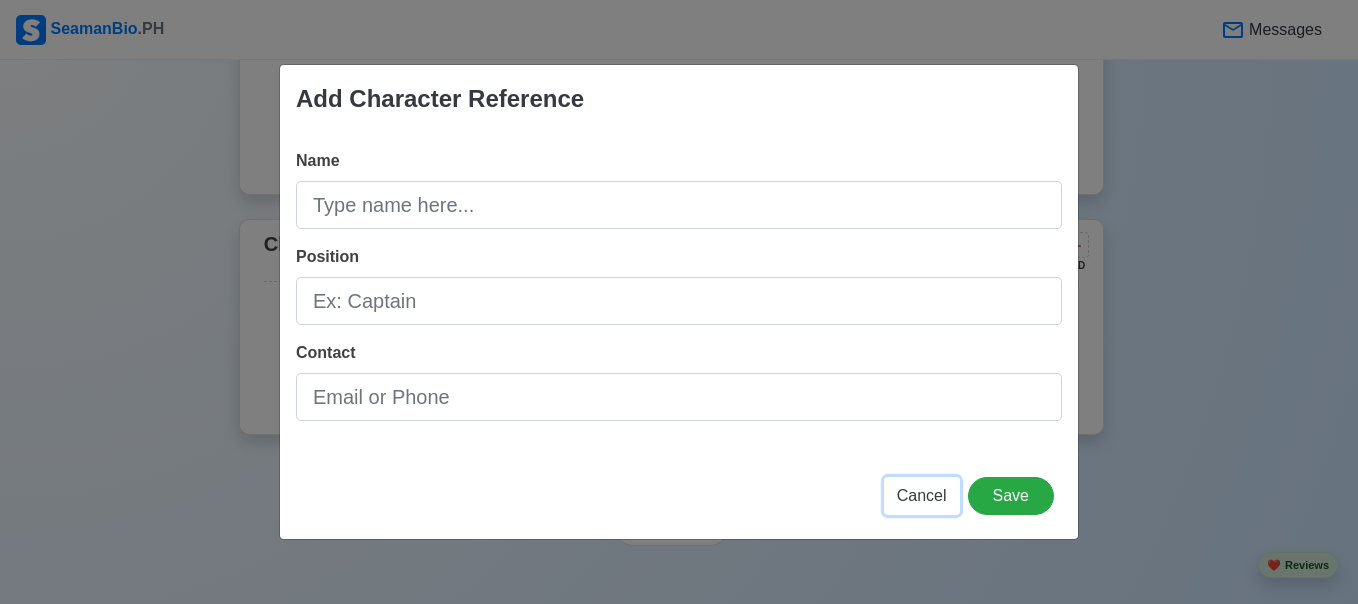 click on "Cancel" at bounding box center [922, 495] 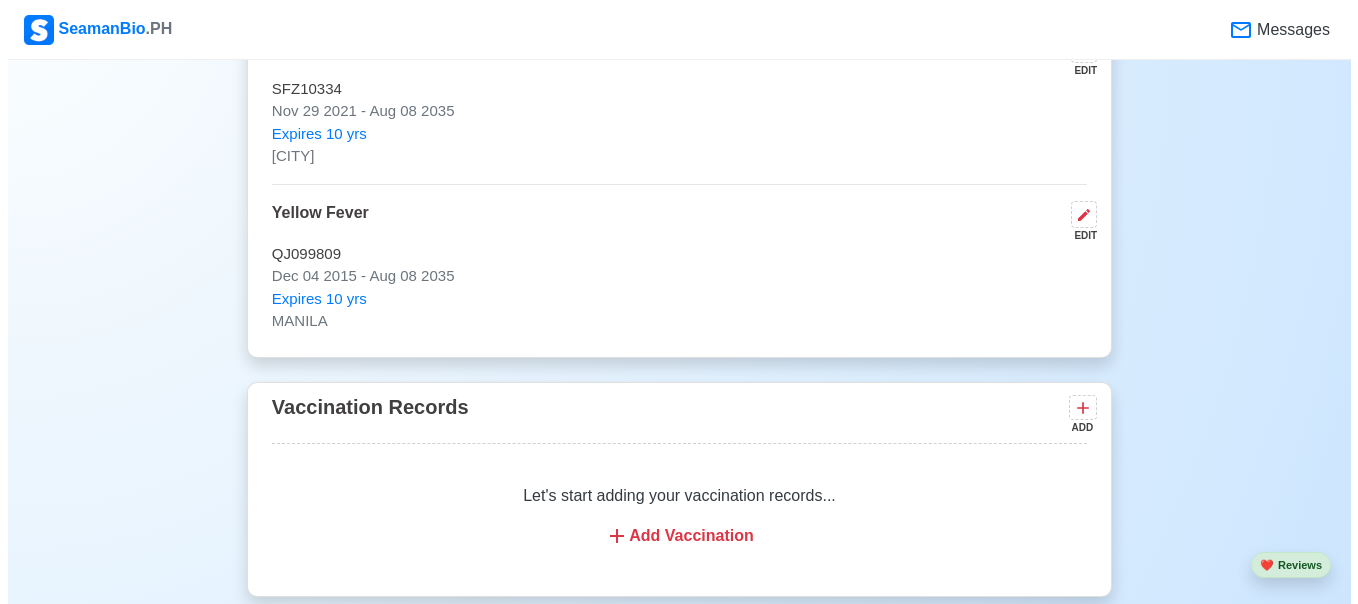 scroll, scrollTop: 2100, scrollLeft: 0, axis: vertical 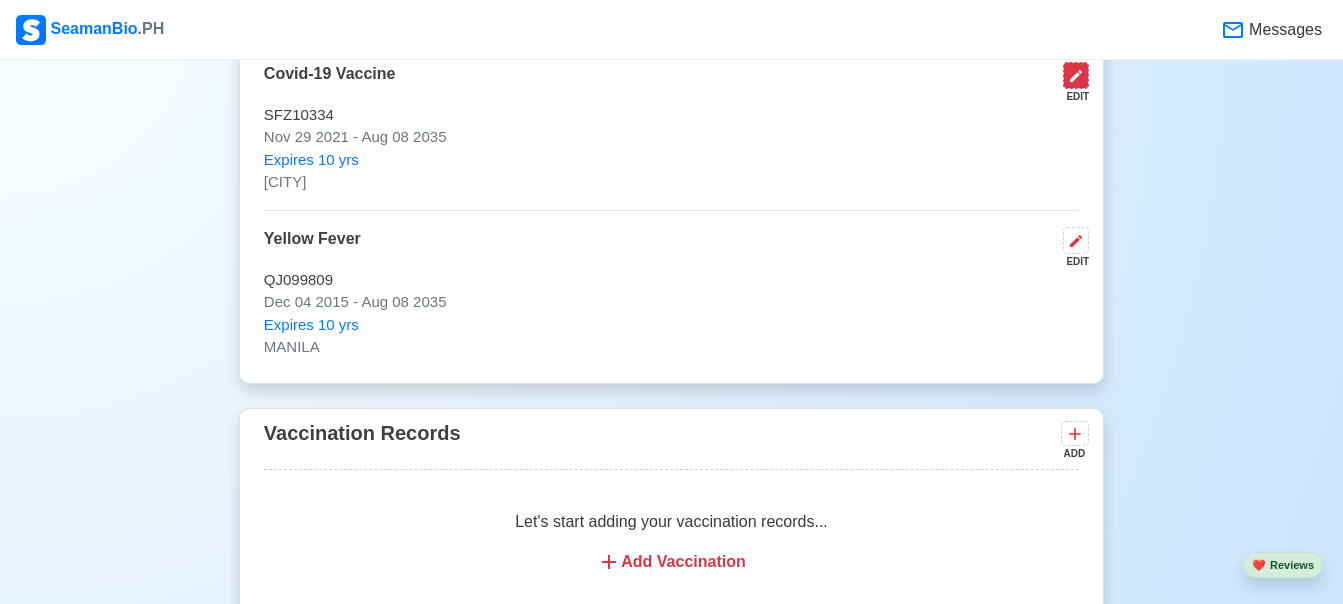 click 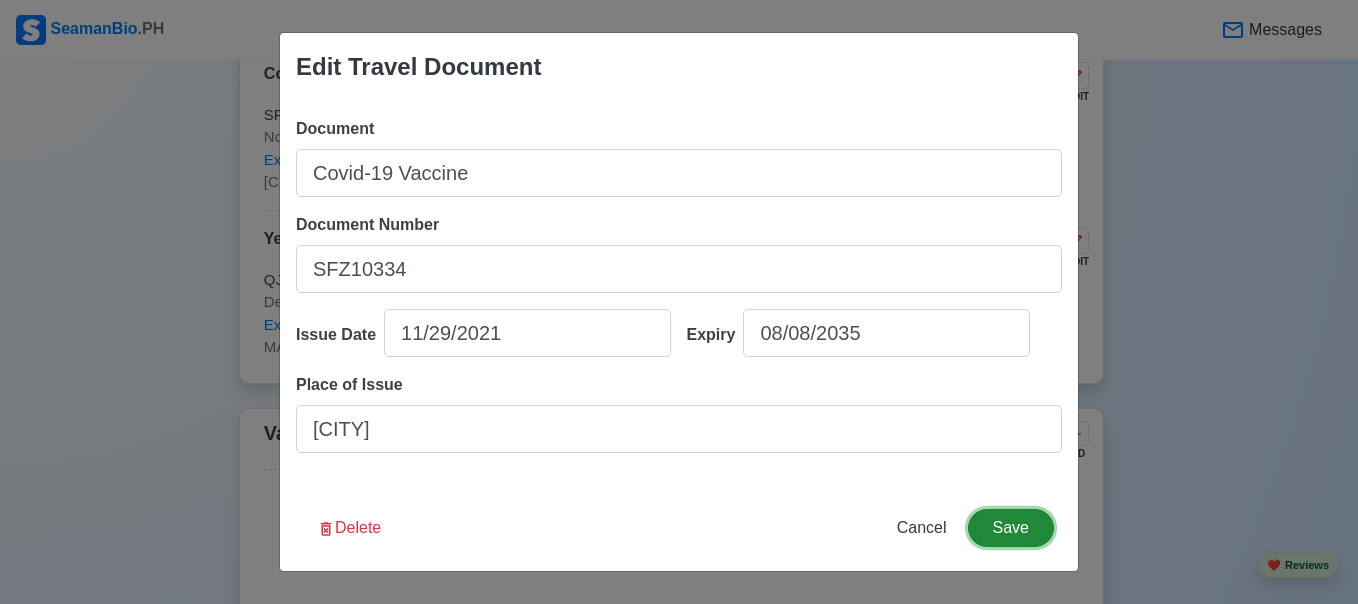 click on "Save" at bounding box center [1011, 528] 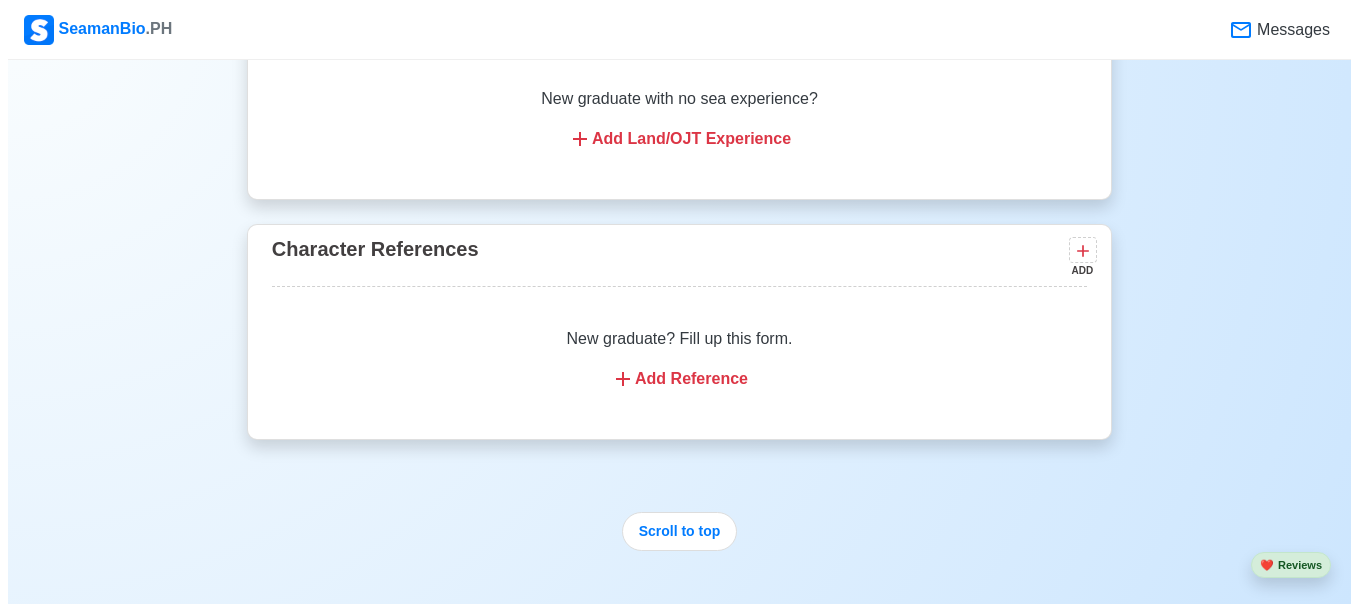 scroll, scrollTop: 5100, scrollLeft: 0, axis: vertical 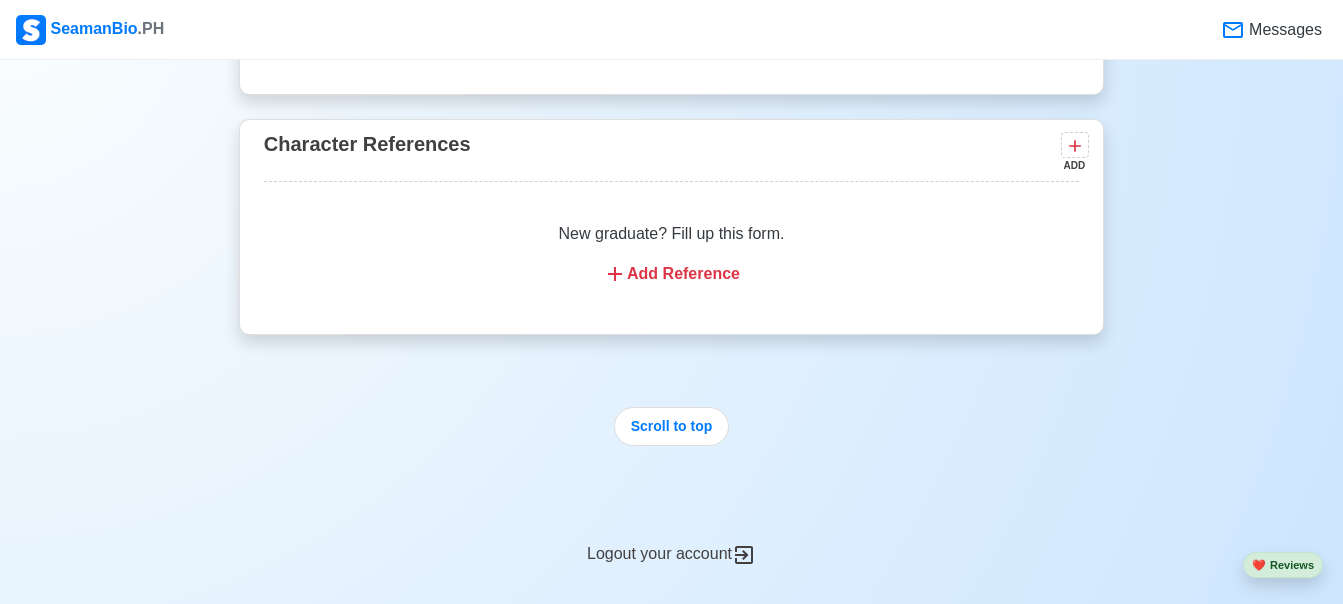 click on "Add Reference" at bounding box center [671, 274] 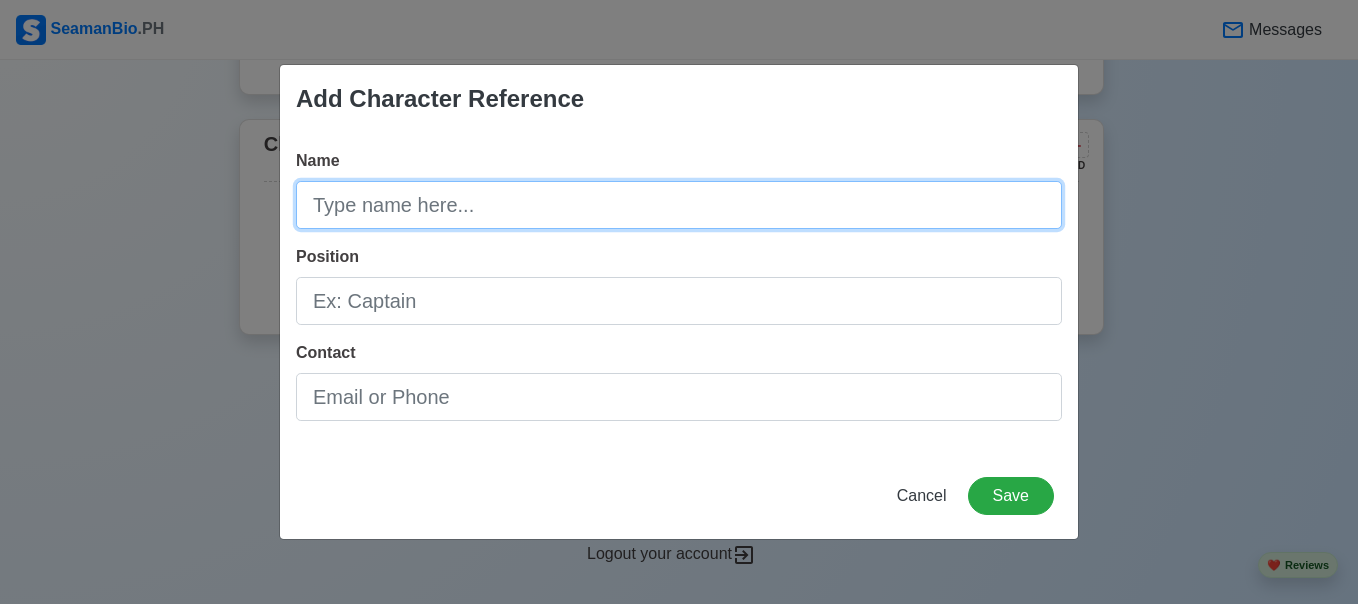 click on "Name" at bounding box center [679, 205] 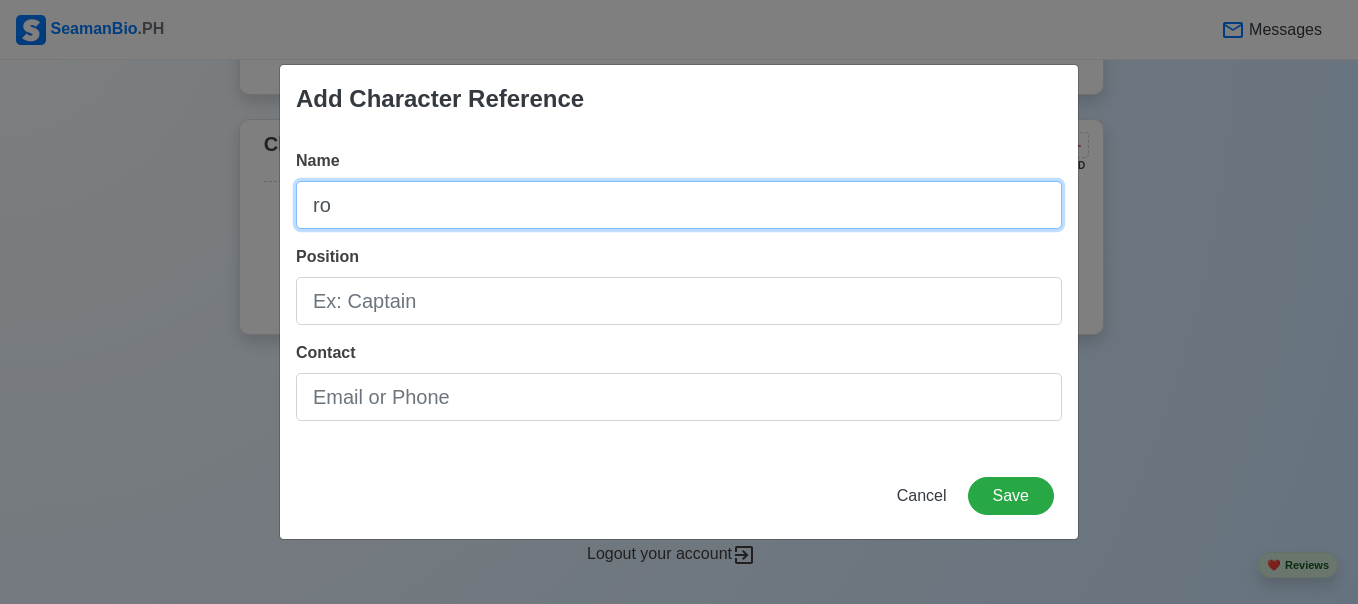type on "r" 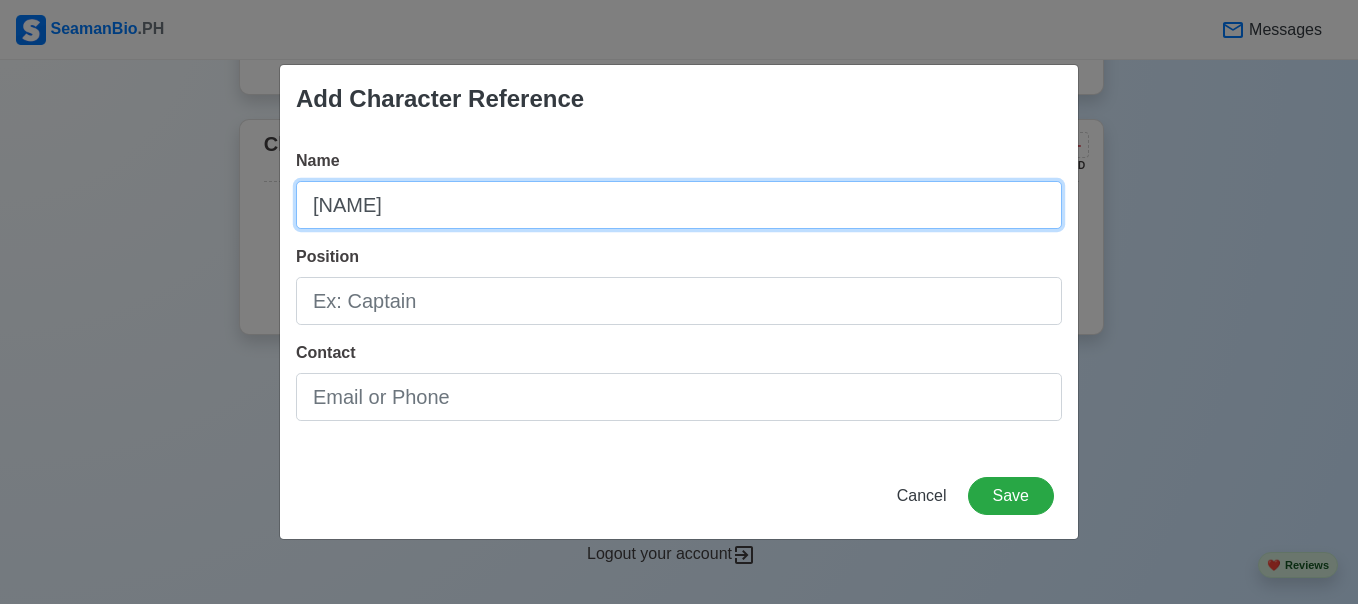 type on "RODRIGO RAMIREZ" 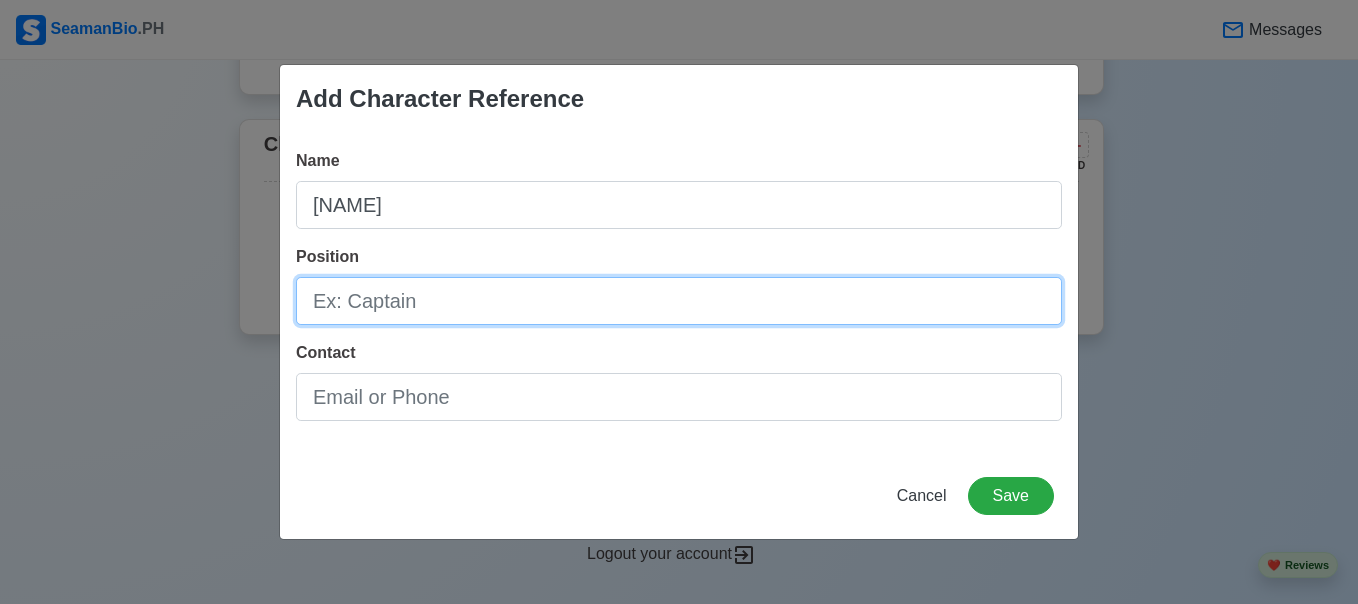 click on "Position" at bounding box center [679, 301] 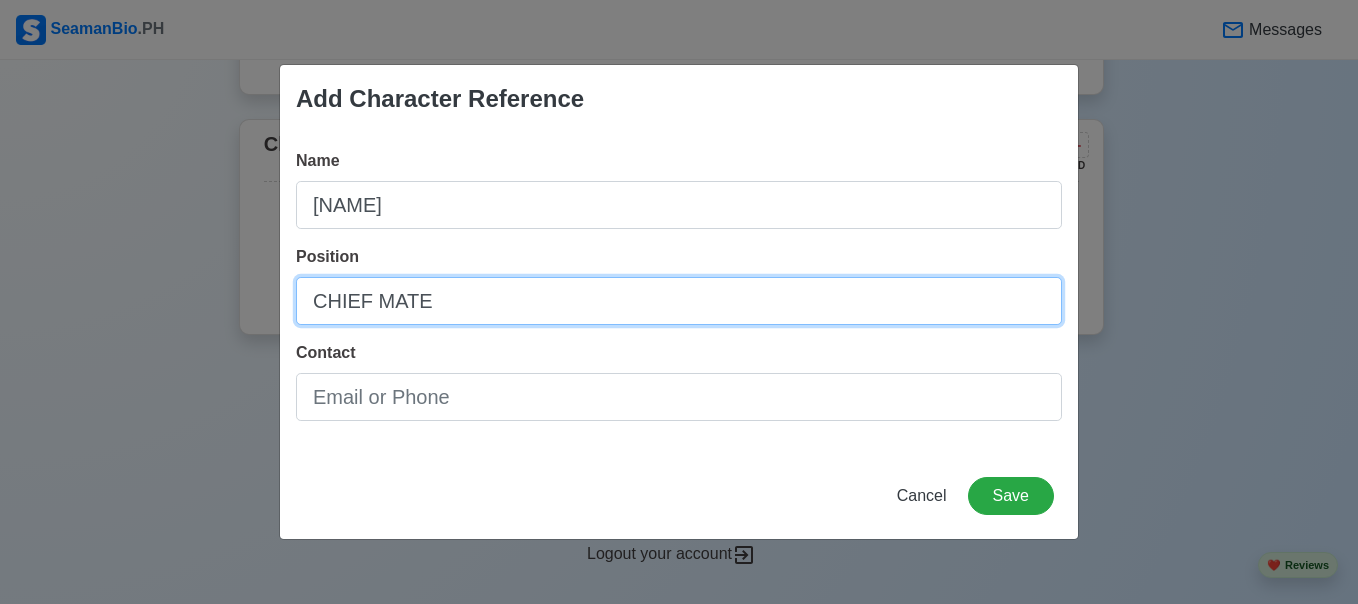 type on "CHIEF MATE" 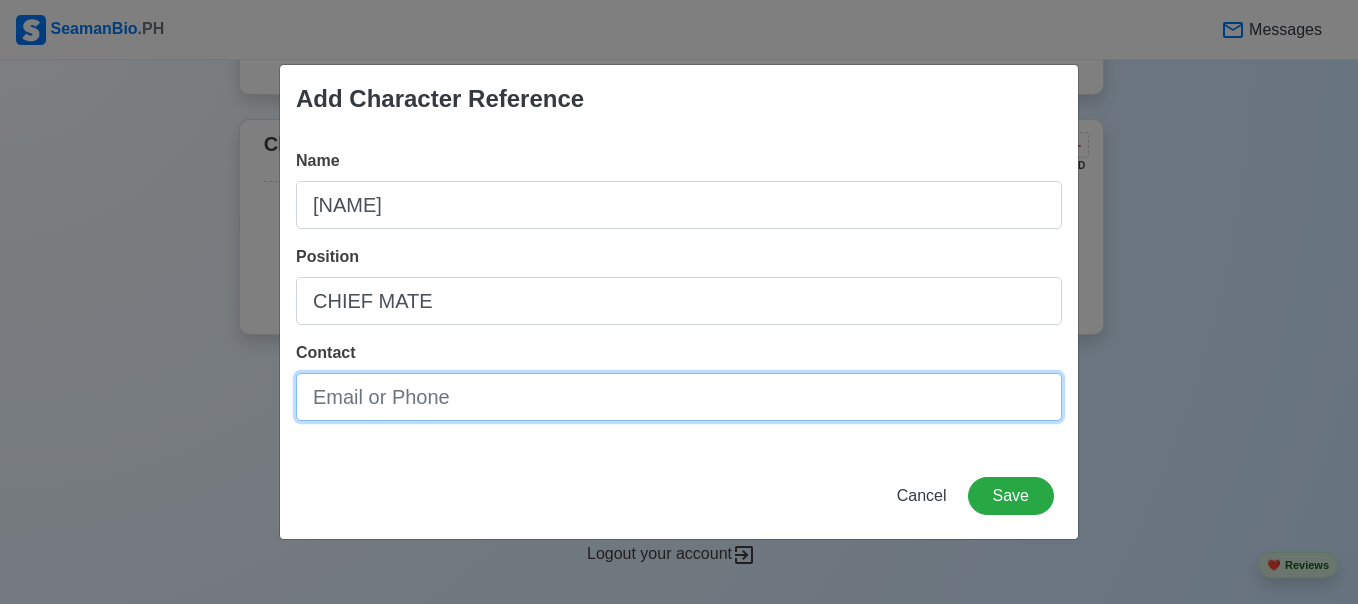click on "Contact" at bounding box center [679, 397] 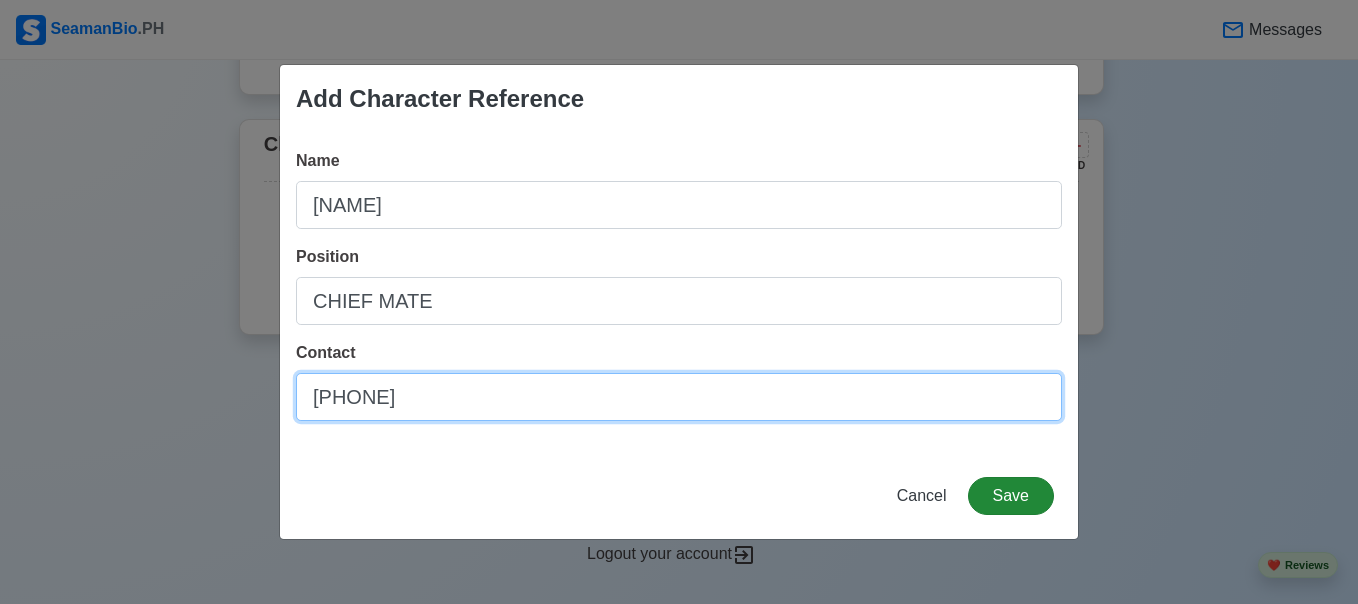 type on "038 411 9897" 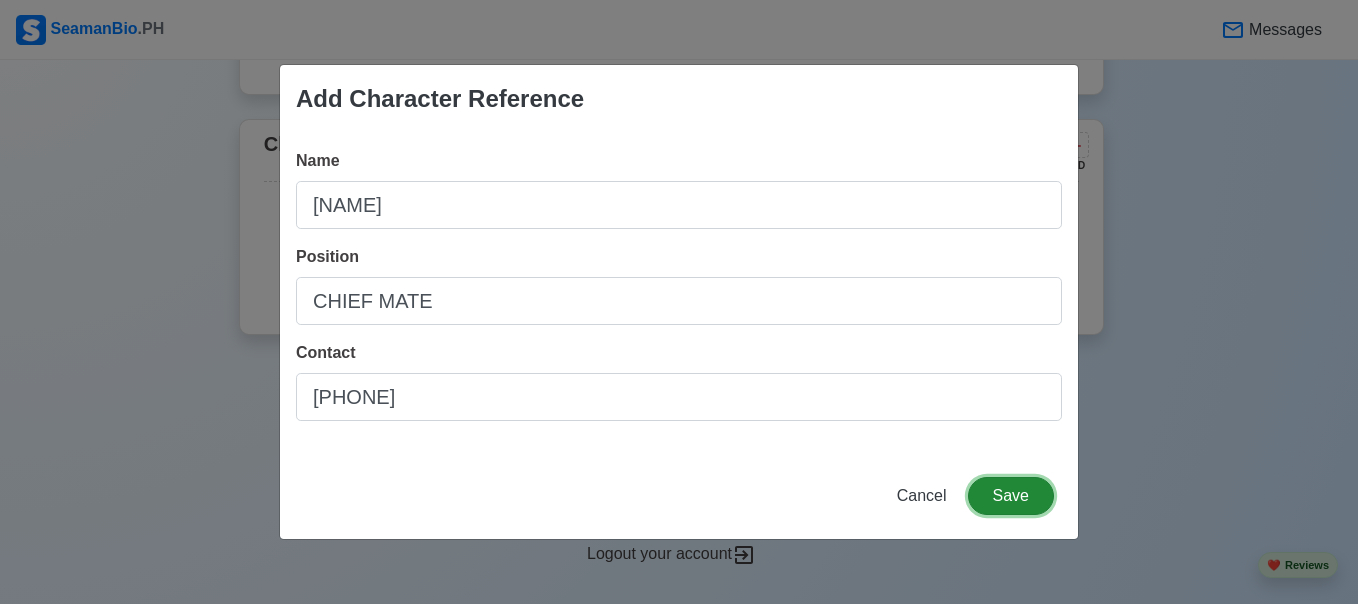 click on "Save" at bounding box center (1011, 496) 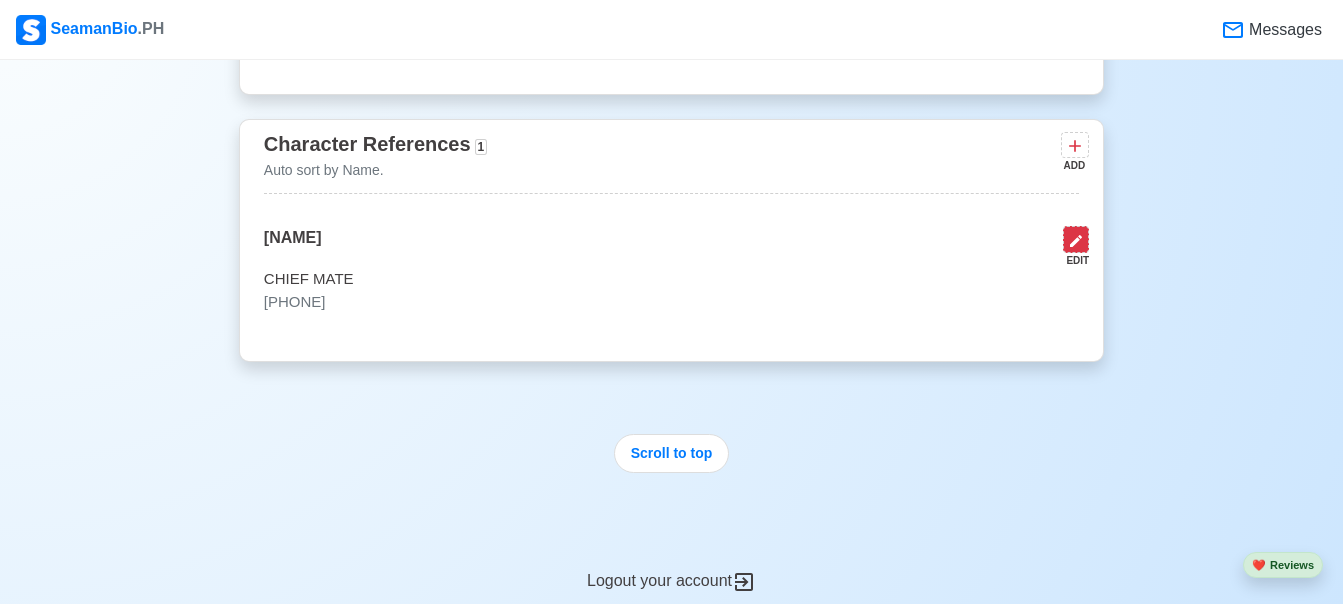 click 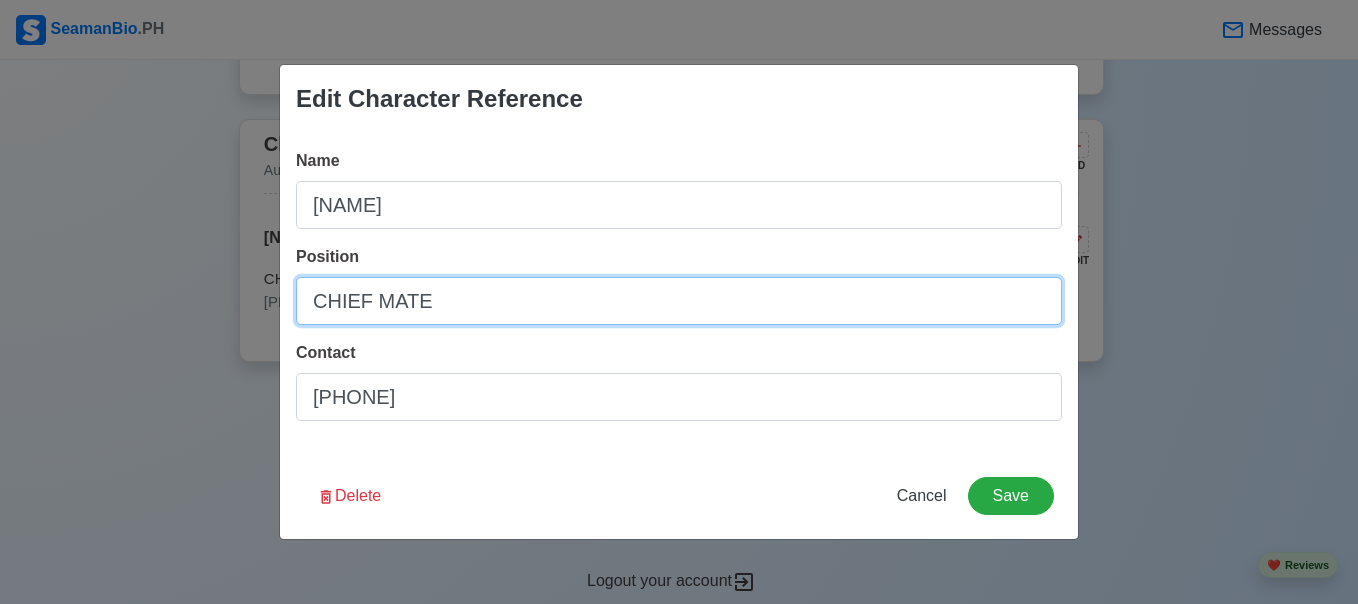 click on "CHIEF MATE" at bounding box center (679, 301) 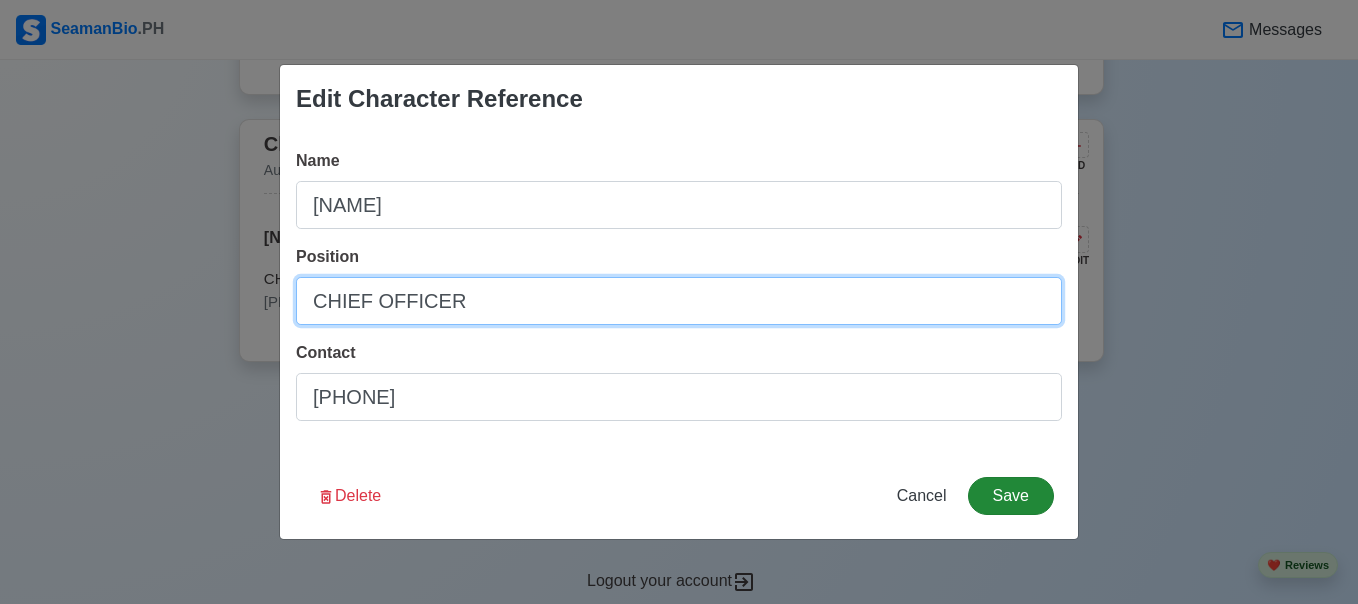 type on "CHIEF OFFICER" 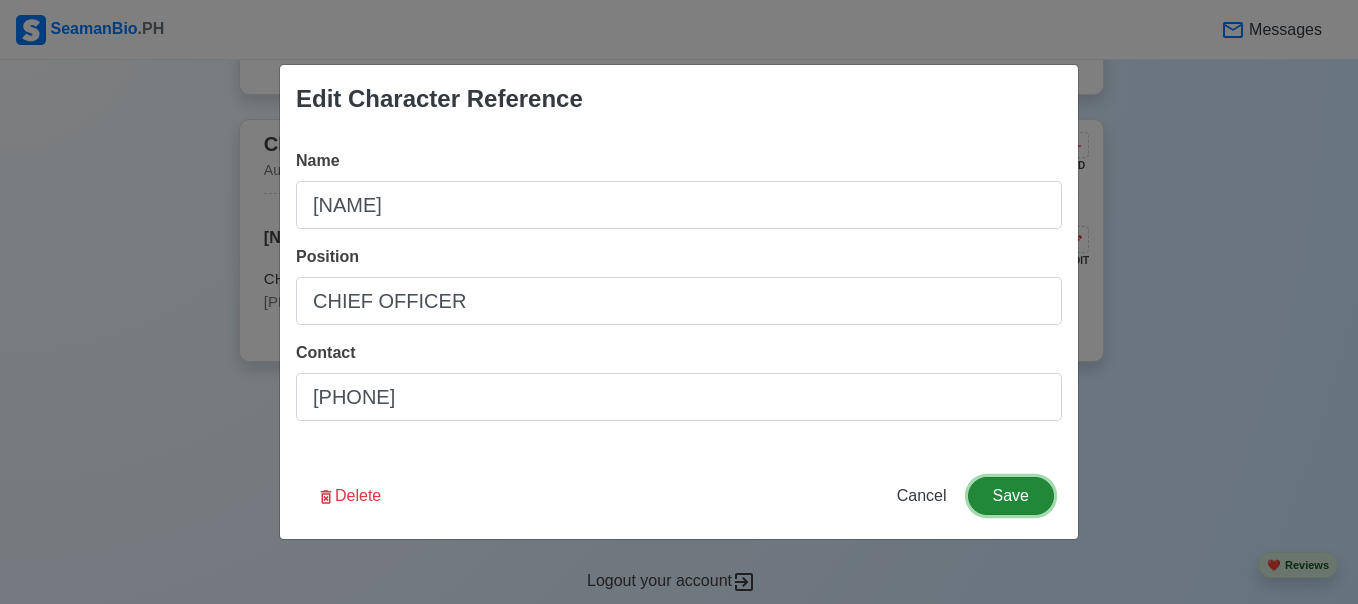 click on "Save" at bounding box center (1011, 496) 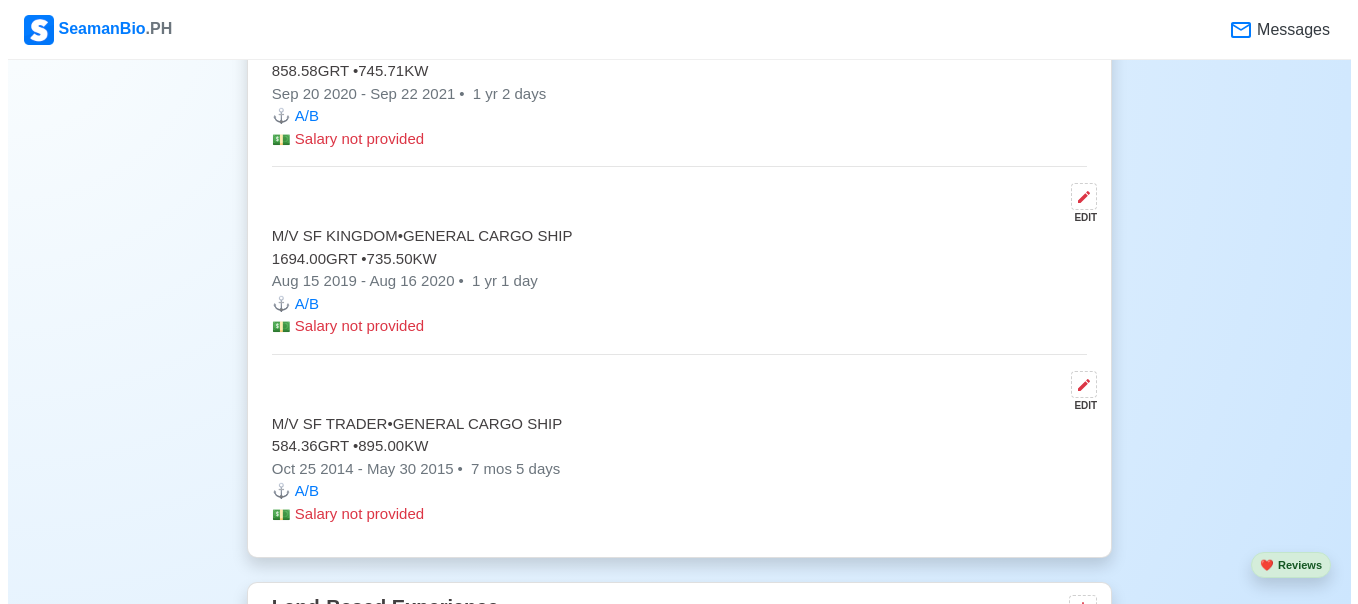 scroll, scrollTop: 4698, scrollLeft: 0, axis: vertical 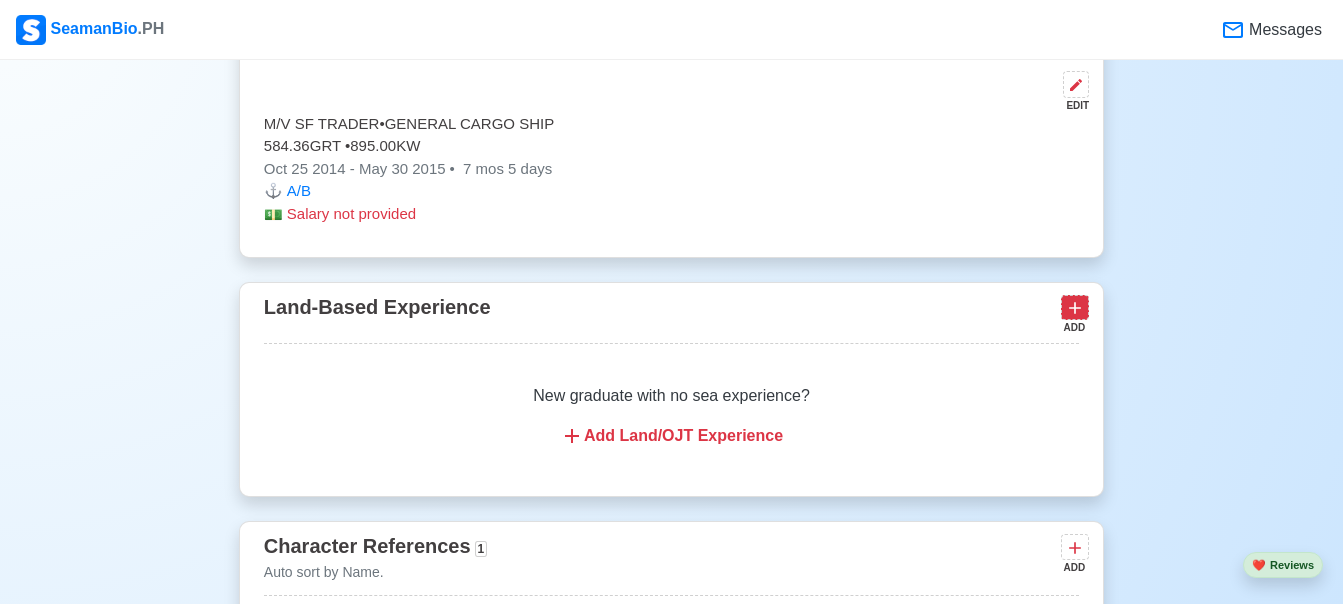 click 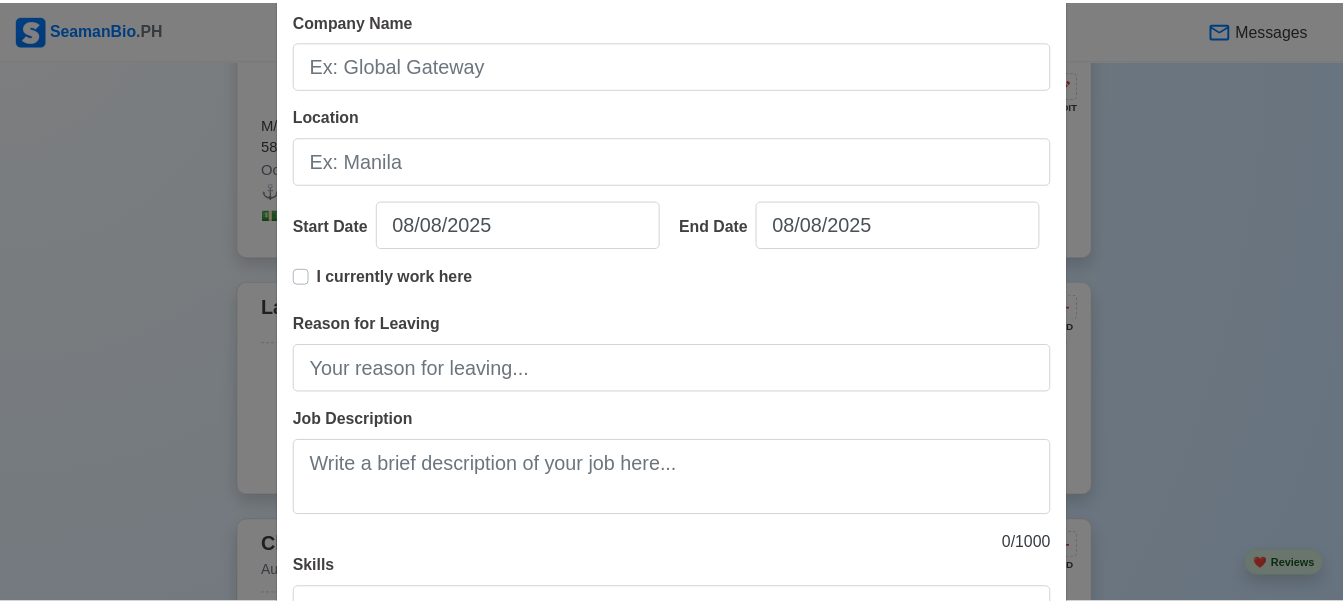 scroll, scrollTop: 380, scrollLeft: 0, axis: vertical 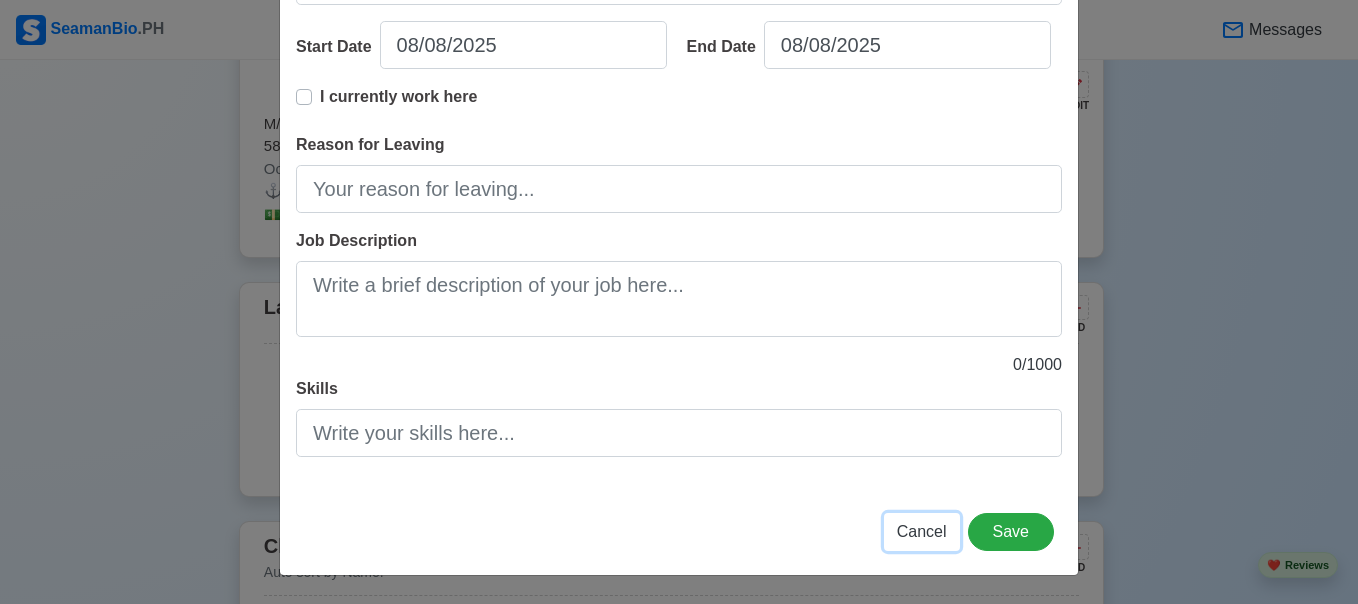 click on "Cancel" at bounding box center (922, 531) 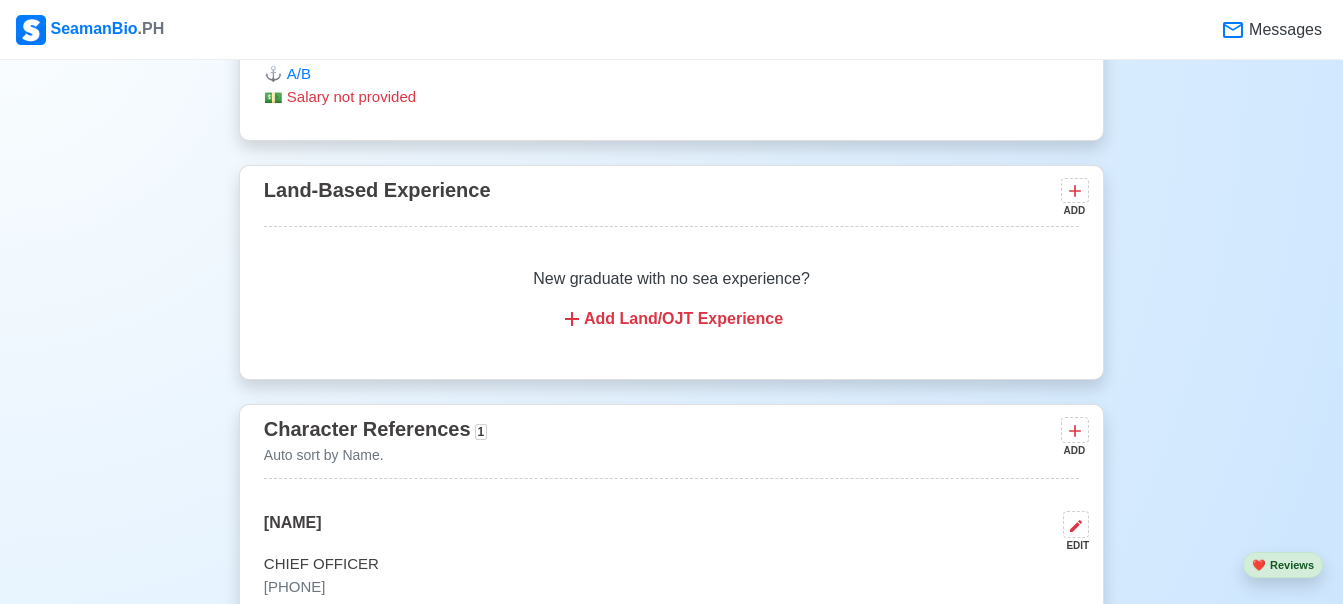 scroll, scrollTop: 4898, scrollLeft: 0, axis: vertical 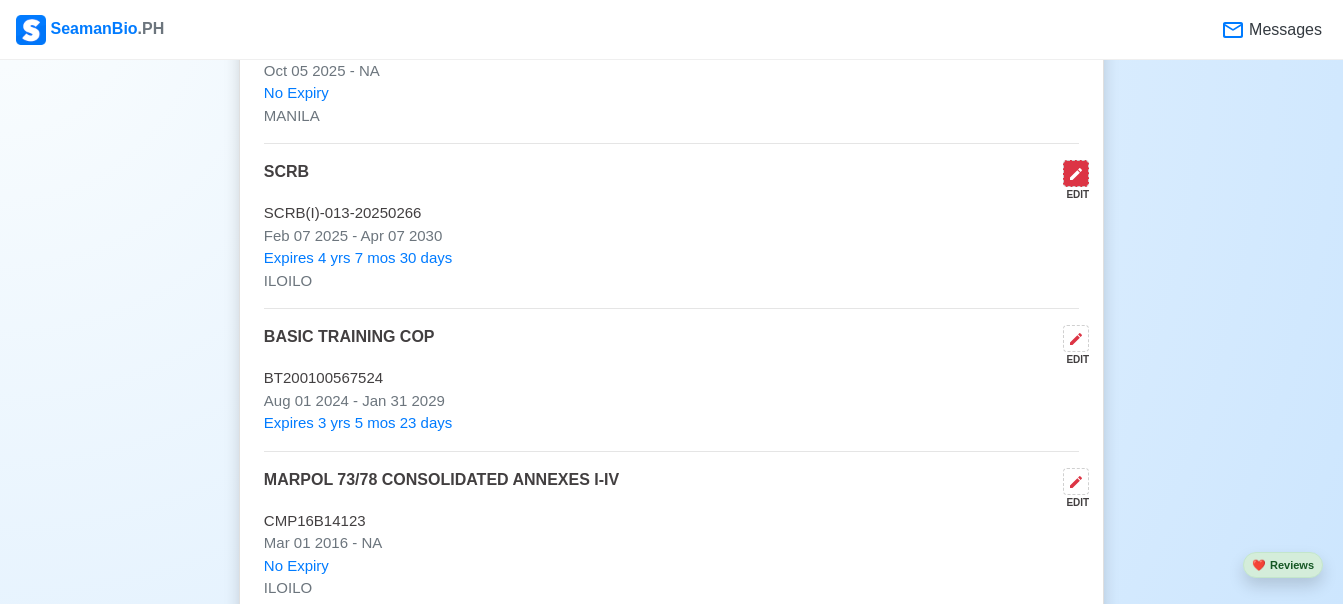 click 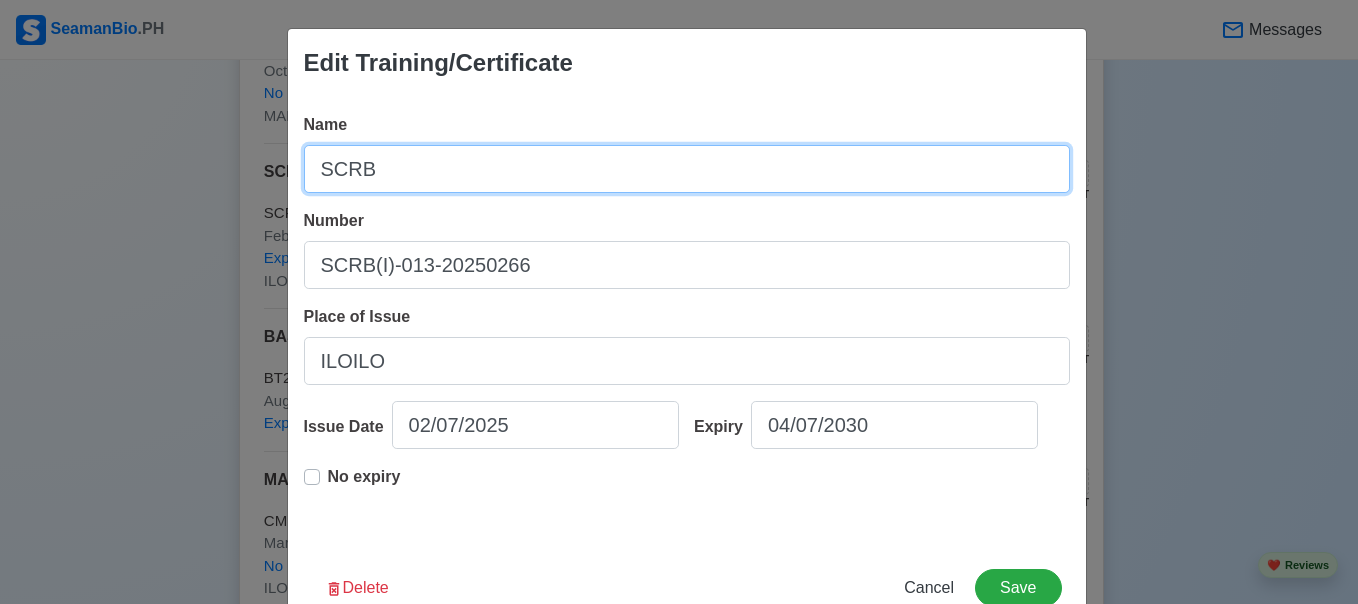click on "SCRB" at bounding box center (687, 169) 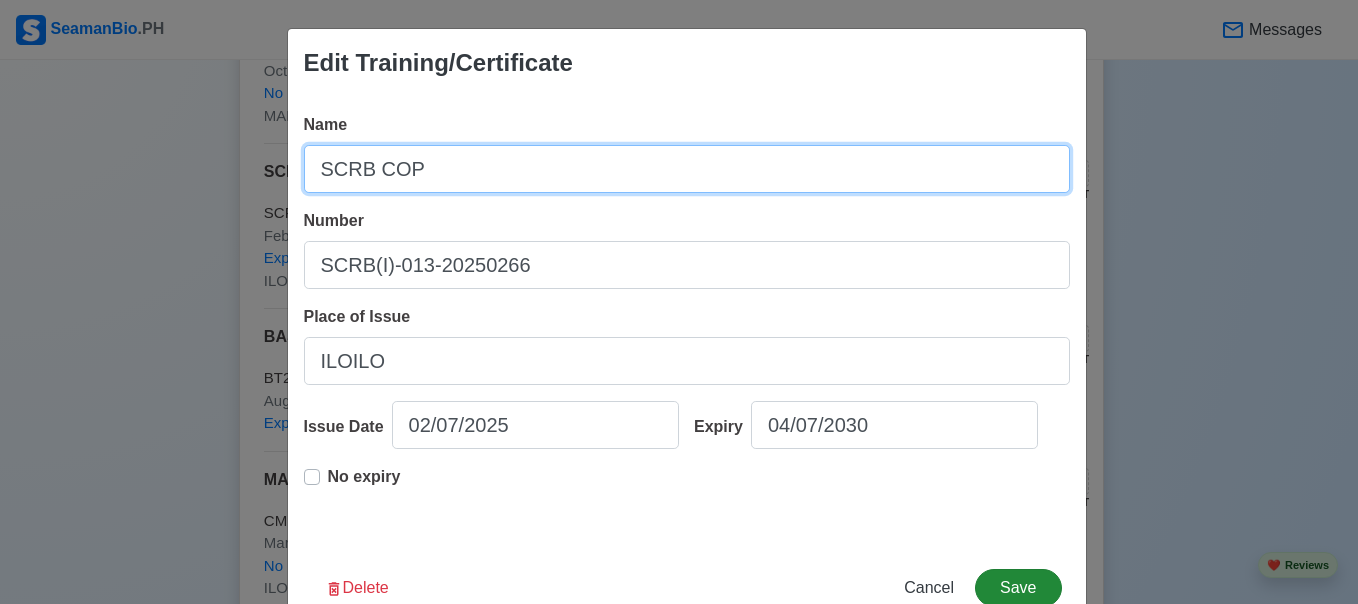 type on "SCRB COP" 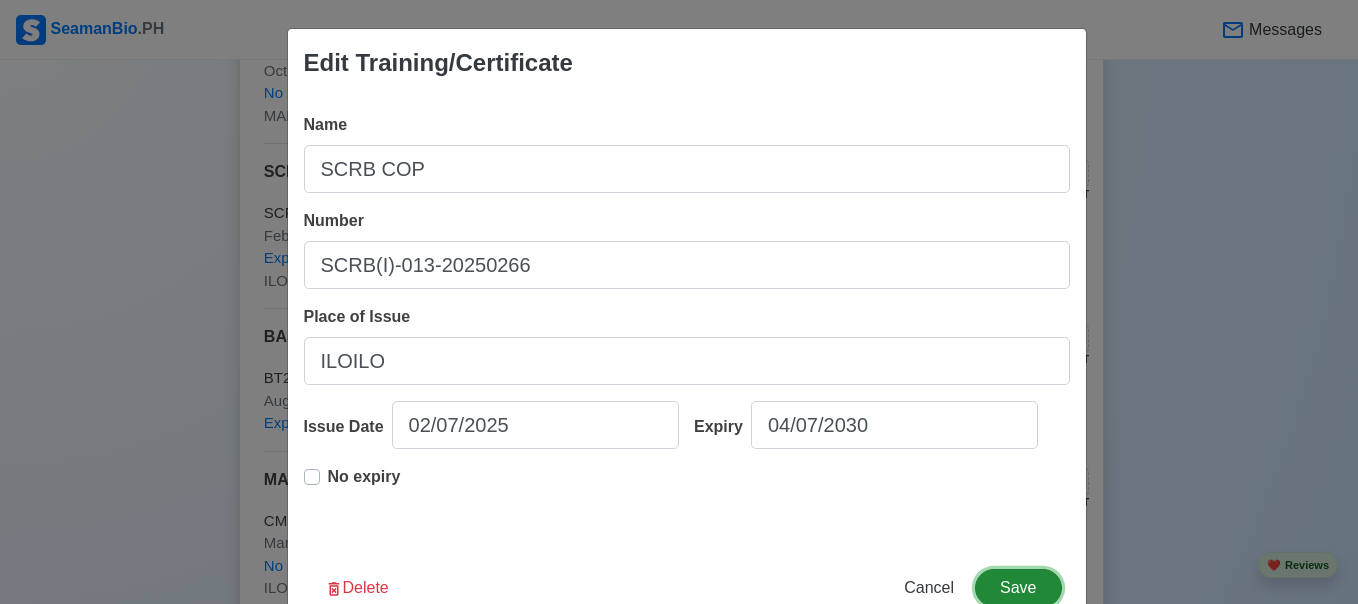 click on "Save" at bounding box center (1018, 588) 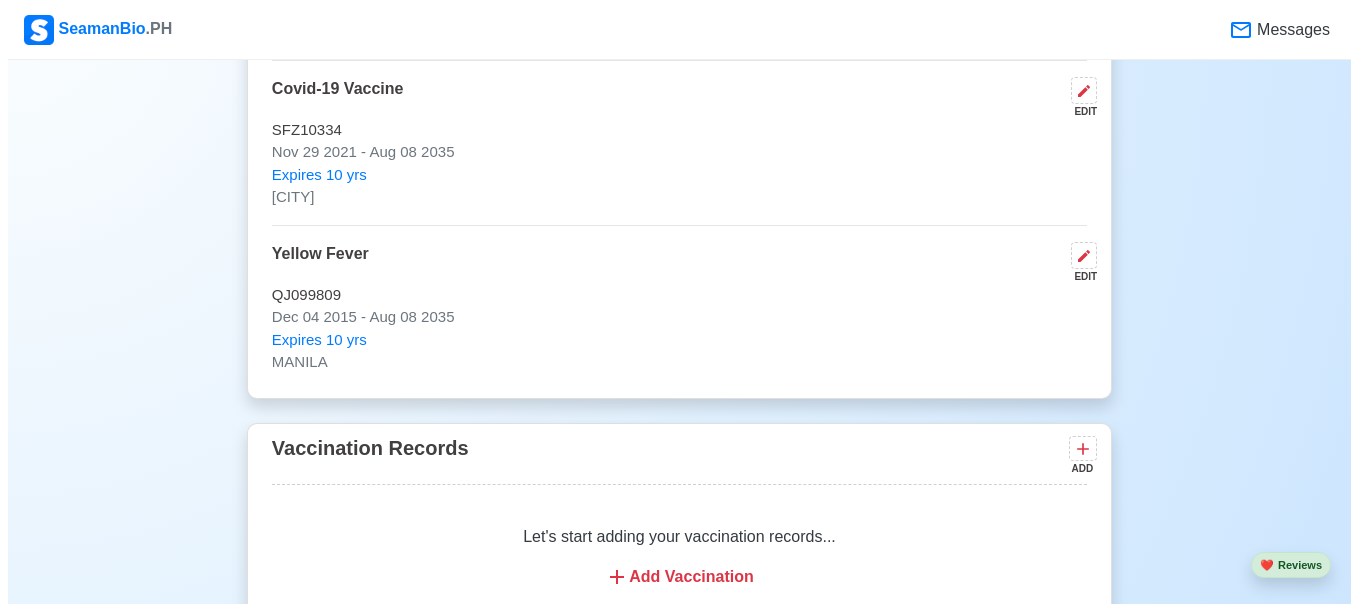 scroll, scrollTop: 2198, scrollLeft: 0, axis: vertical 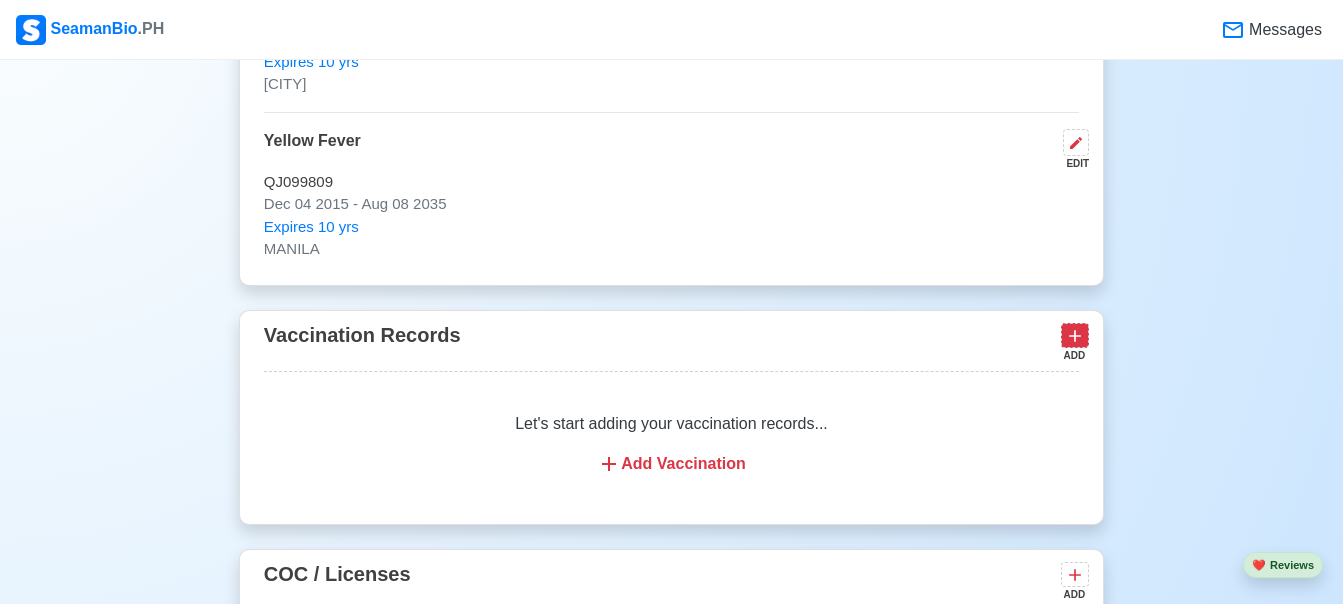 click 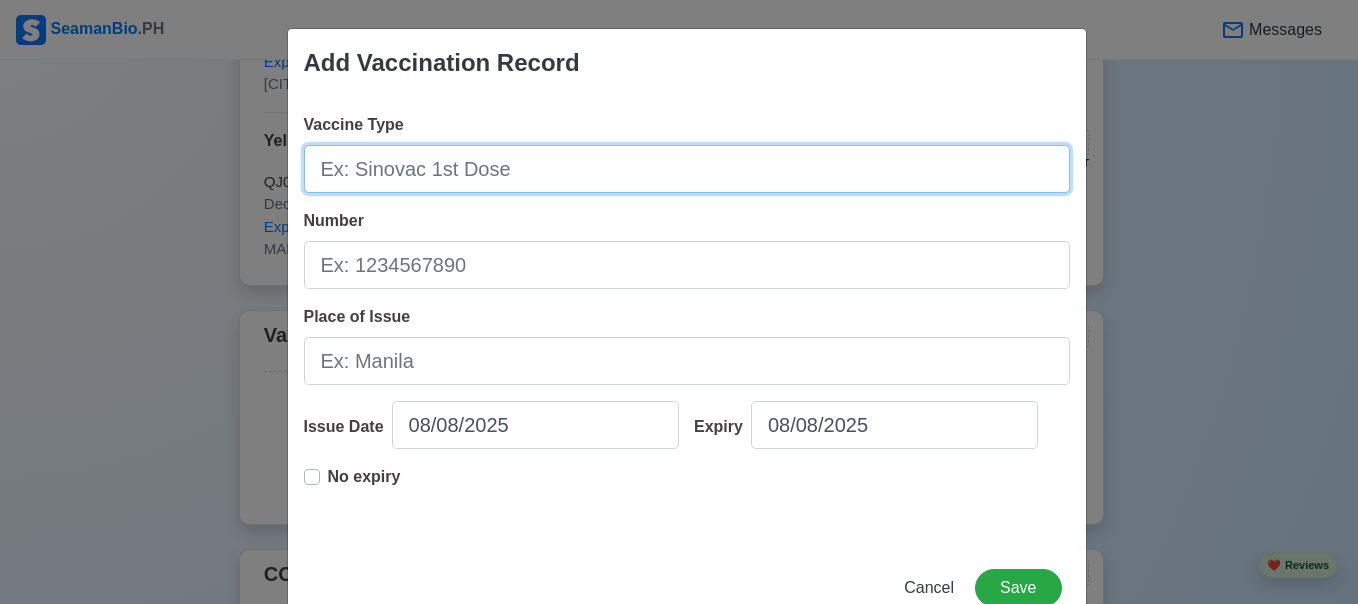 click on "Vaccine Type" at bounding box center (687, 169) 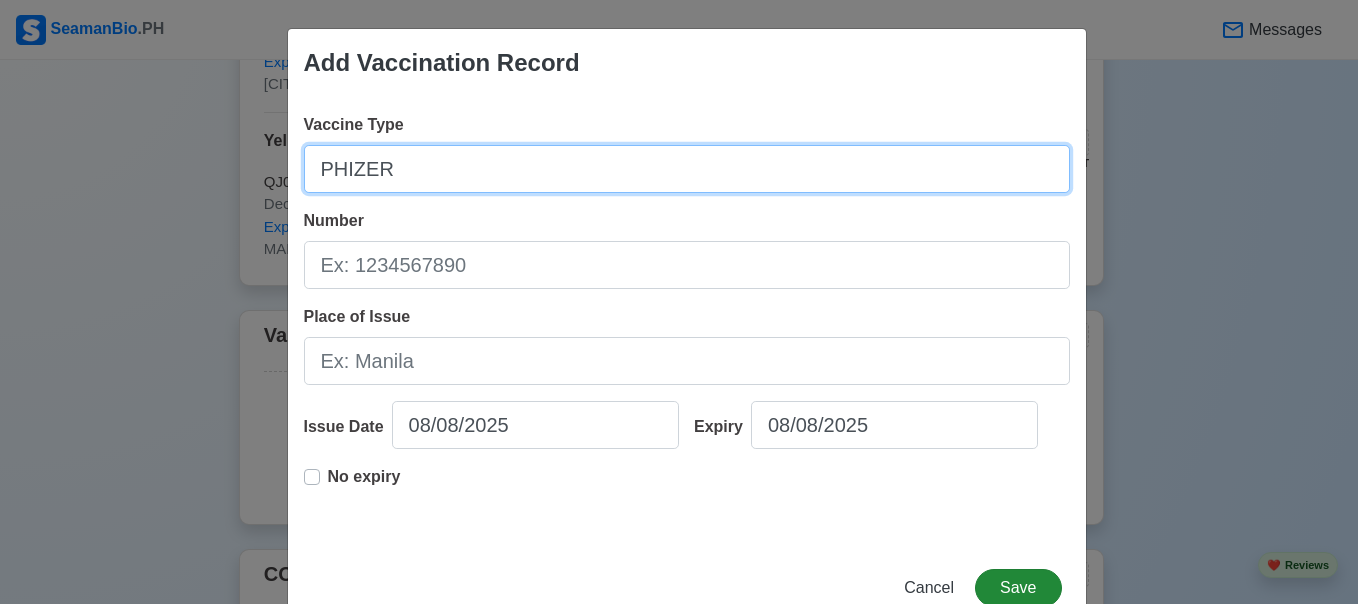 type on "PHIZER" 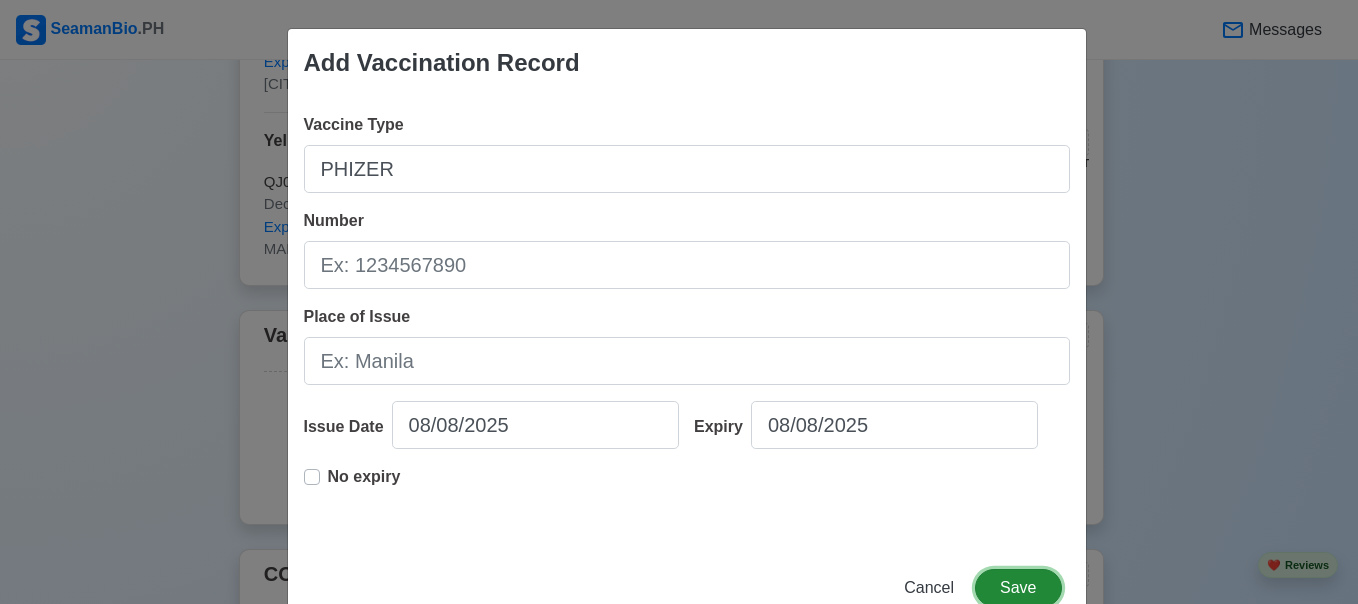 click on "Save" at bounding box center (1018, 588) 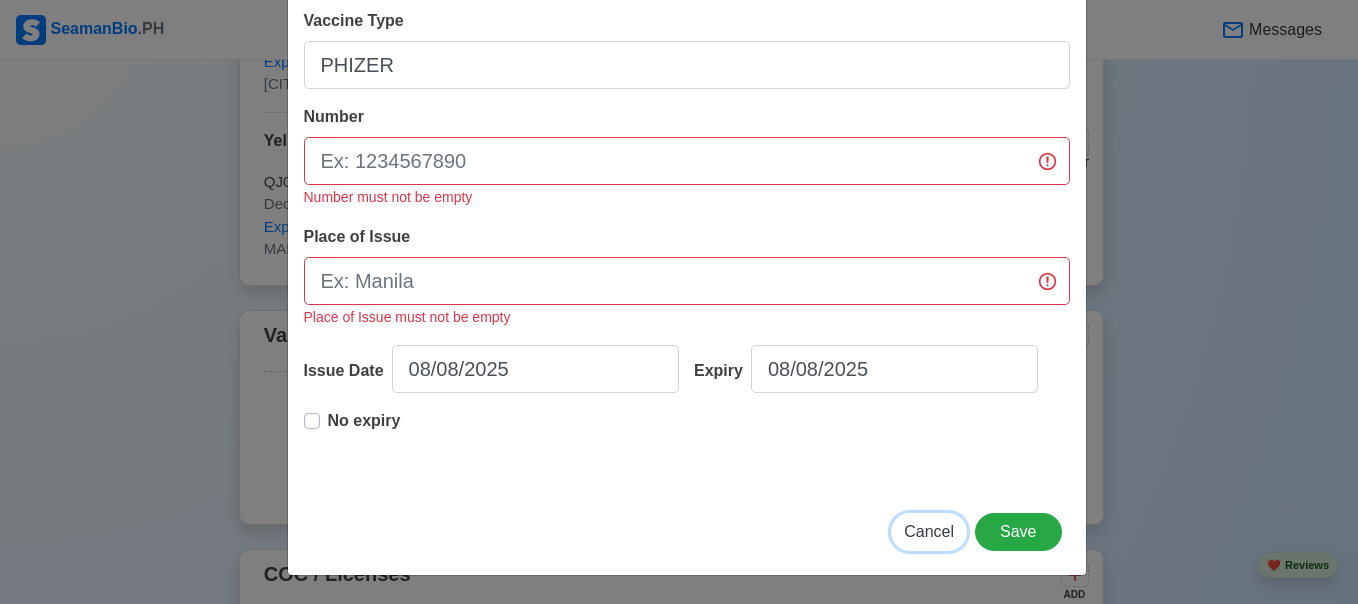click on "Cancel" at bounding box center [929, 531] 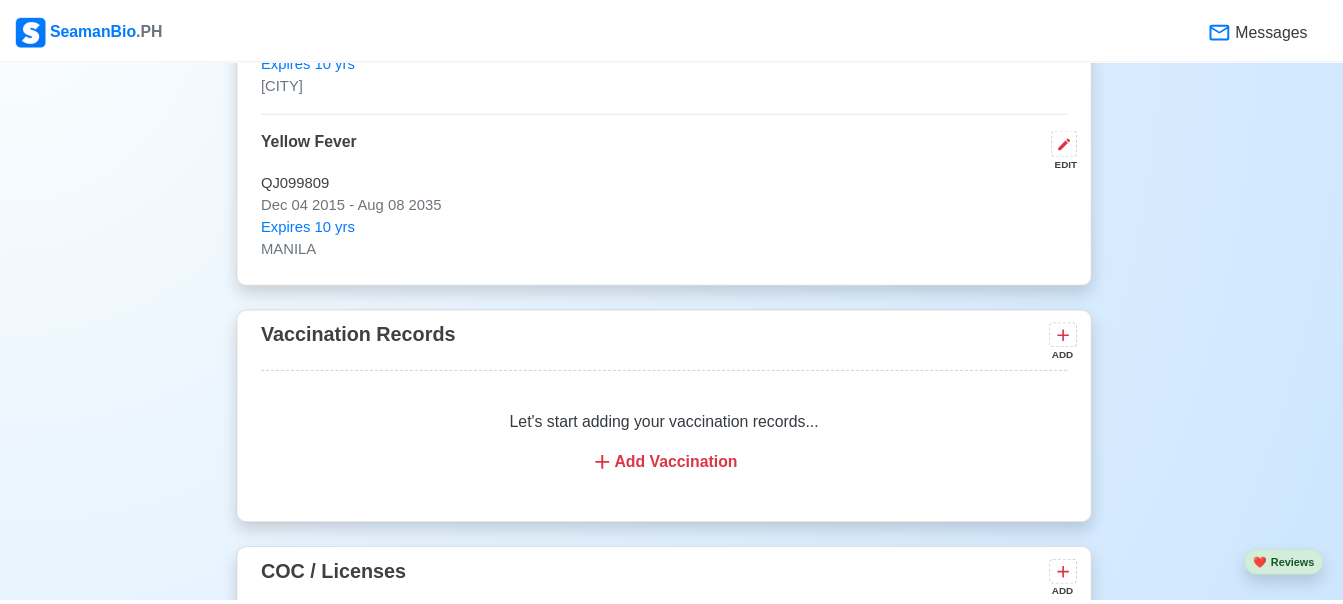 scroll, scrollTop: 56, scrollLeft: 0, axis: vertical 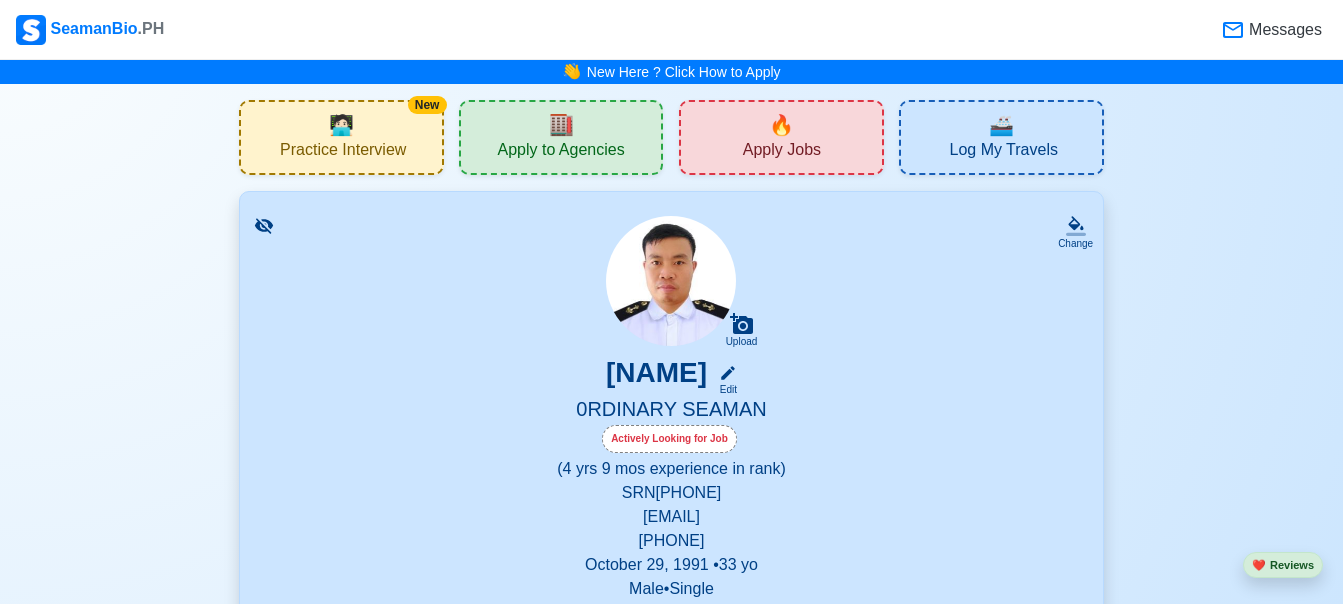 click on "👋   New Here ? Click How to Apply" at bounding box center (671, 72) 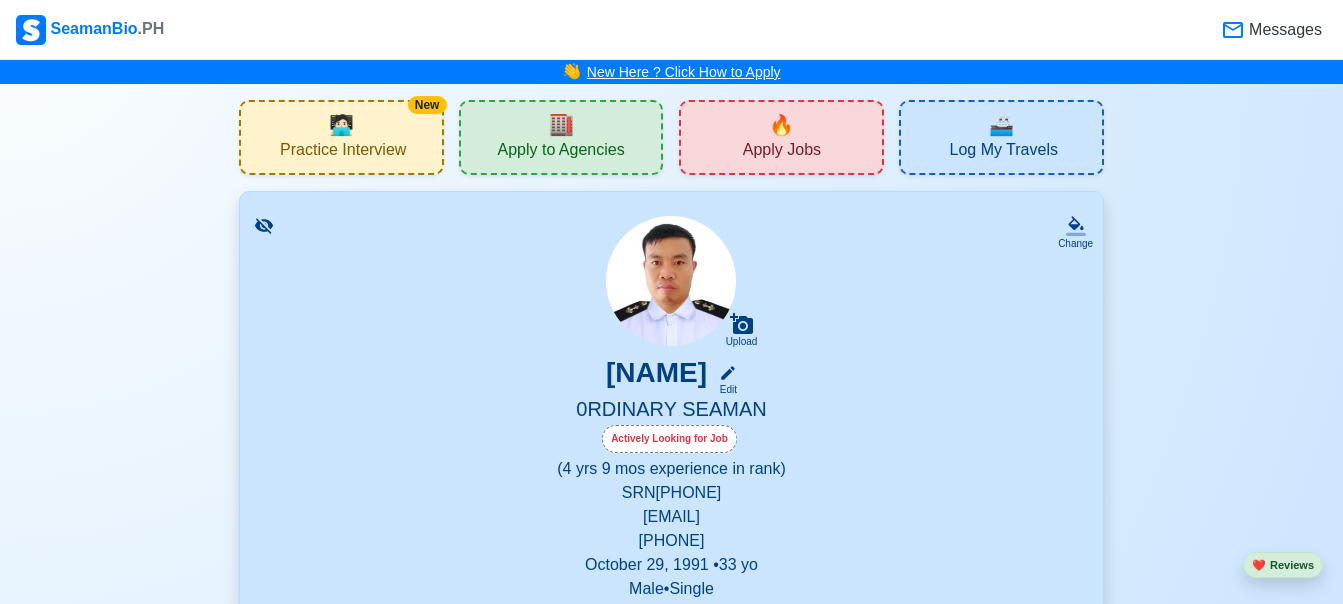 click on "New Here ? Click How to Apply" at bounding box center [684, 72] 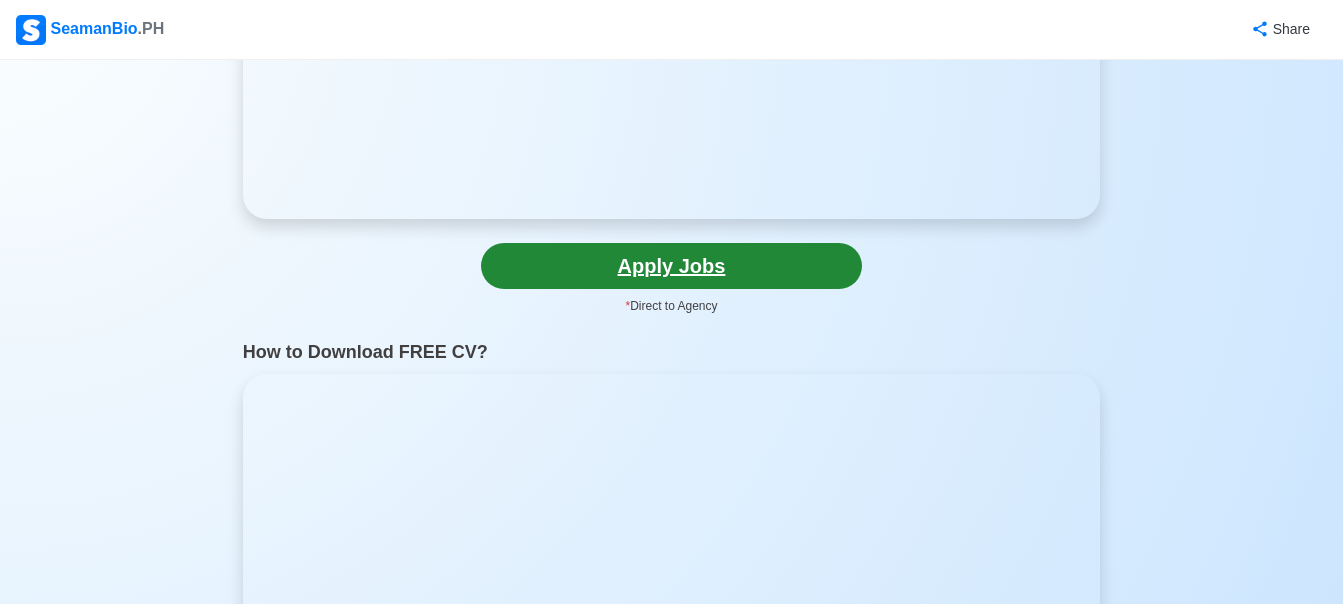 scroll, scrollTop: 300, scrollLeft: 0, axis: vertical 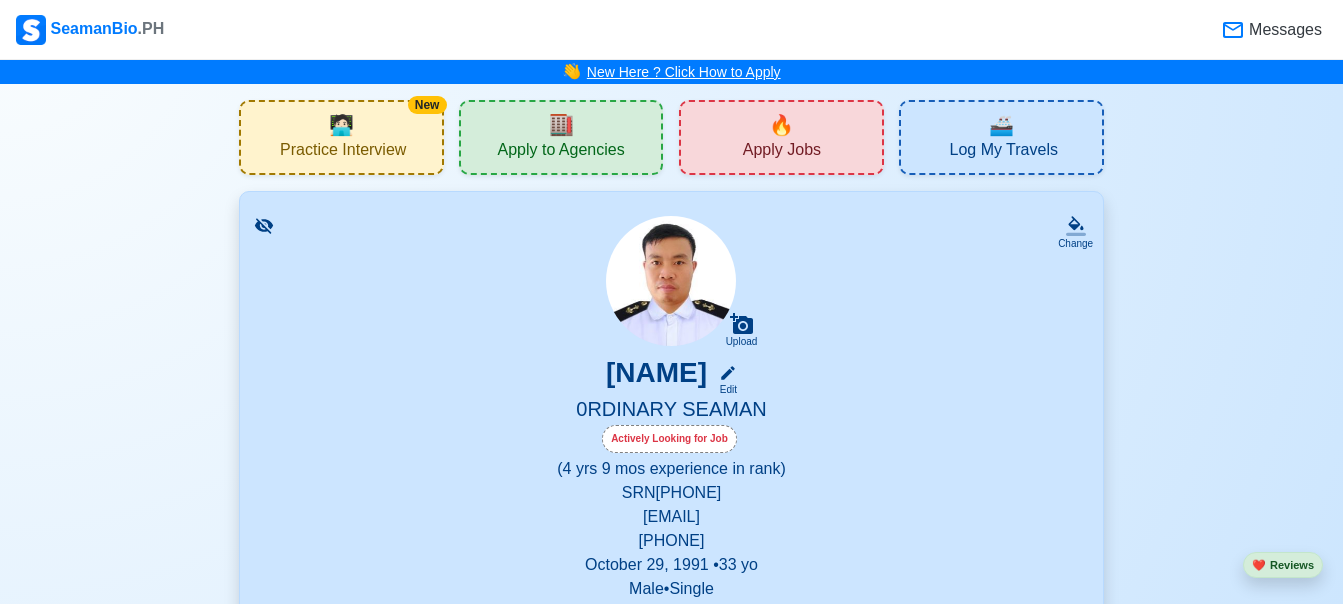 click on "New Here ? Click How to Apply" at bounding box center (684, 72) 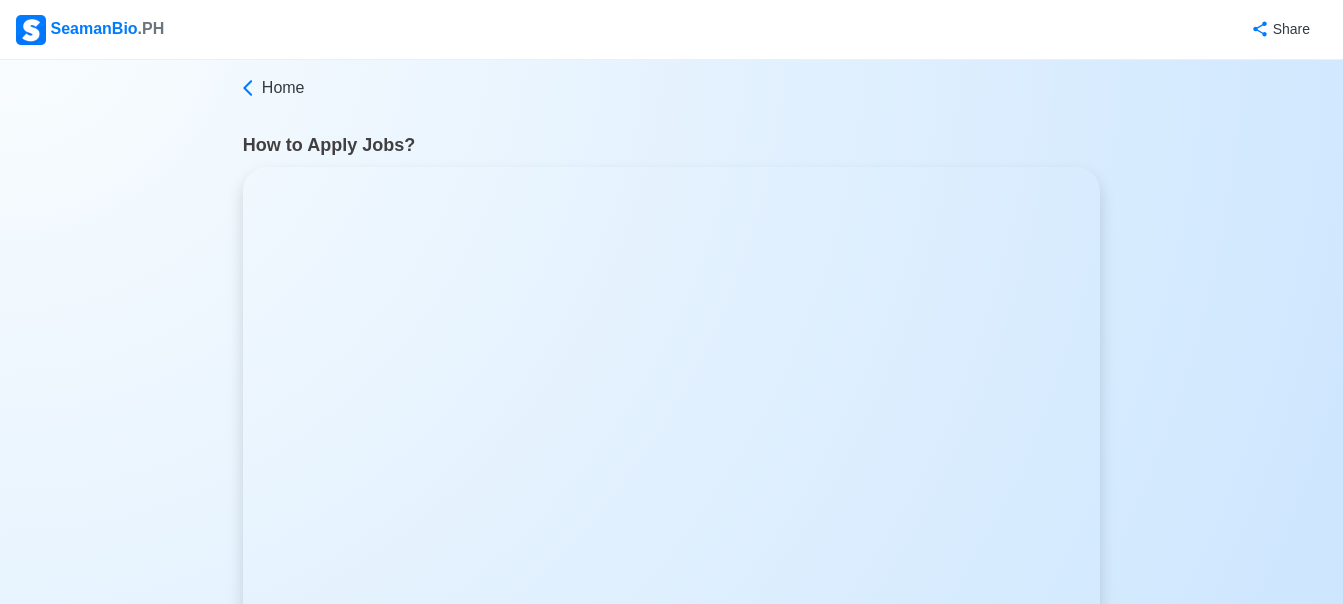 scroll, scrollTop: 200, scrollLeft: 0, axis: vertical 